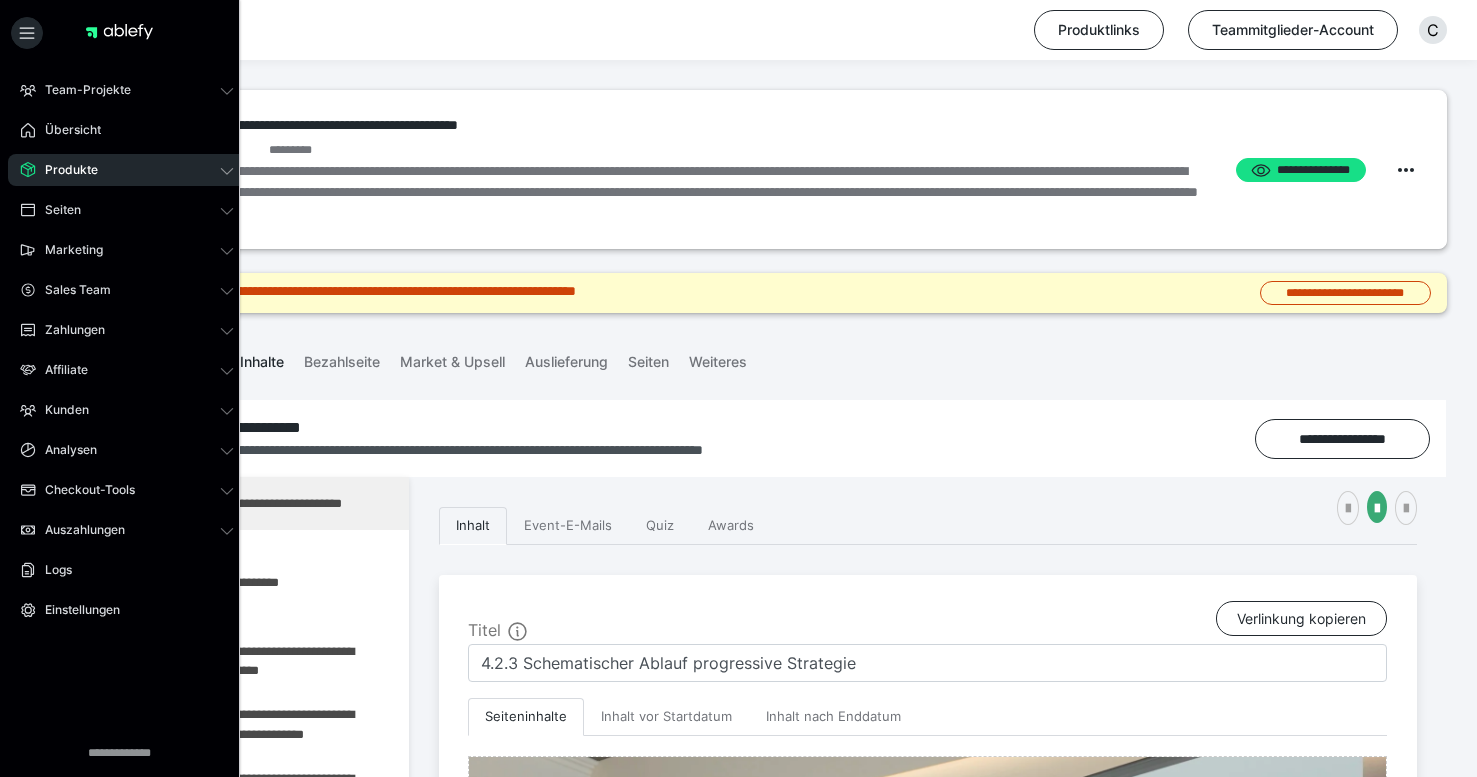 scroll, scrollTop: 232, scrollLeft: 0, axis: vertical 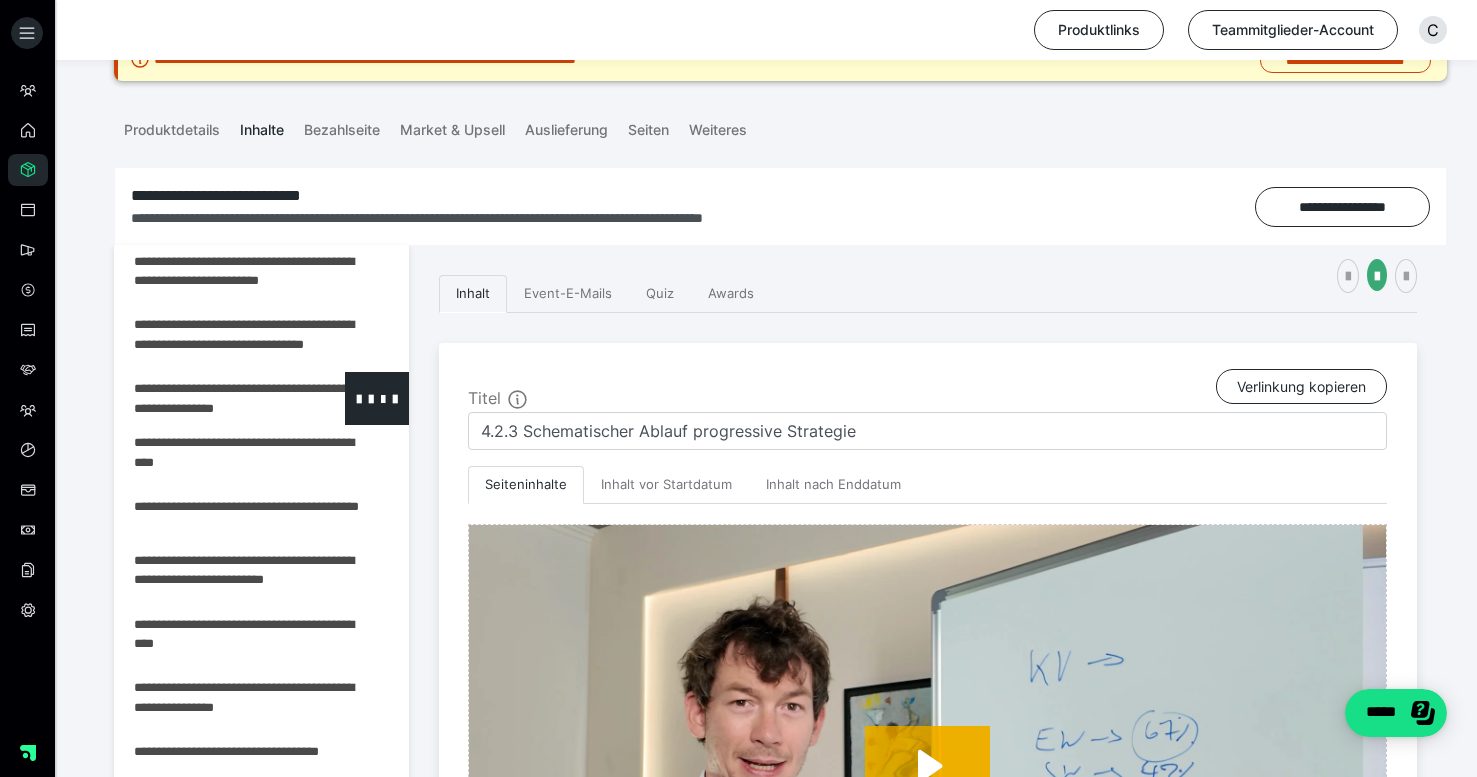 click at bounding box center (209, 398) 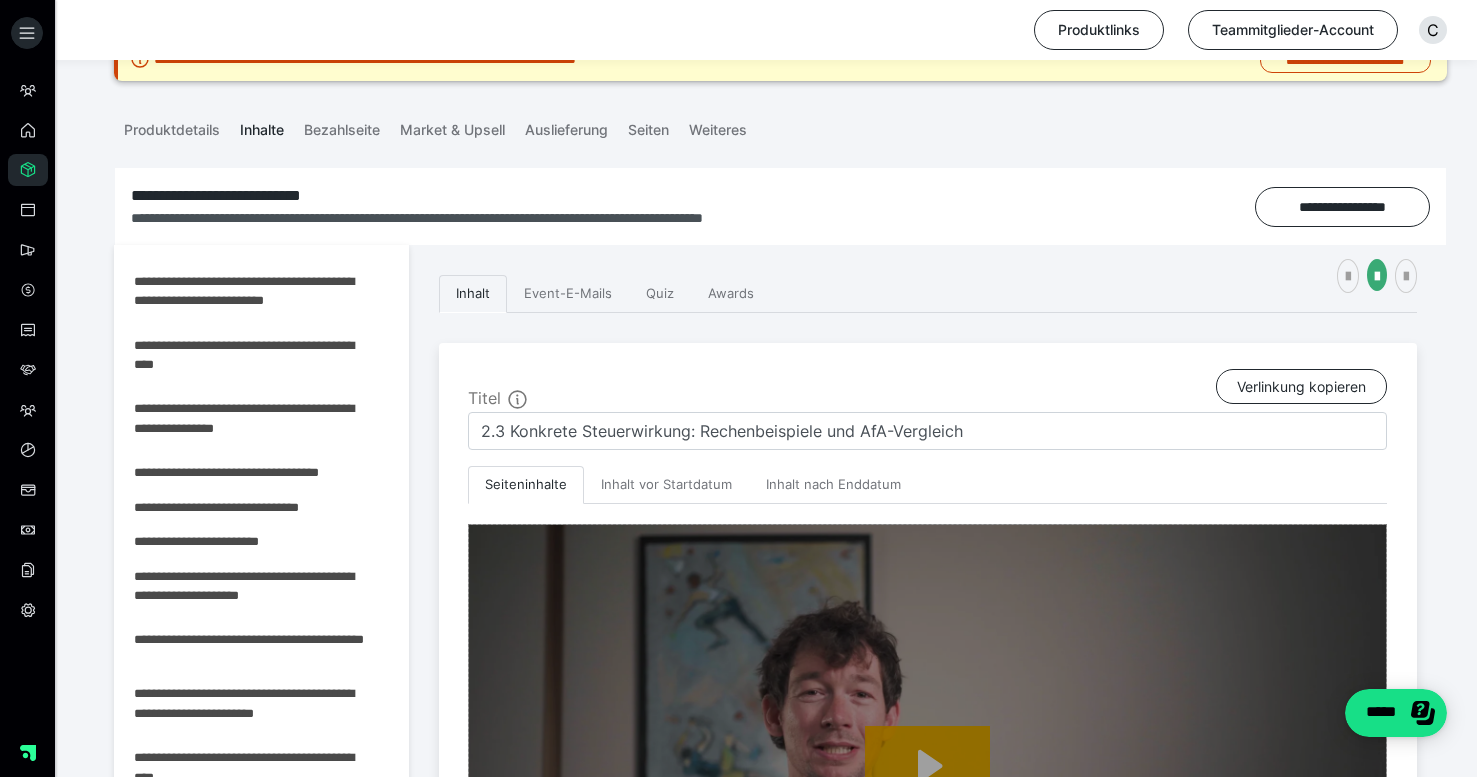 scroll, scrollTop: 459, scrollLeft: 0, axis: vertical 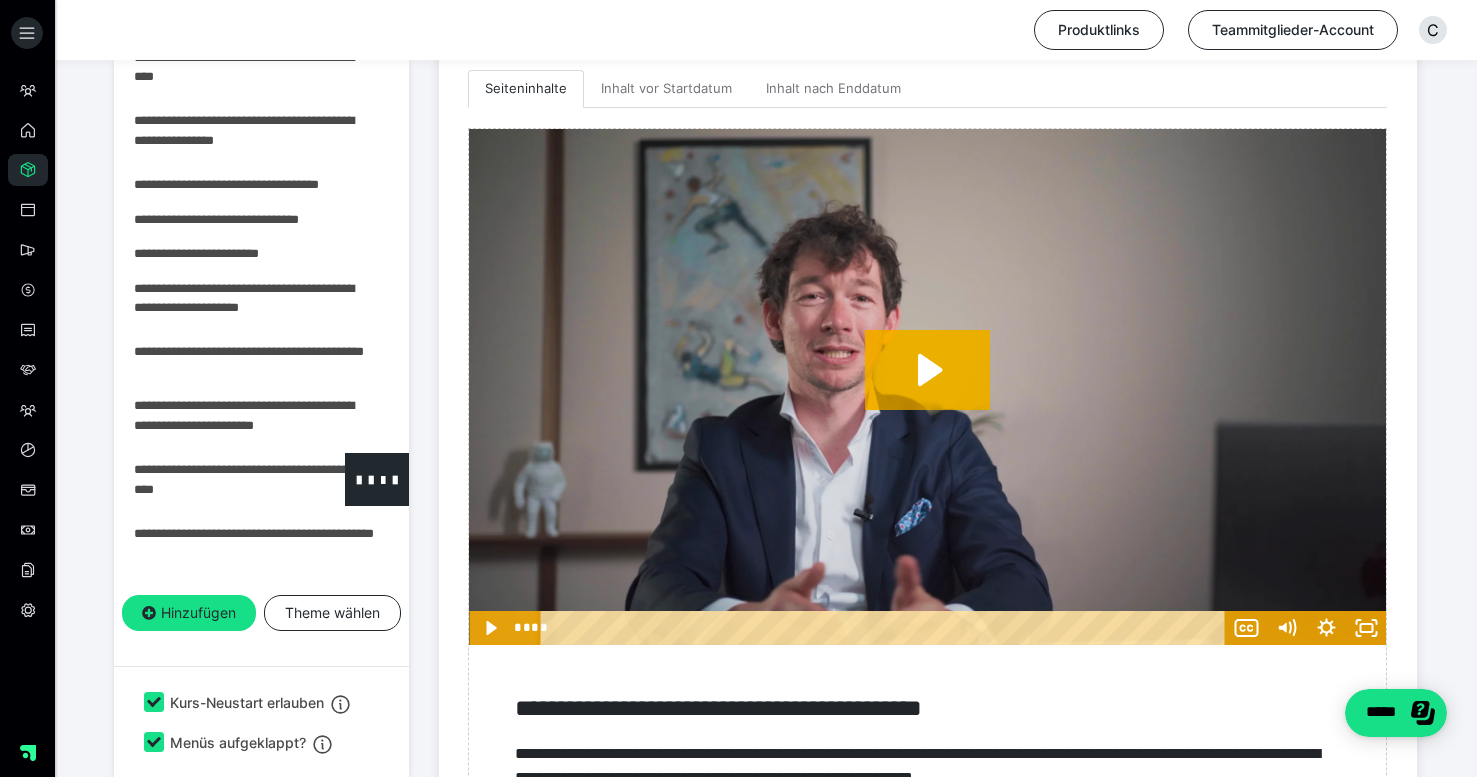 click at bounding box center [209, 479] 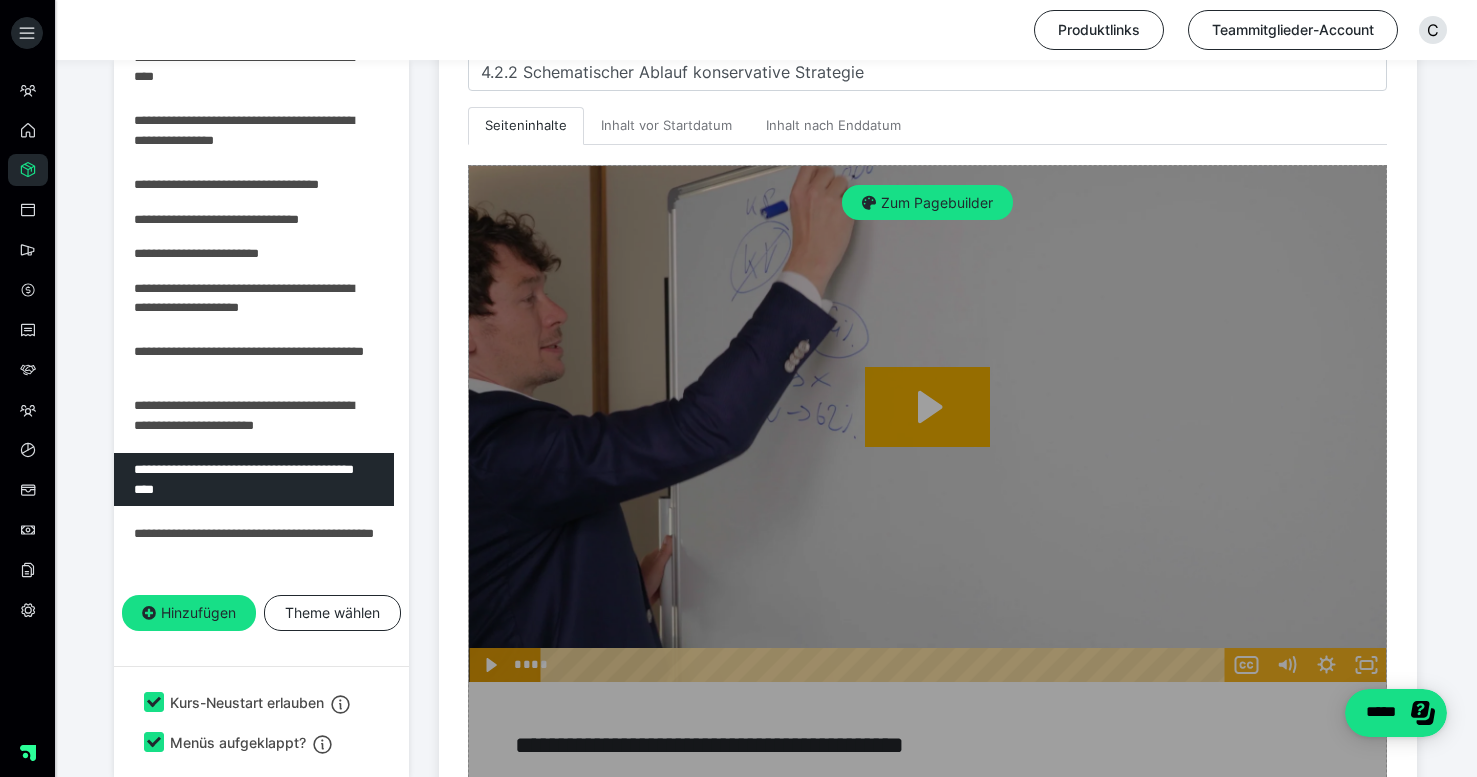 scroll, scrollTop: 1334, scrollLeft: 0, axis: vertical 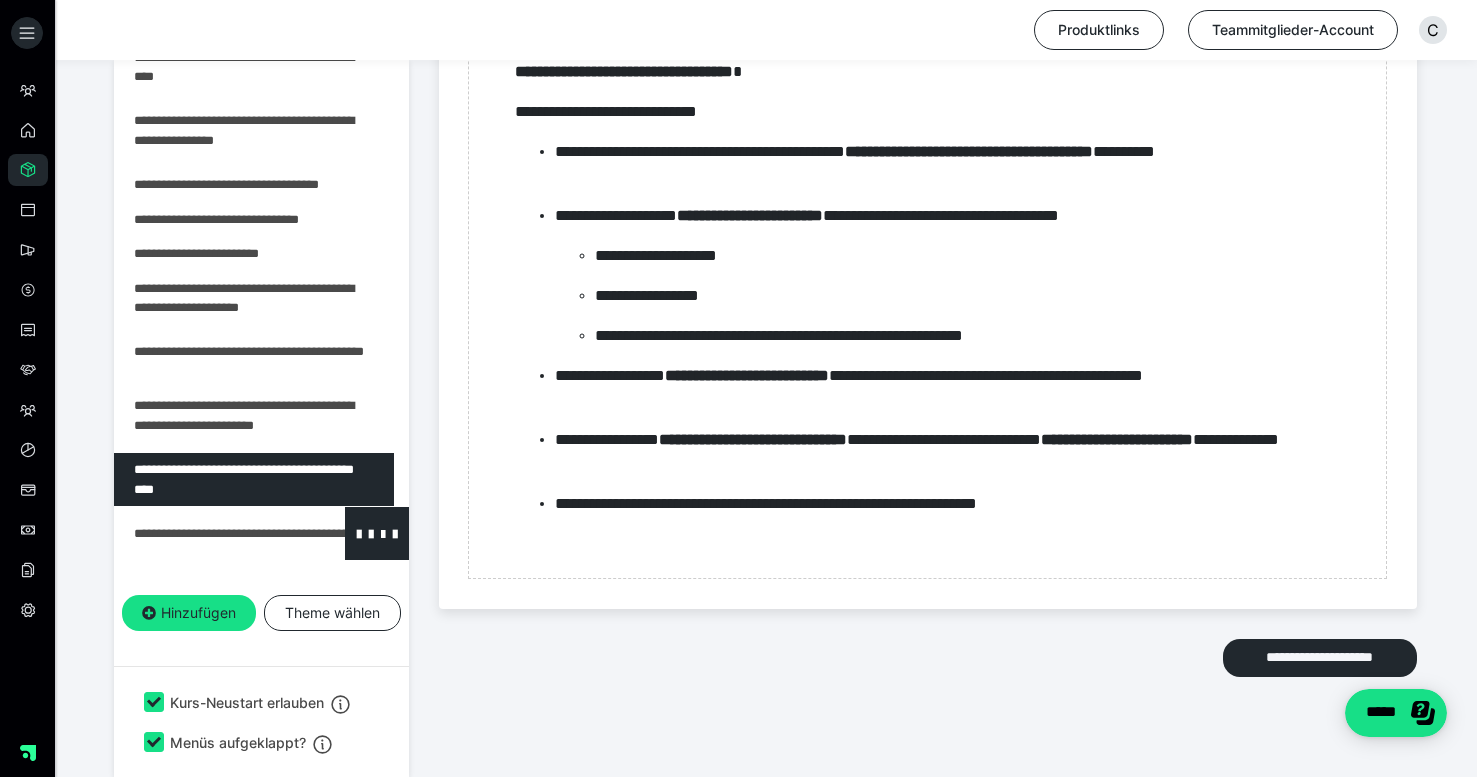 click at bounding box center (209, 533) 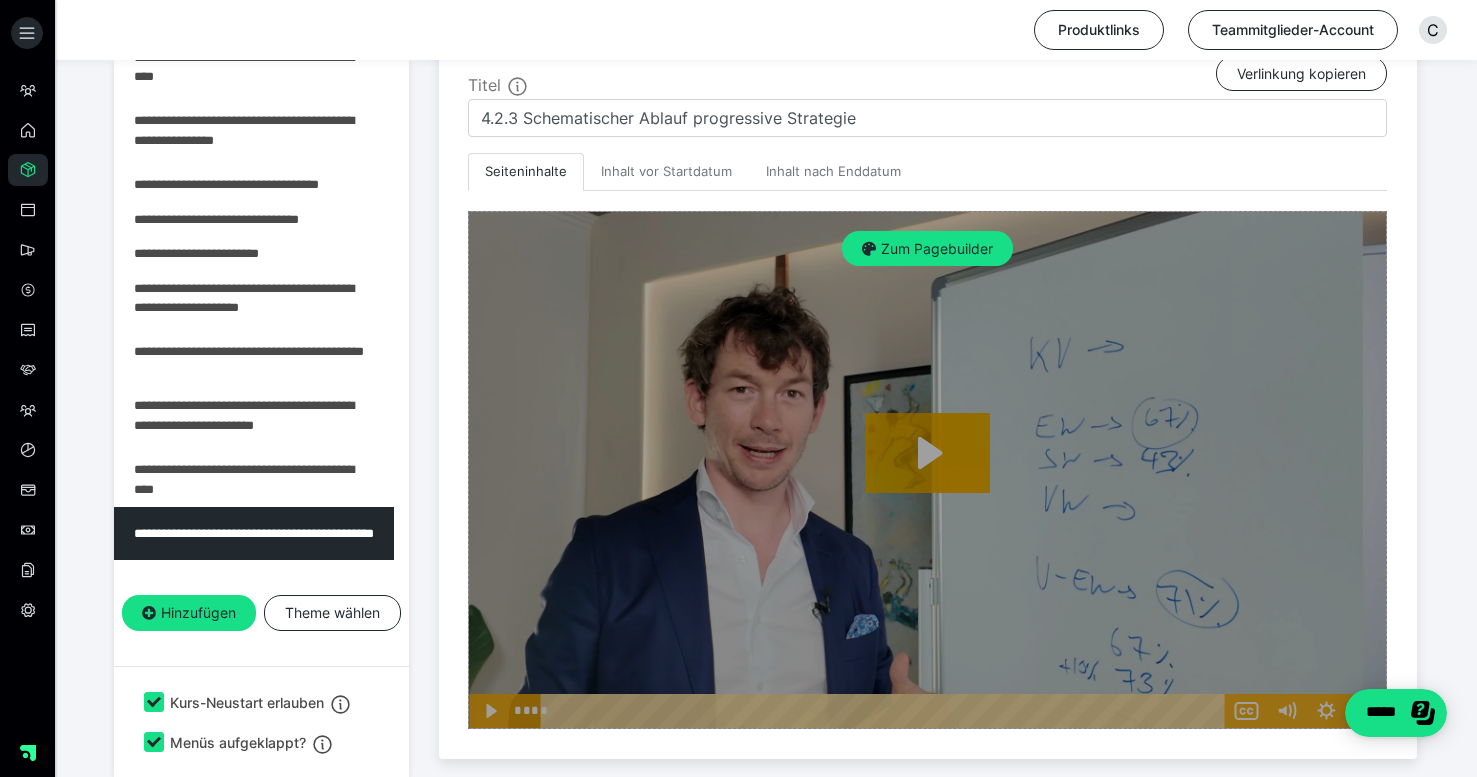 scroll, scrollTop: 500, scrollLeft: 0, axis: vertical 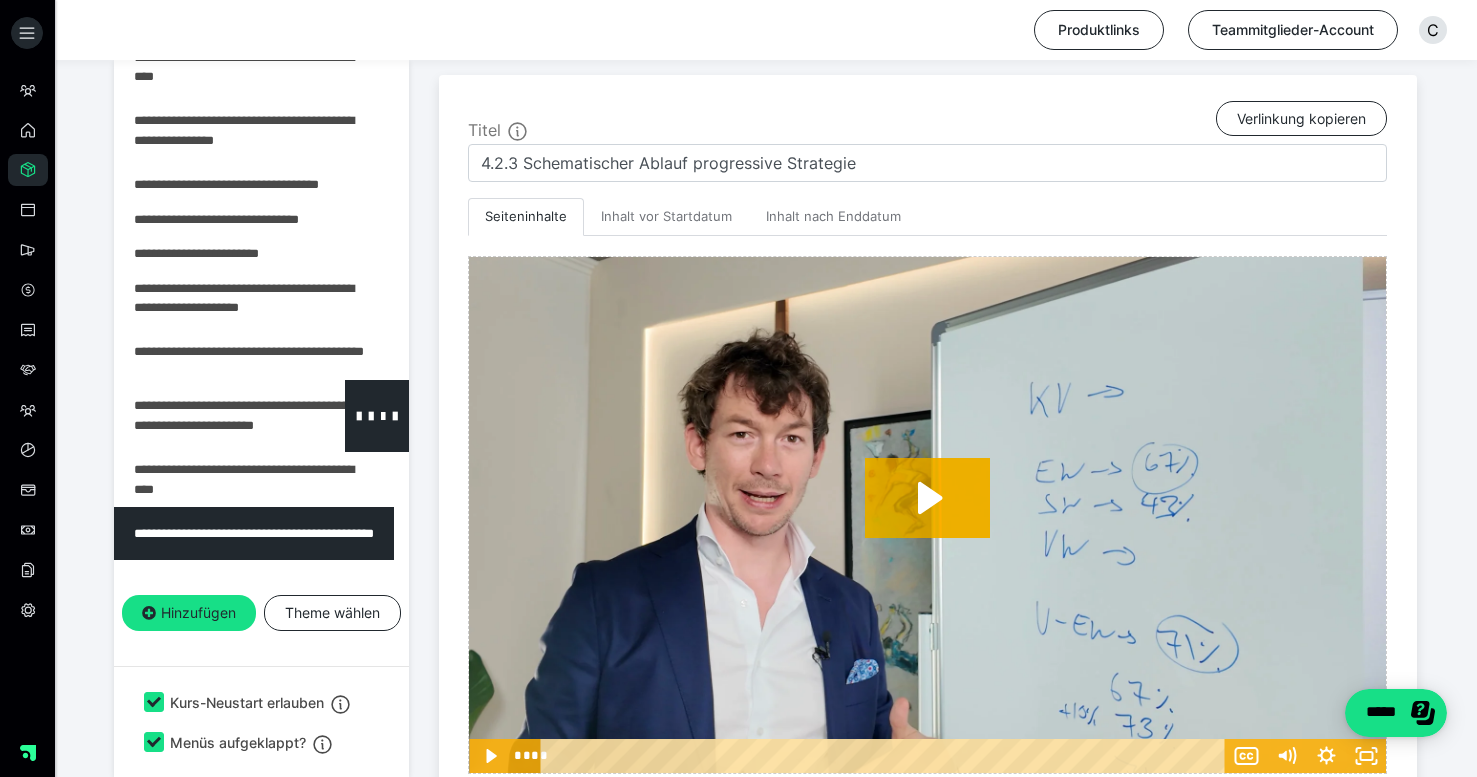 click at bounding box center [209, 416] 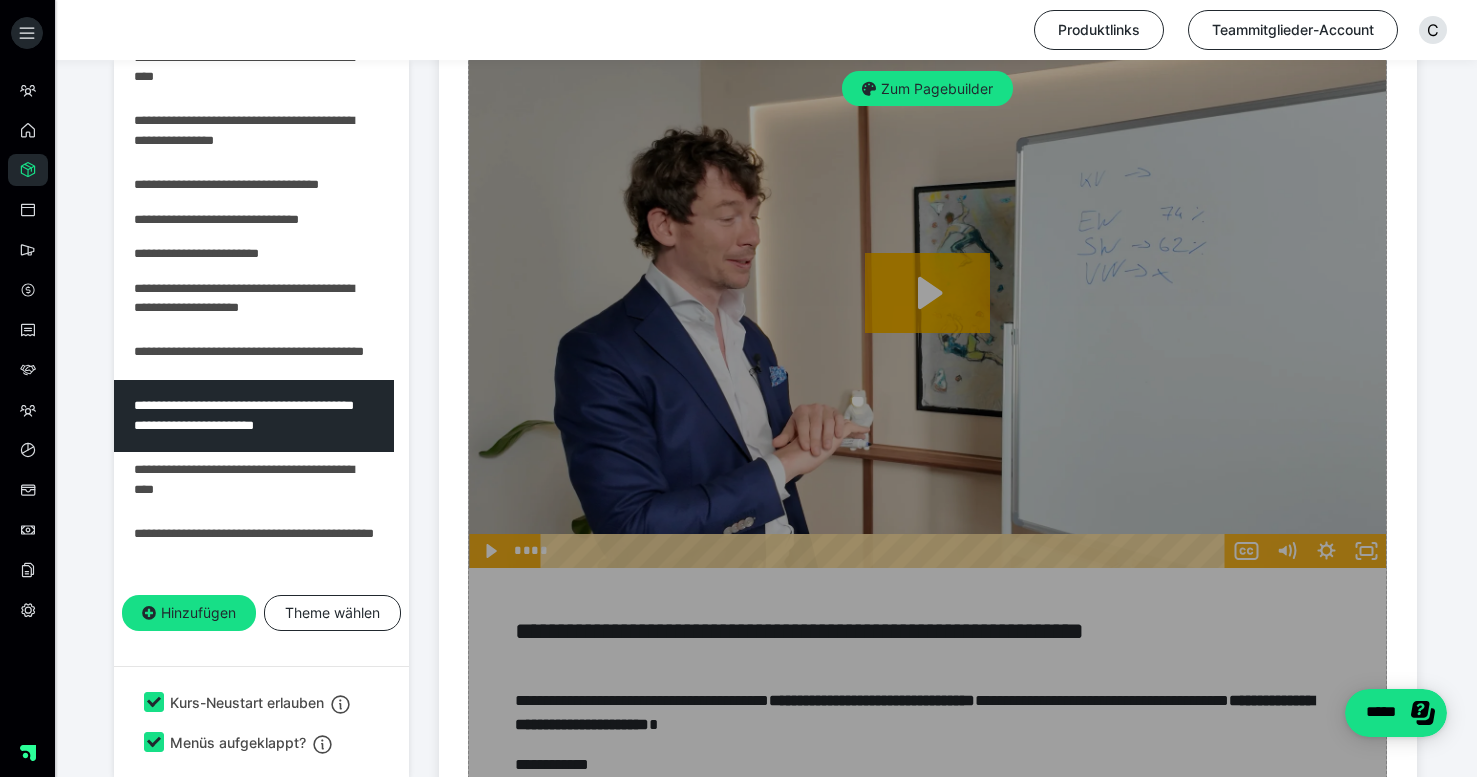 scroll, scrollTop: 701, scrollLeft: 0, axis: vertical 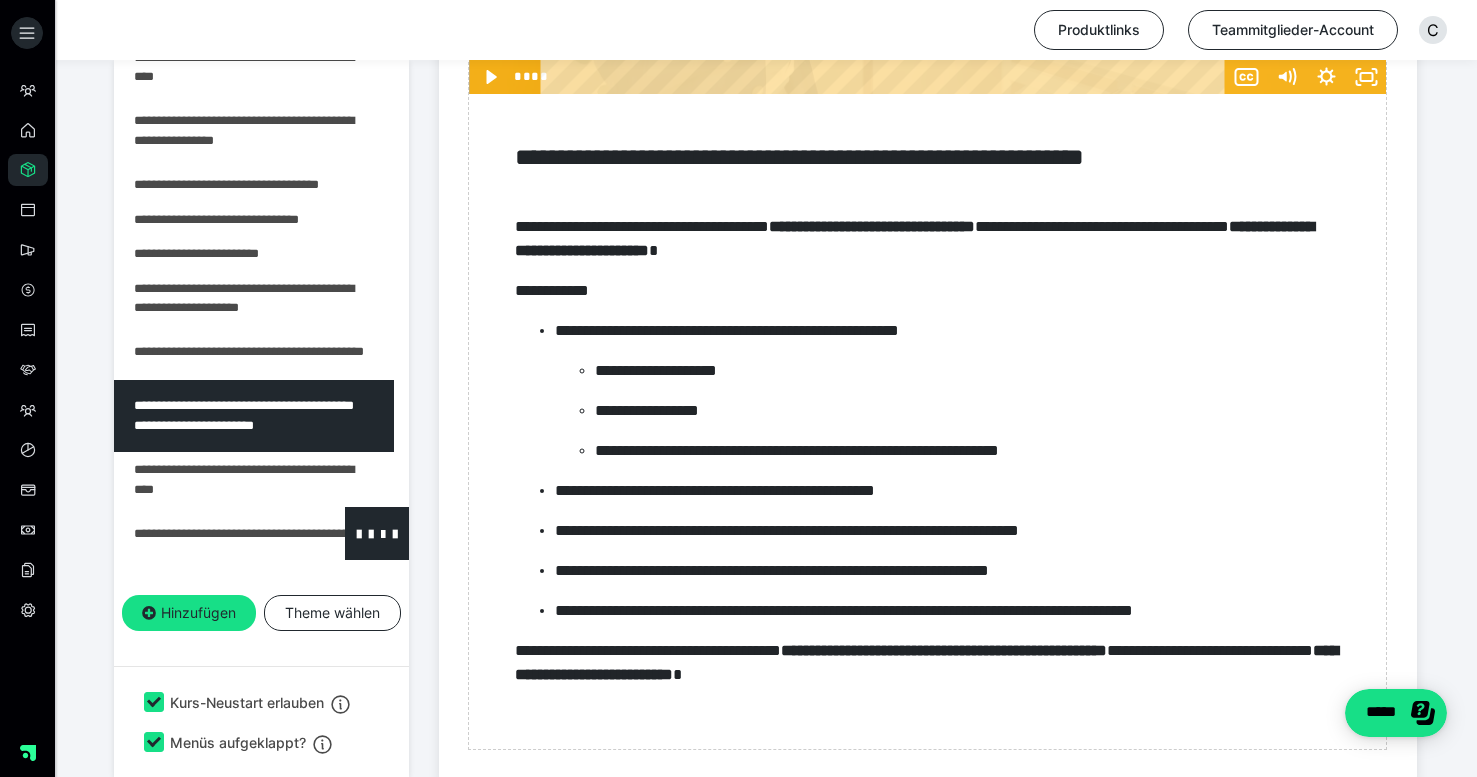 click at bounding box center [209, 533] 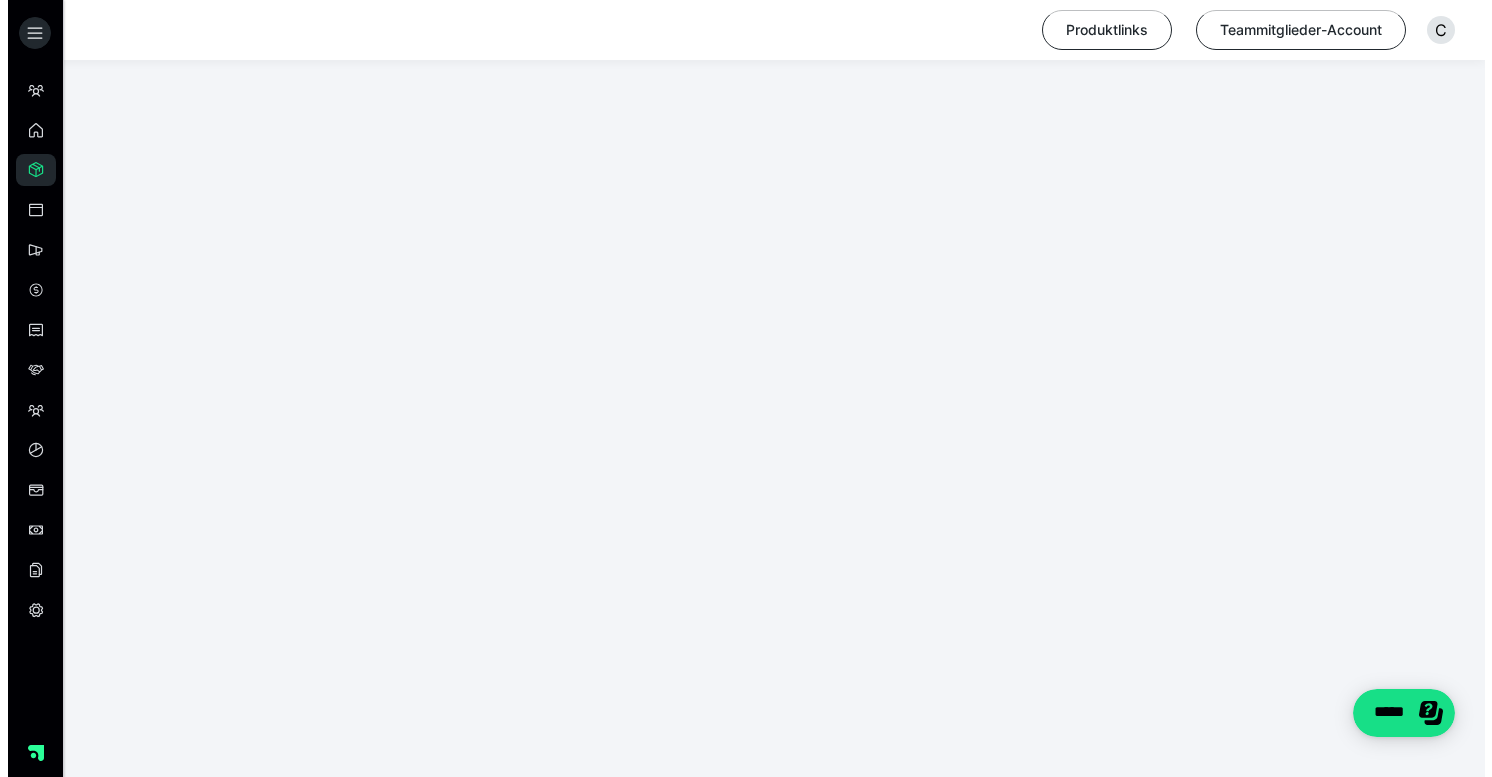 scroll, scrollTop: 417, scrollLeft: 0, axis: vertical 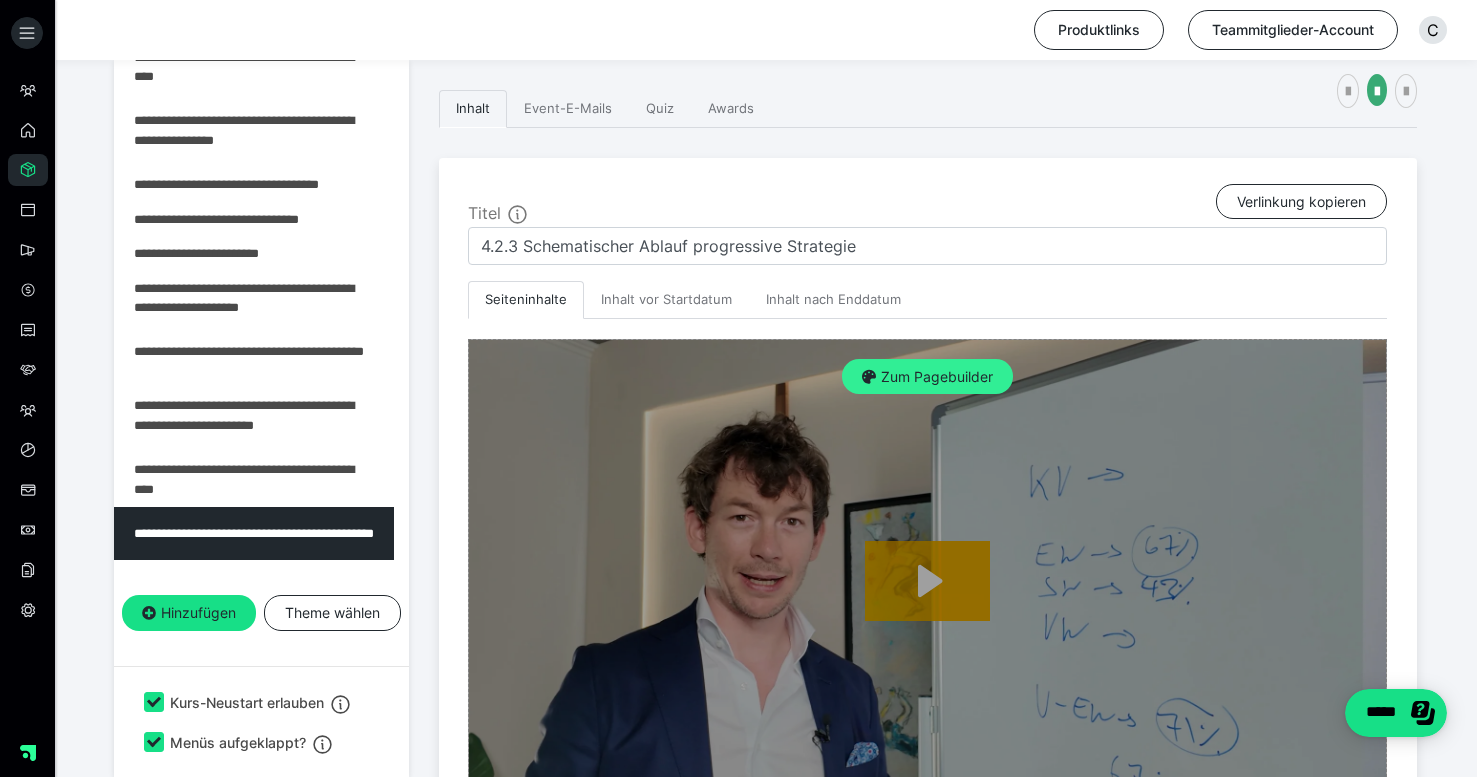 click on "Zum Pagebuilder" at bounding box center [927, 377] 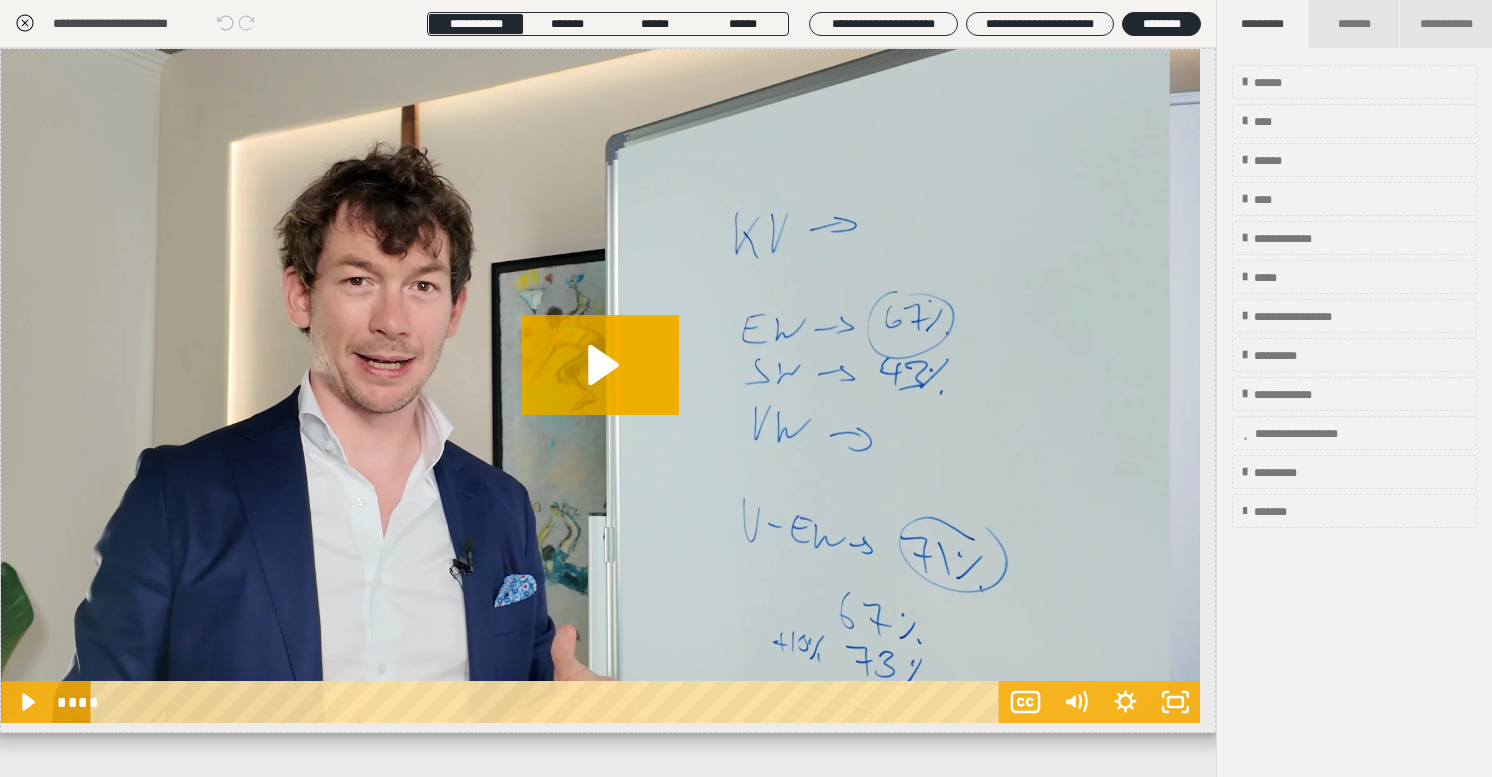 scroll, scrollTop: 575, scrollLeft: 0, axis: vertical 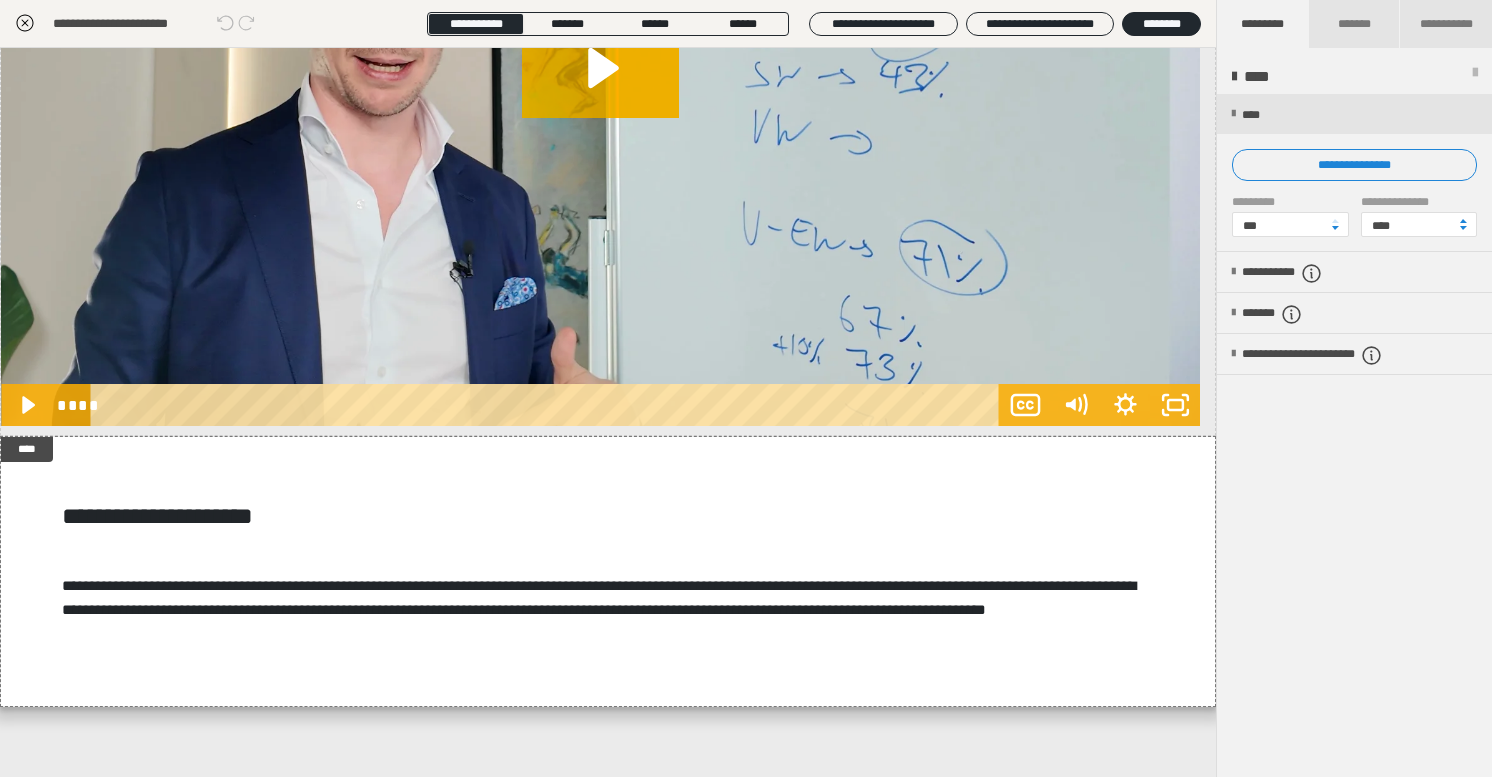 drag, startPoint x: 1328, startPoint y: 135, endPoint x: 626, endPoint y: 1, distance: 714.67474 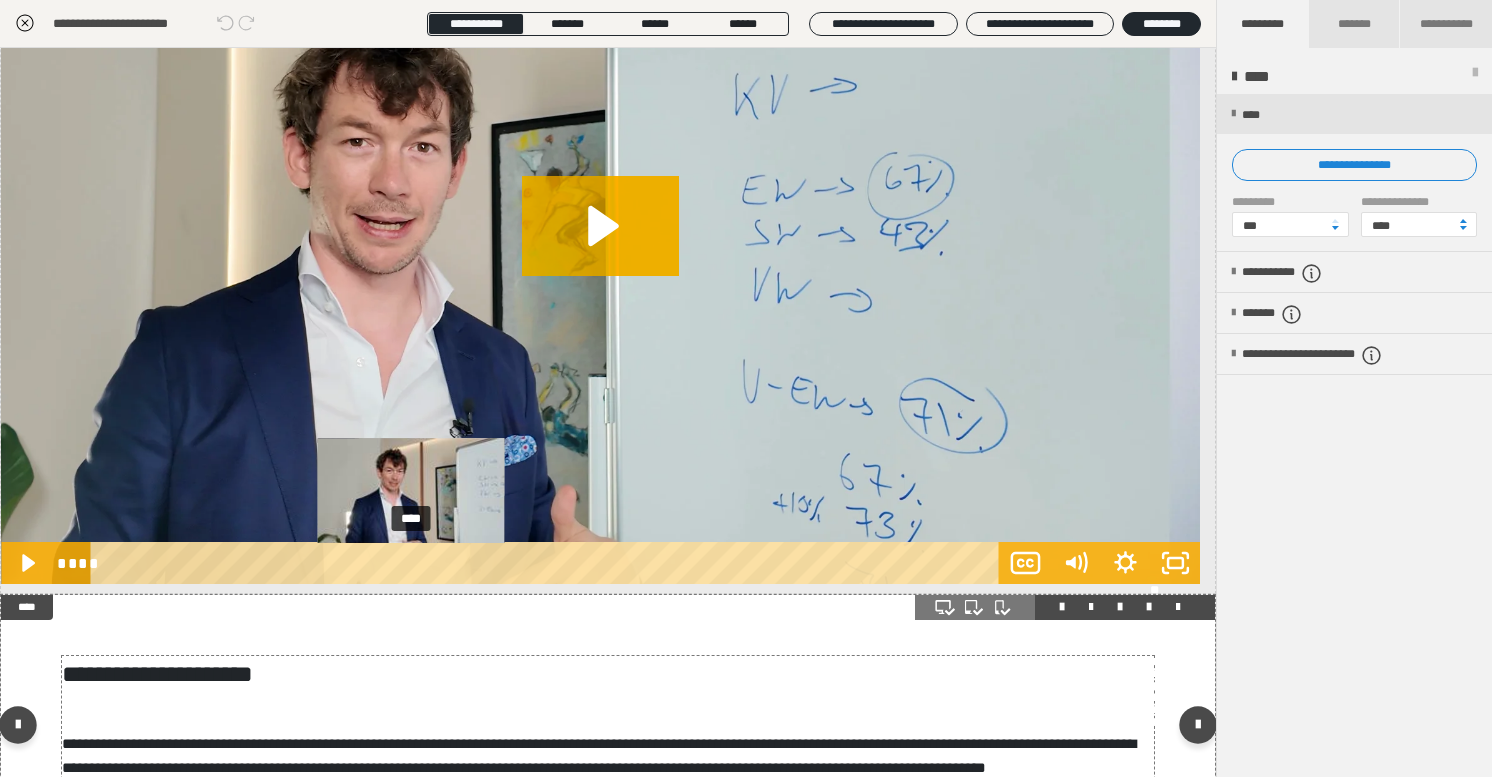 scroll, scrollTop: 318, scrollLeft: 0, axis: vertical 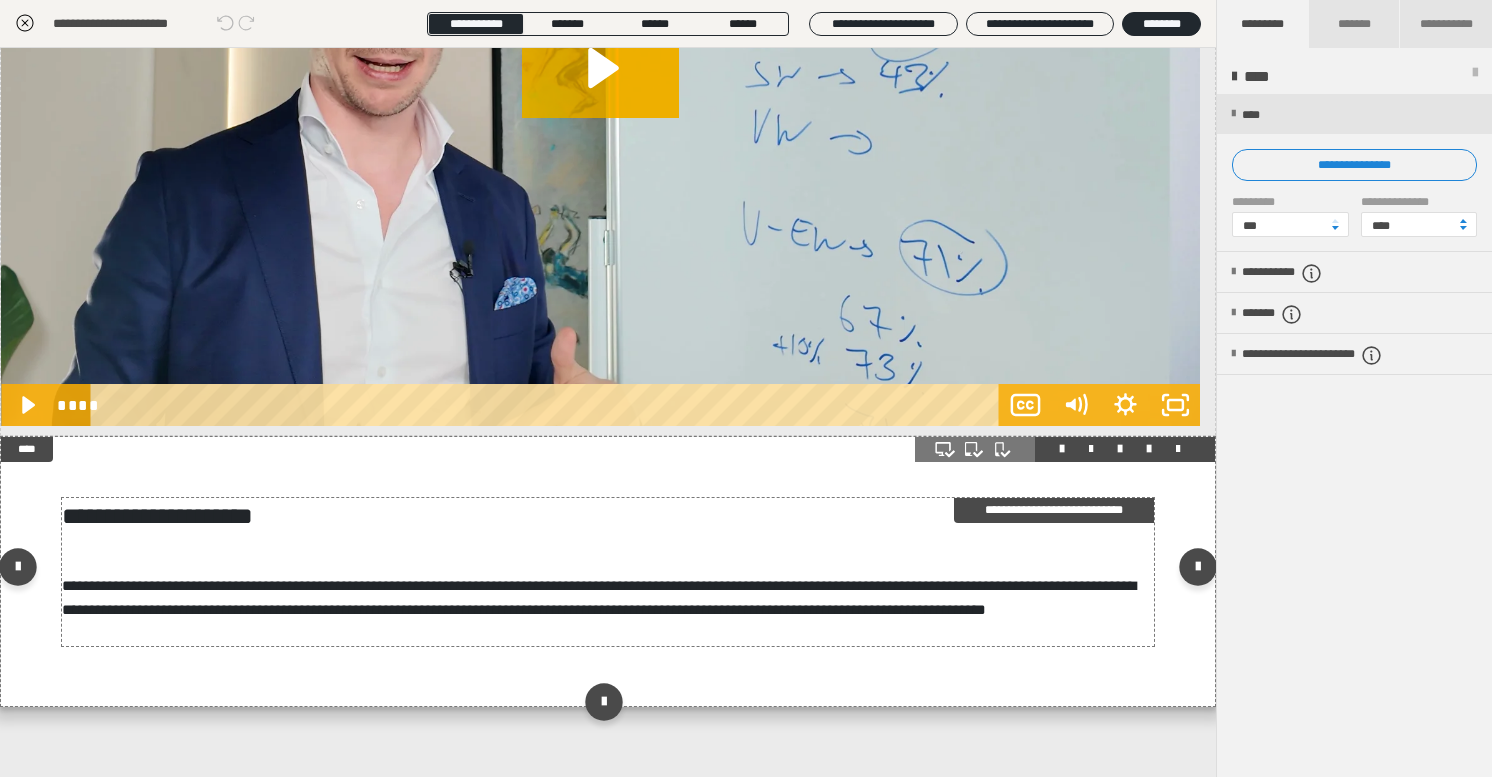 click on "**********" at bounding box center [599, 597] 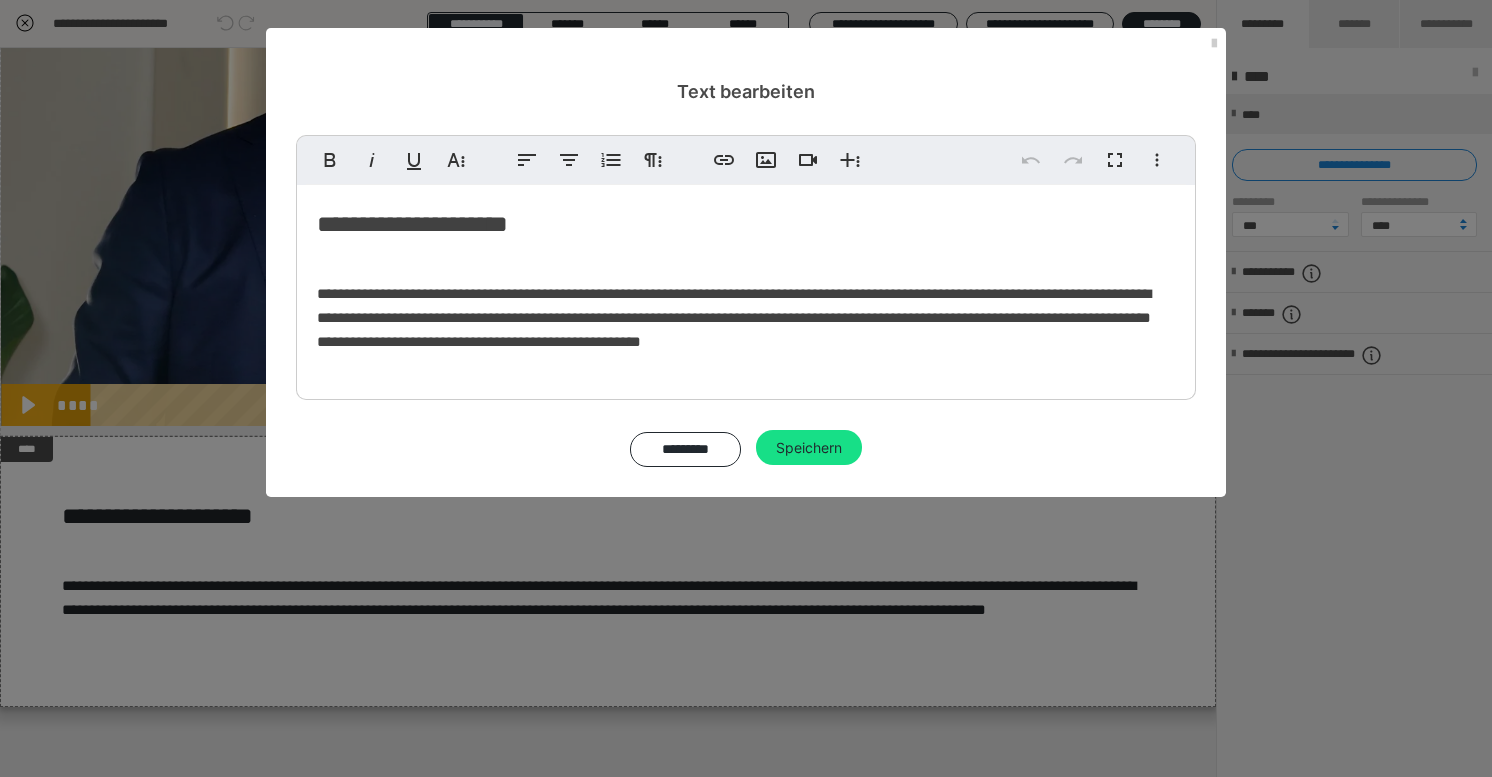 click on "**********" at bounding box center [734, 317] 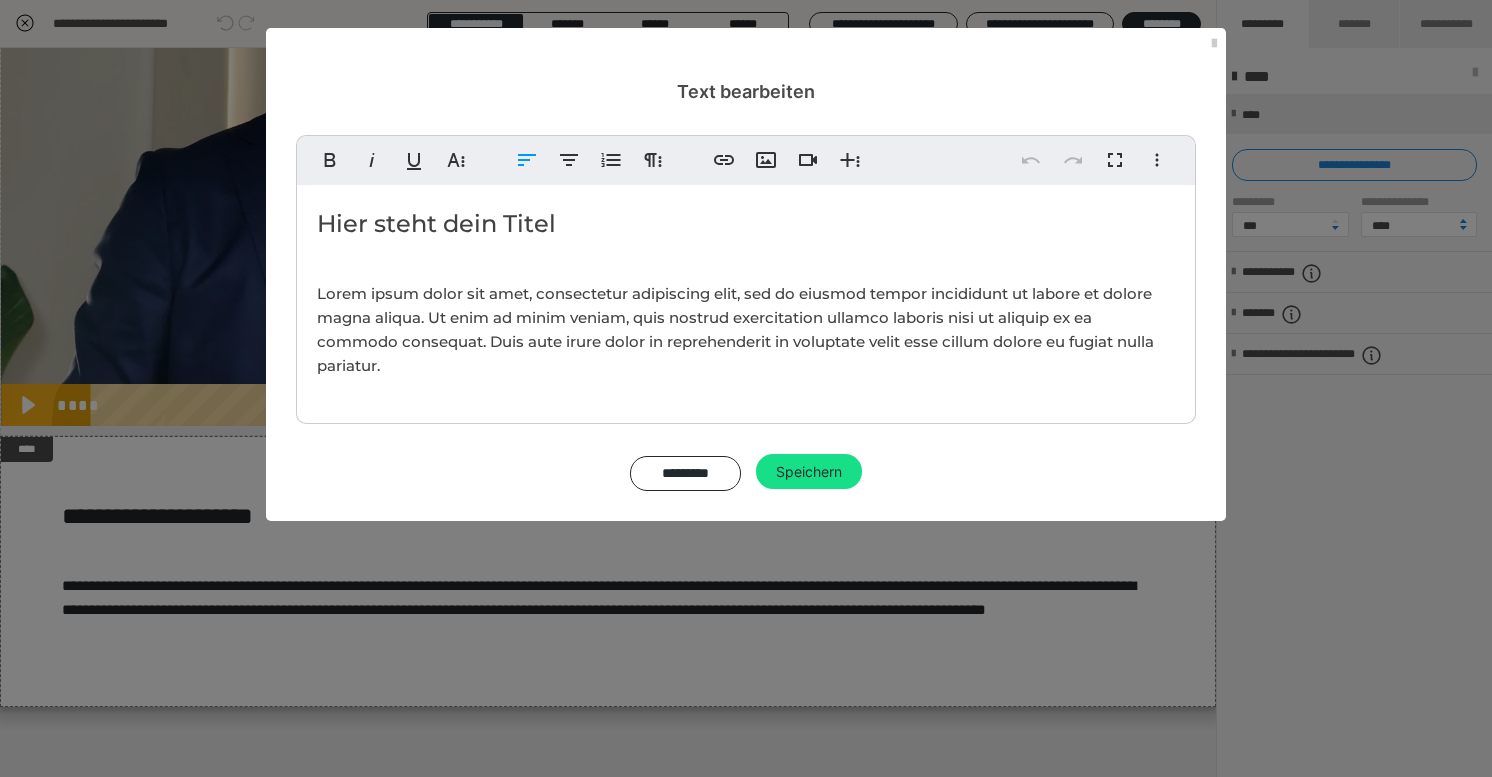 click on "Fett Kursiv Unterstrichen Weitere Textformate Linksbündig ausrichten Zentriert ausrichten Nummerierte Liste Weitere Absatzformate Link einfügen Bild einfügen Video einfügen Weitere Reichhaltige Formate Rückgängig Wiederholen Vollbild Weitere Formate Durchgestrichen Tiefgestellt Hochgestellt Montserrat Med ABeeZee Abhaya Libre Abril FatFace Alegreya [PERSON_NAME] Amatic SC Anonymous Pro [PERSON_NAME] Archivo Black Archivo Light Archivo Medium Archivo Arimo Arvo B612 Barlow Bebas Neue Belleza Big Shoulders Stencil Display BioRhyme Blinker Cairo Cardo Catamaran Caveat Caveat Brush Comfortaa Concert One Cormorant Cormorant Garamond Courier Prime Crimson Text Dancing Script Eczar Exo Exo 2 Figtree Fira Sans Fjalla One Forum [PERSON_NAME] Libre Fraunces Grandstander IBM Plex Serif Inconsolata Inder Indie Flower Inter Josefin Sans [PERSON_NAME] Lexend Deca Libre Baskerville Libre Franklin Lilita One Lobster Lobster Two Lora Merienda [PERSON_NAME] Black Montserrat Extra Bold Montserrat Light" at bounding box center [746, 313] 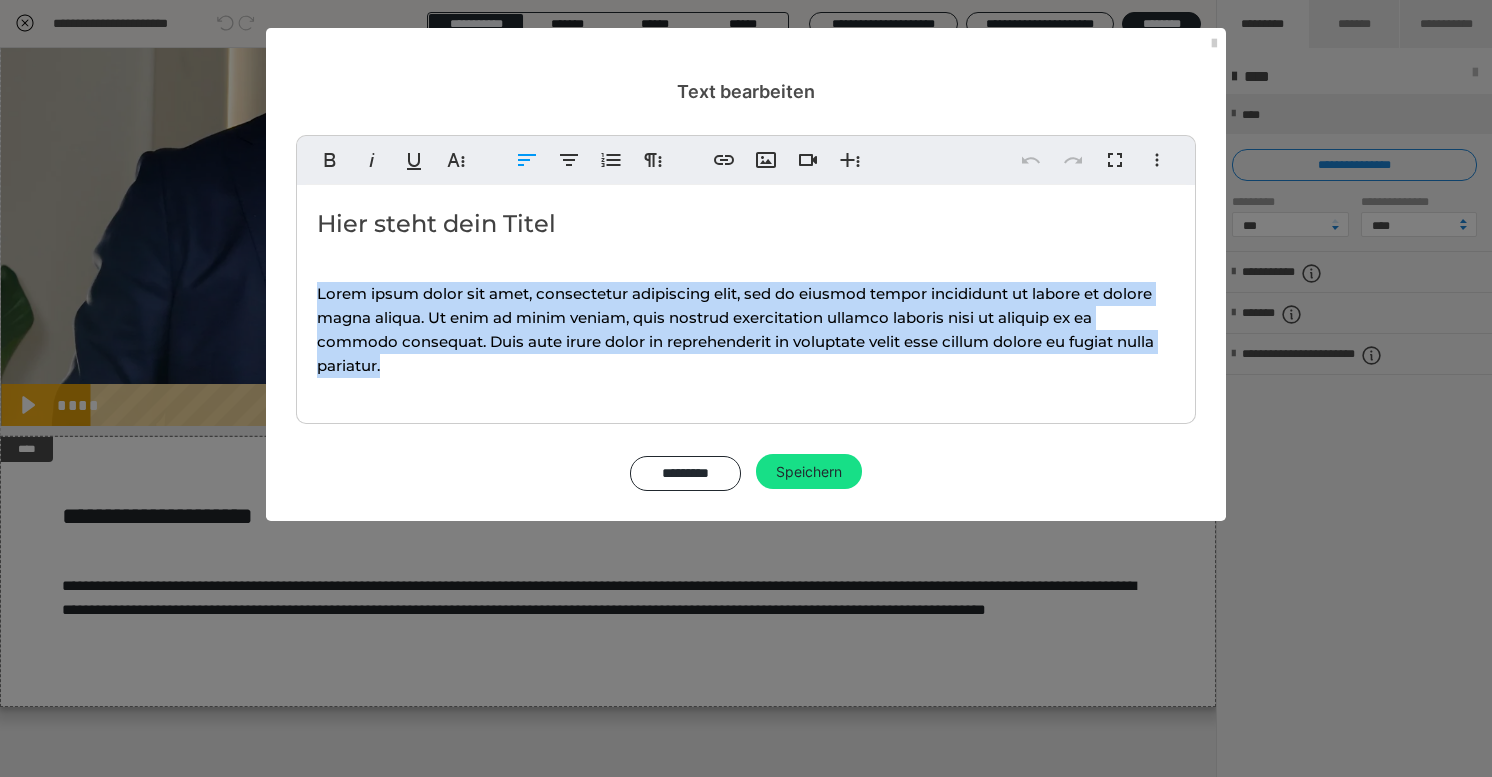 drag, startPoint x: 389, startPoint y: 365, endPoint x: 316, endPoint y: 288, distance: 106.10372 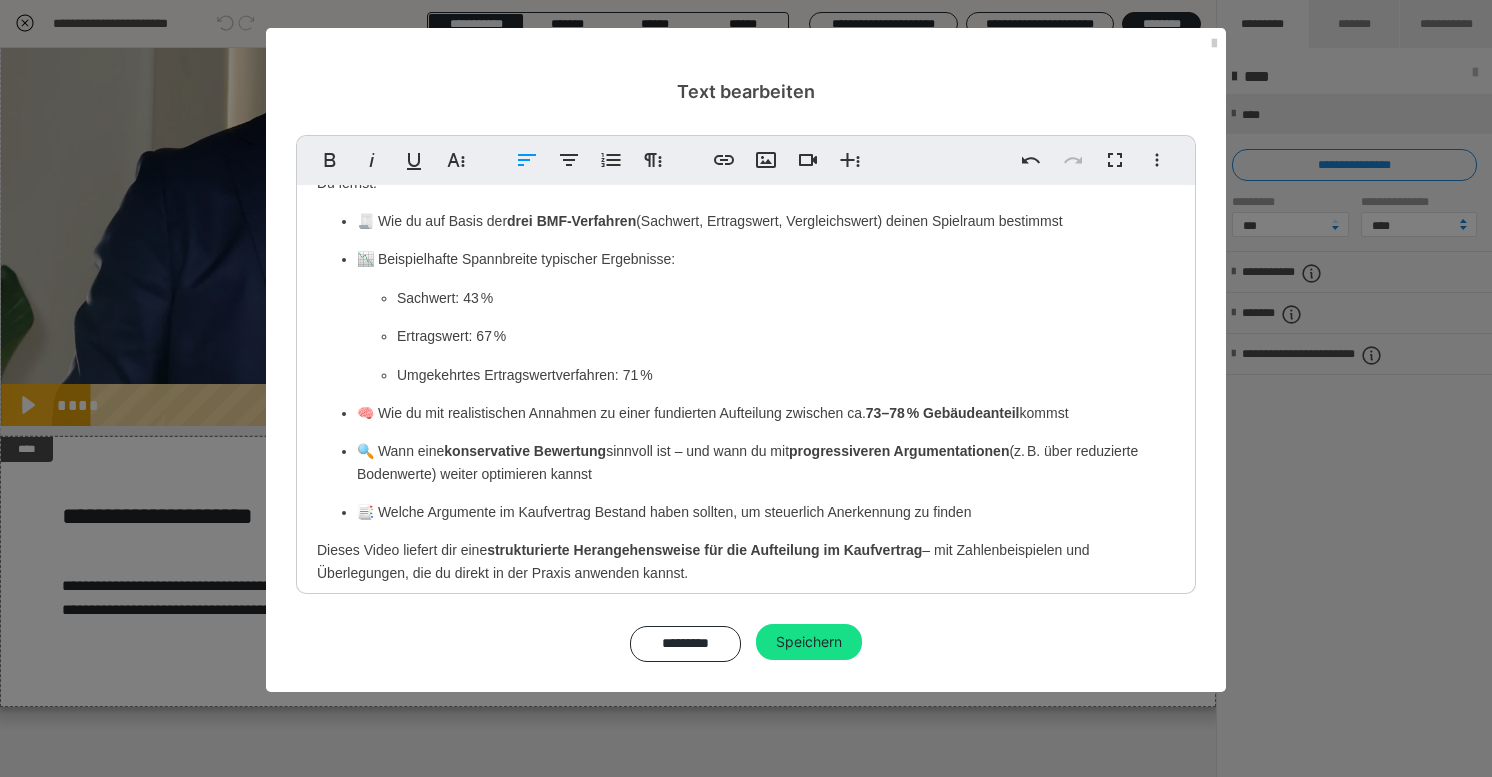 scroll, scrollTop: 0, scrollLeft: 0, axis: both 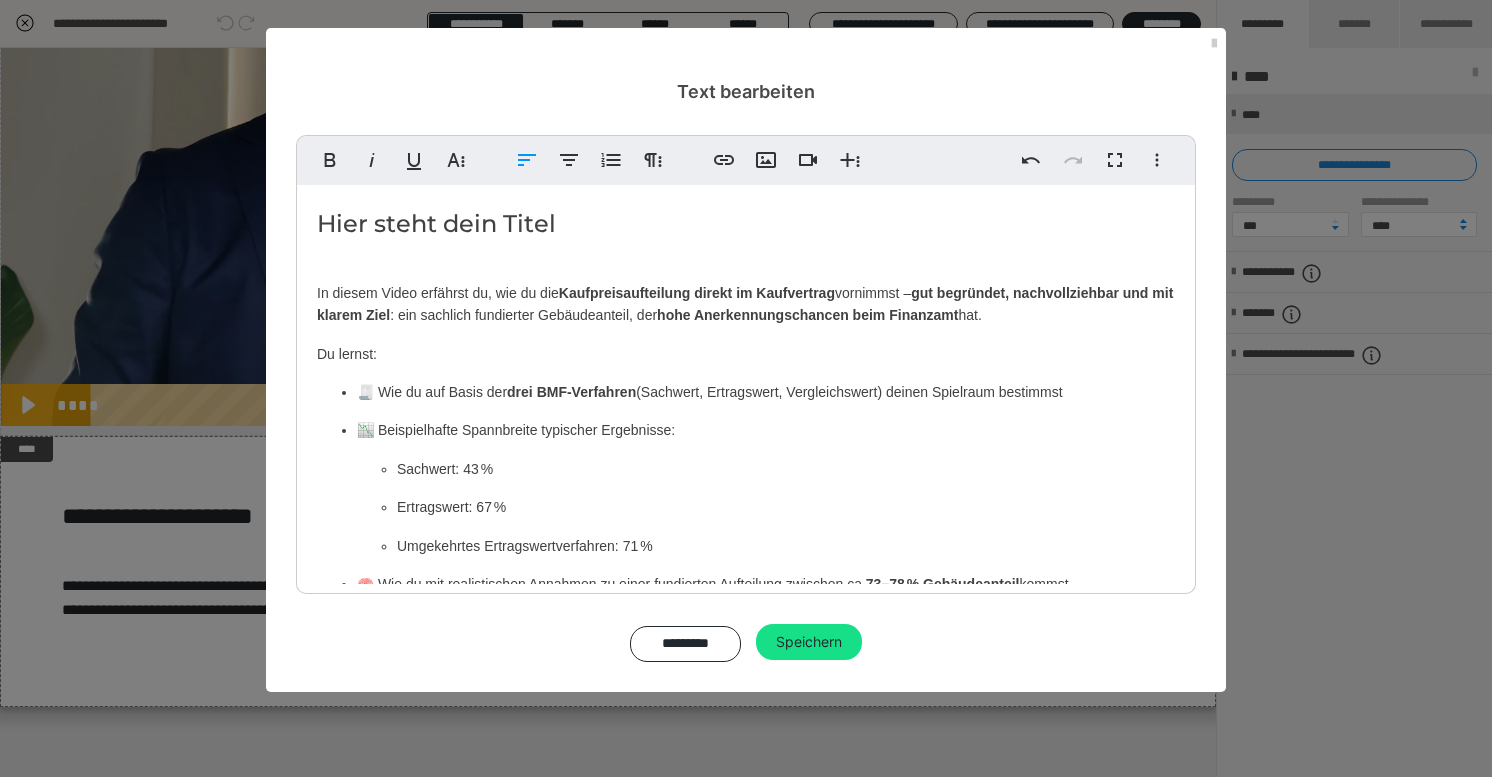 click on "Hier steht dein Titel In diesem Video erfährst du, wie du die  Kaufpreisaufteilung direkt im Kaufvertrag  vornimmst –  gut begründet, nachvollziehbar und mit klarem Ziel : ein sachlich fundierter Gebäudeanteil, der  hohe Anerkennungschancen beim Finanzamt  hat. Du lernst: 🧾 Wie du auf Basis der  drei BMF-Verfahren  (Sachwert, Ertragswert, Vergleichswert) deinen Spielraum bestimmst 📉 Beispielhafte Spannbreite typischer Ergebnisse: Sachwert: 43 % Ertragswert: 67 % Umgekehrtes Ertragswertverfahren: 71 % 🧠 Wie du mit realistischen Annahmen zu einer fundierten Aufteilung zwischen ca.  73–78 % Gebäudeanteil  kommst 🔍 Wann eine  konservative Bewertung  sinnvoll ist – und wann du mit  progressiveren Argumentationen  (z. B. über reduzierte Bodenwerte) weiter optimieren kannst 📑 Welche Argumente im Kaufvertrag Bestand haben sollten, um steuerlich Anerkennung zu finden Dieses Video liefert dir eine  strukturierte Herangehensweise für die Aufteilung im Kaufvertrag" at bounding box center (746, 488) 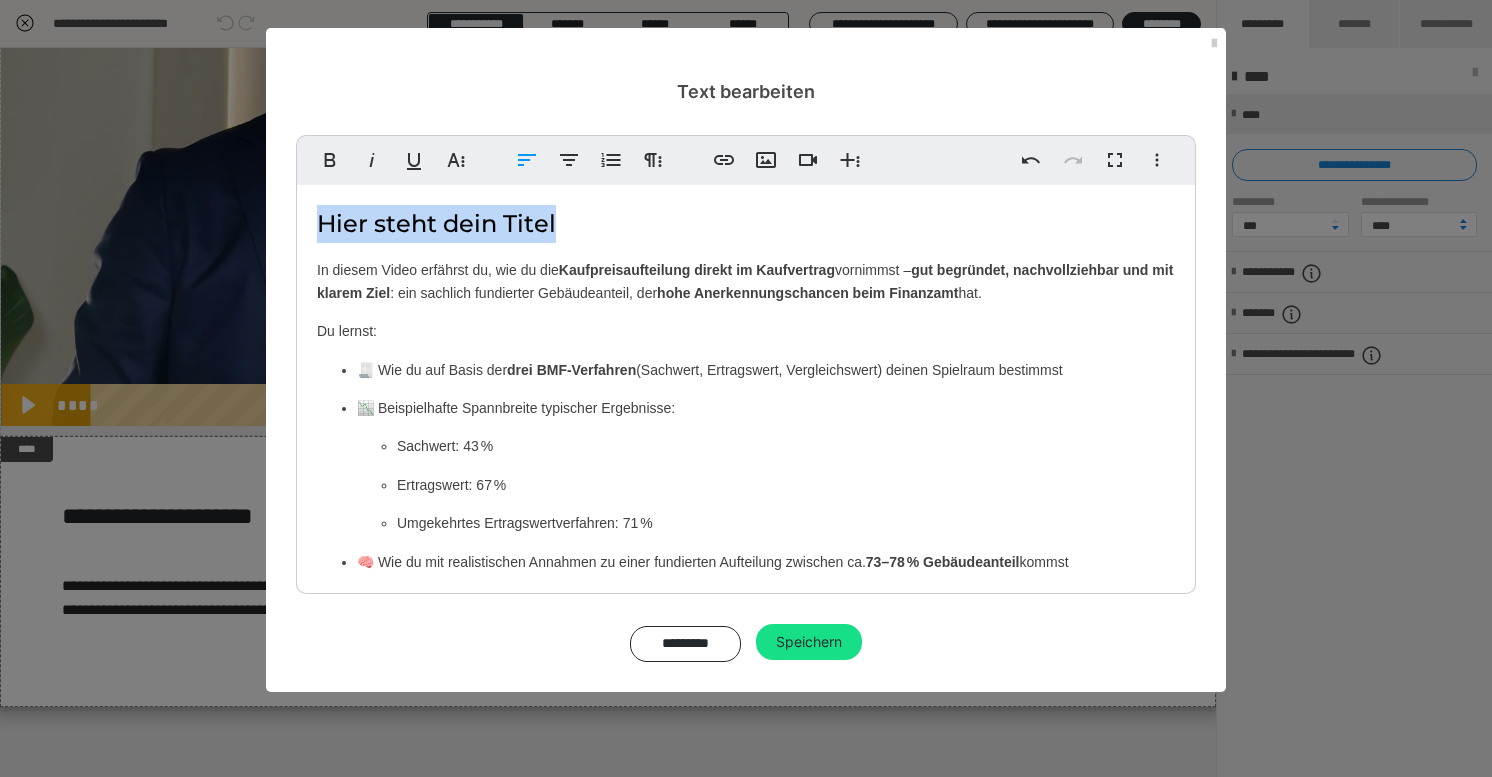 drag, startPoint x: 564, startPoint y: 226, endPoint x: 300, endPoint y: 217, distance: 264.15335 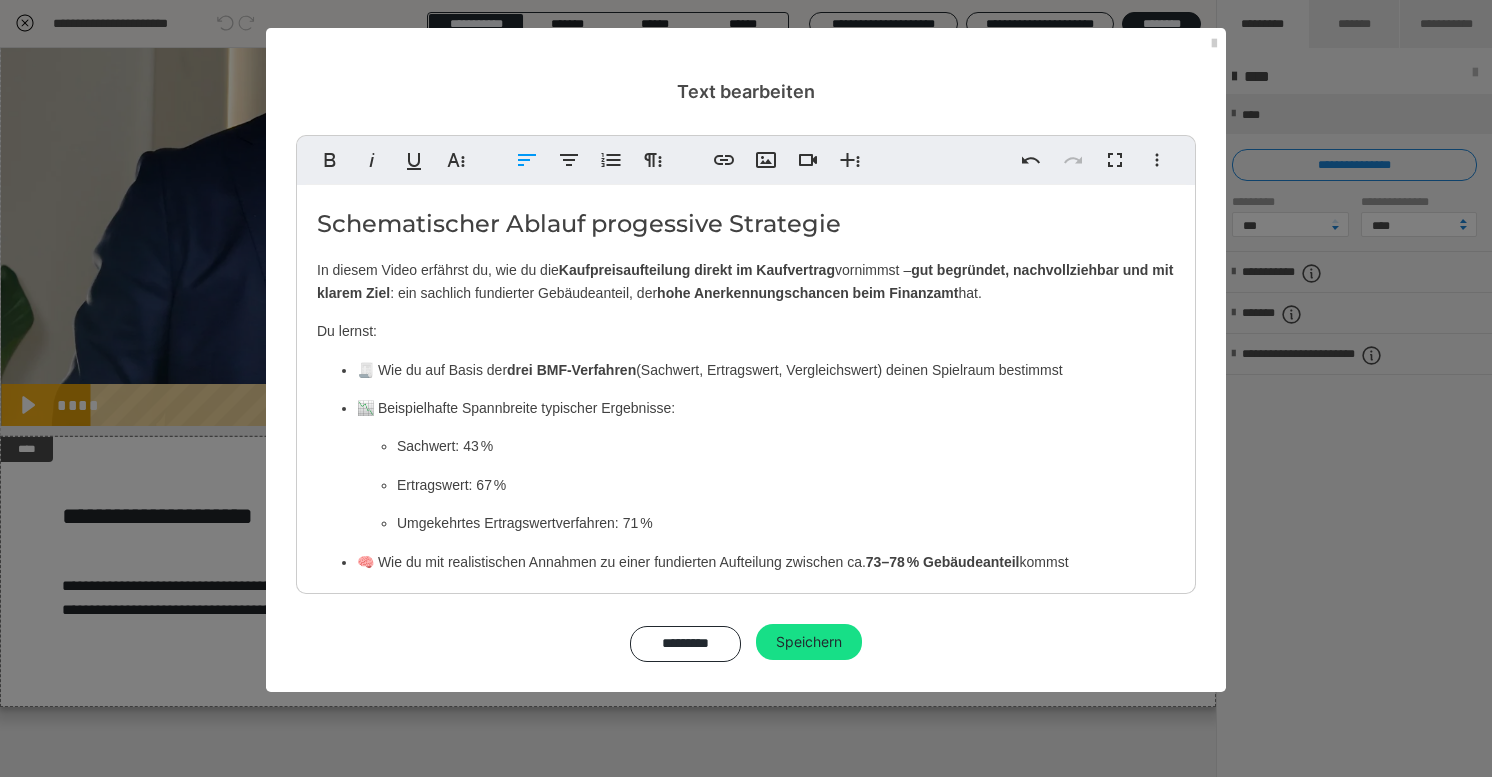 click on "Schematischer Ablauf progessive Strategie" at bounding box center [746, 224] 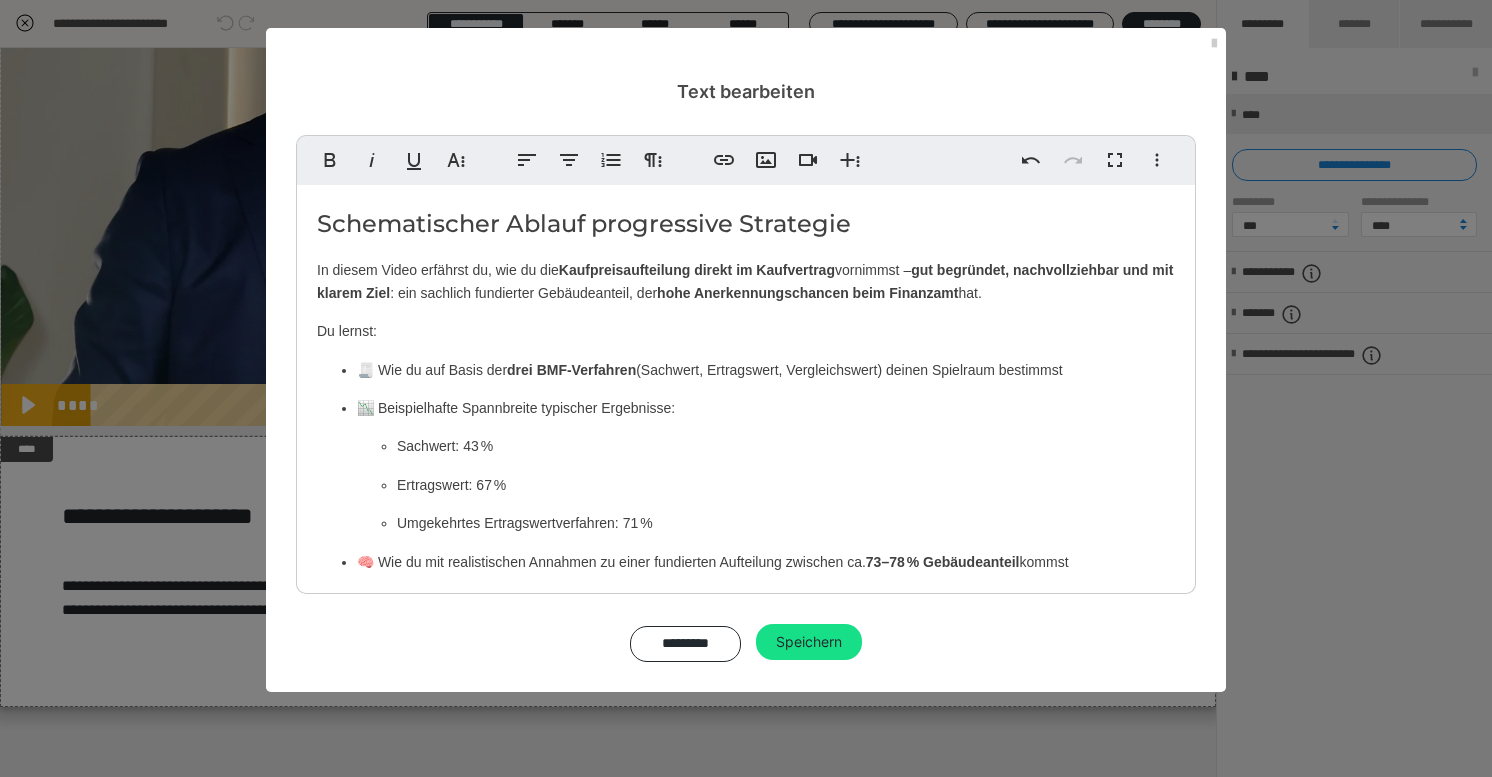 drag, startPoint x: 838, startPoint y: 638, endPoint x: 831, endPoint y: 479, distance: 159.154 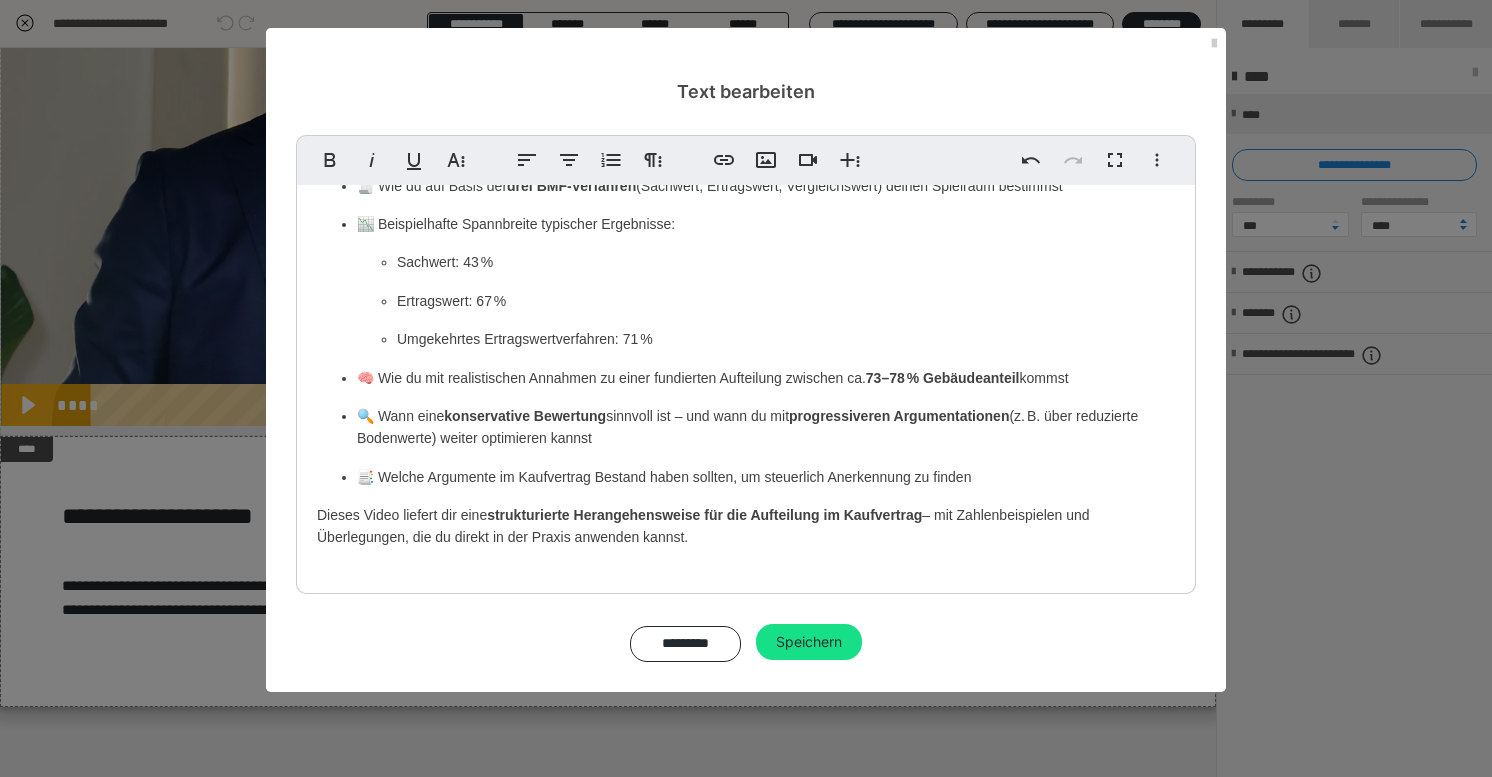 scroll, scrollTop: 185, scrollLeft: 0, axis: vertical 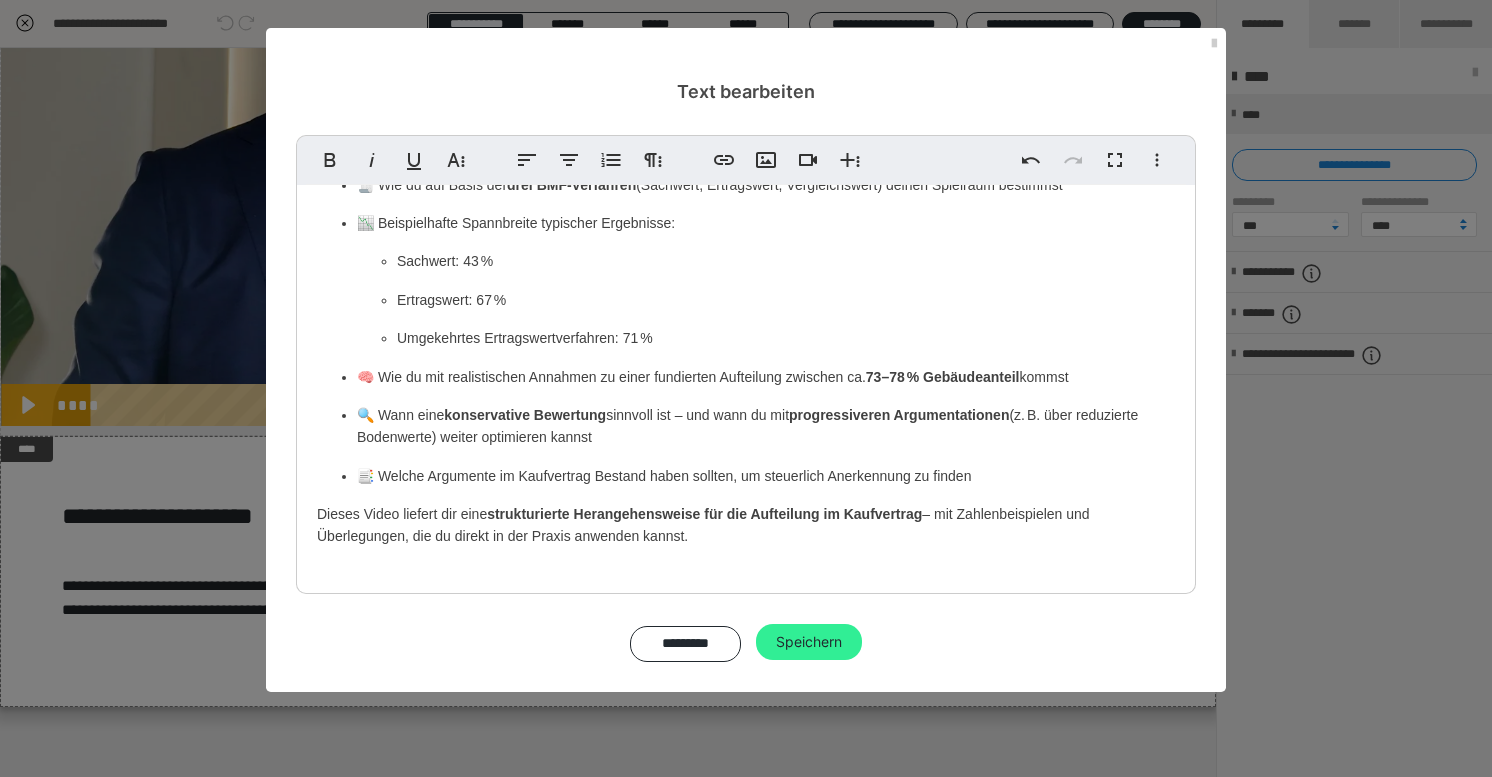 click on "Speichern" at bounding box center (809, 642) 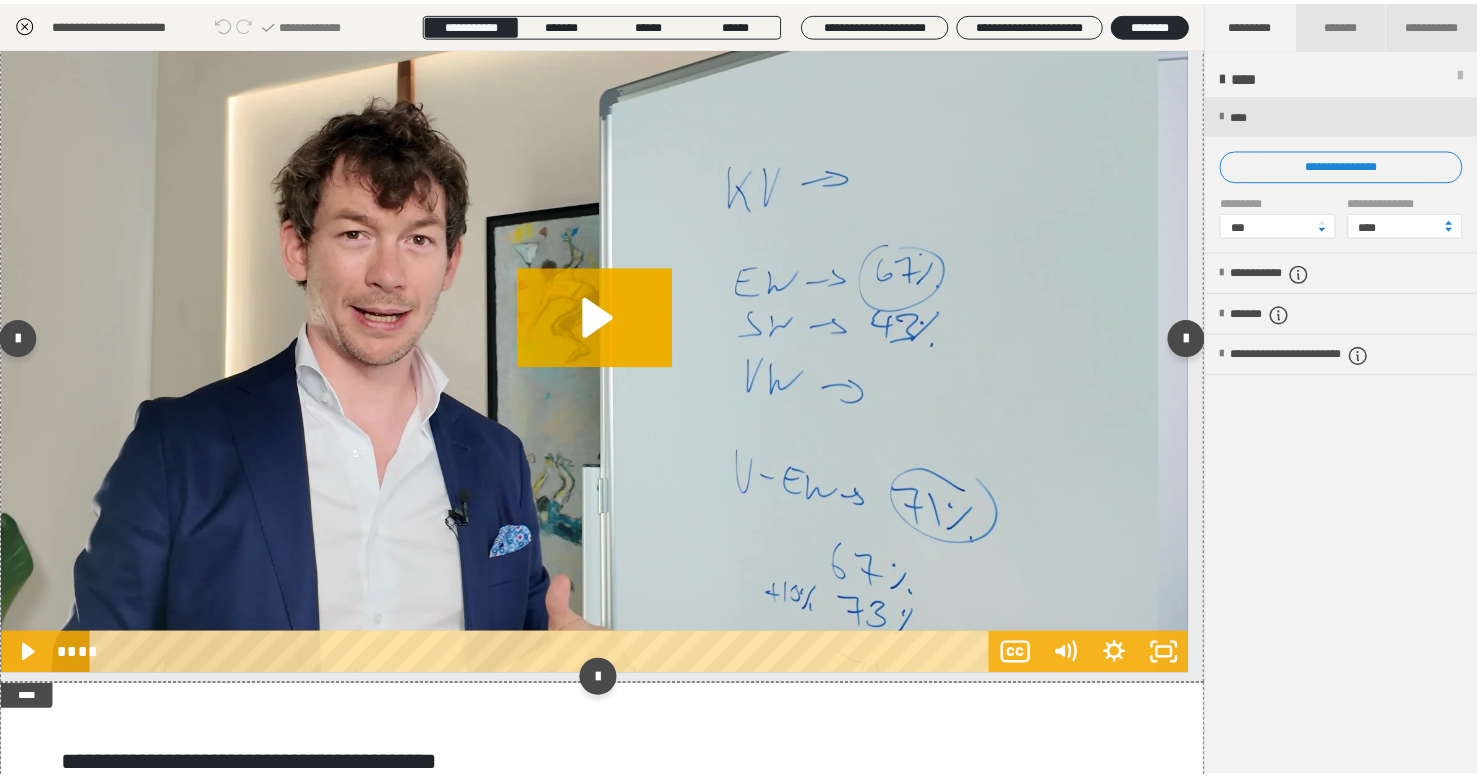 scroll, scrollTop: 0, scrollLeft: 0, axis: both 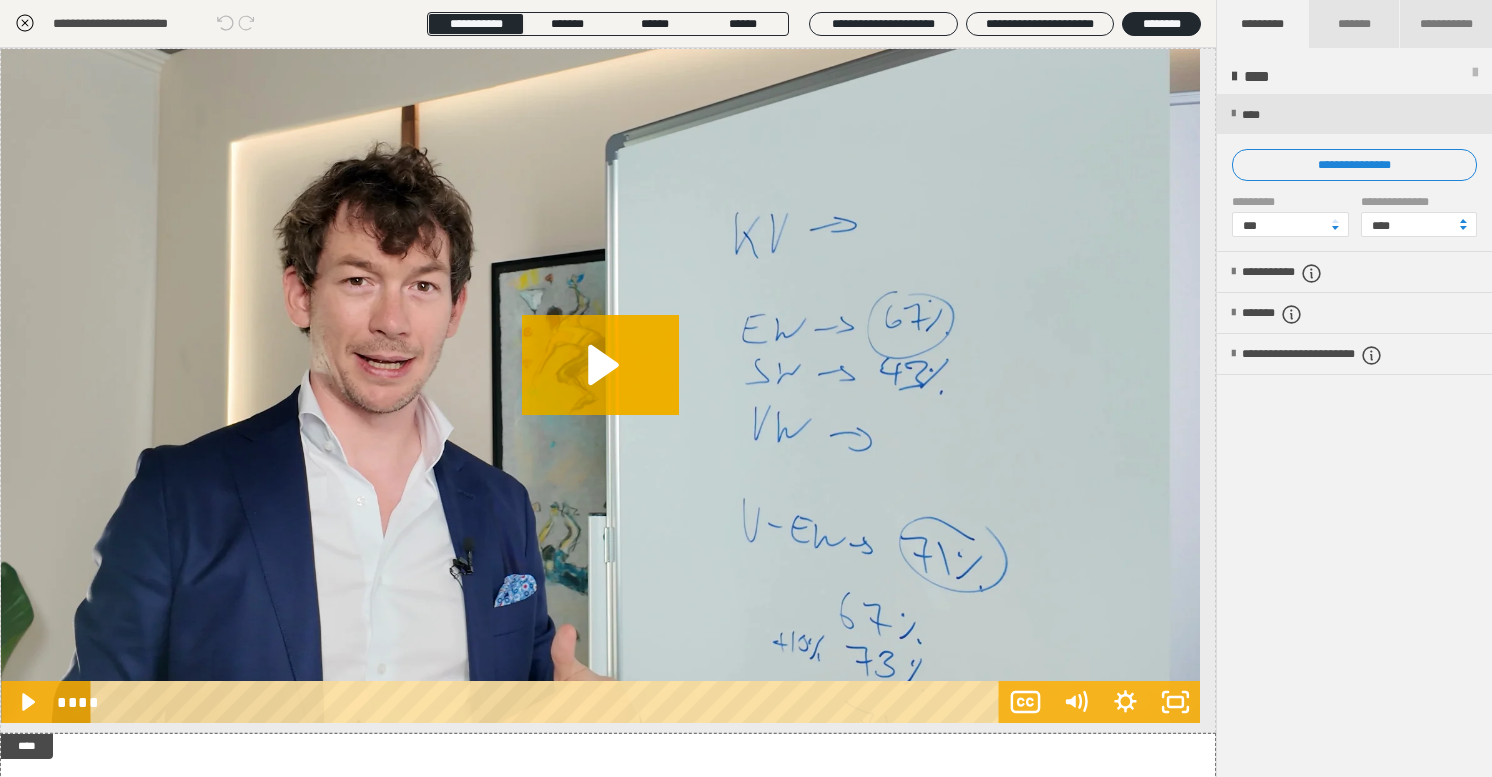 click 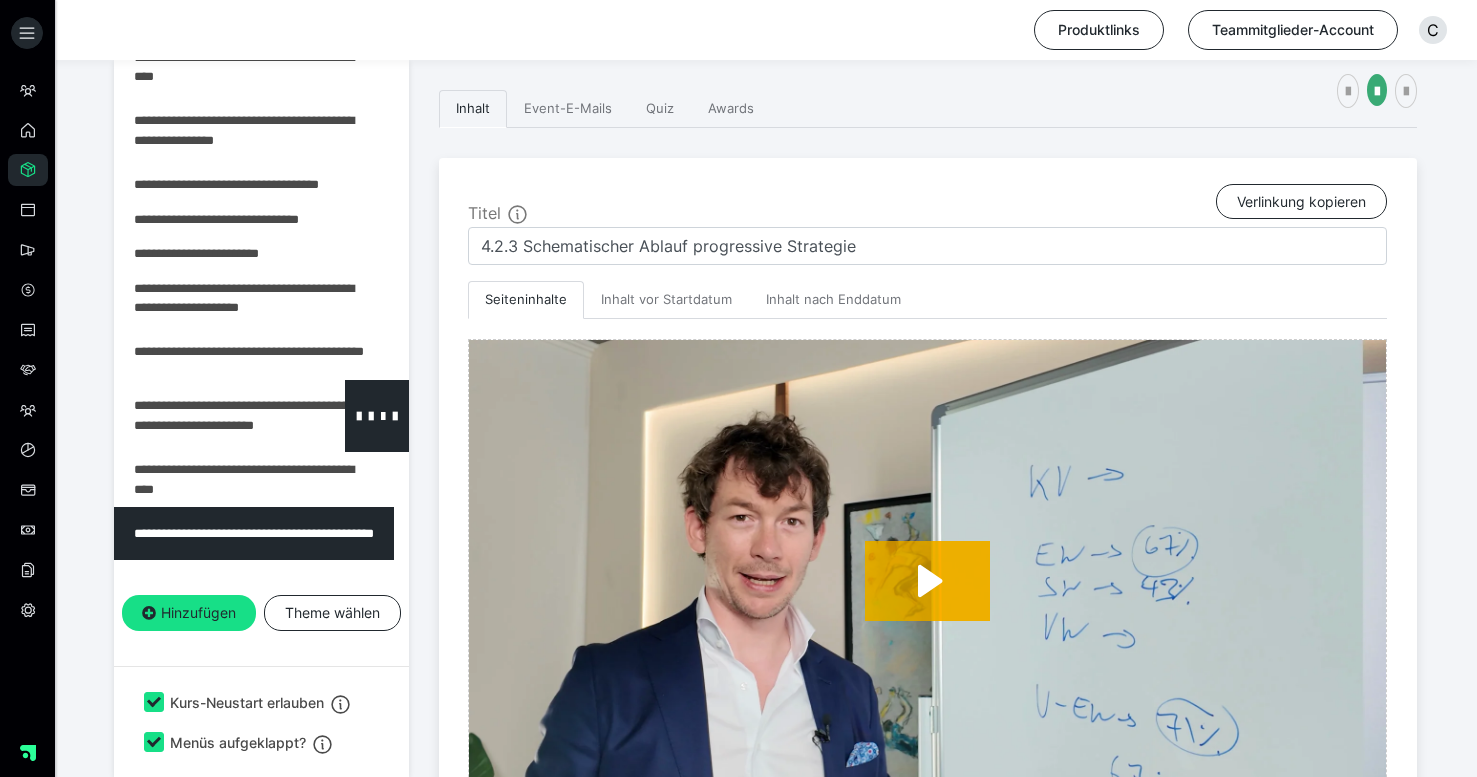 scroll, scrollTop: 0, scrollLeft: 0, axis: both 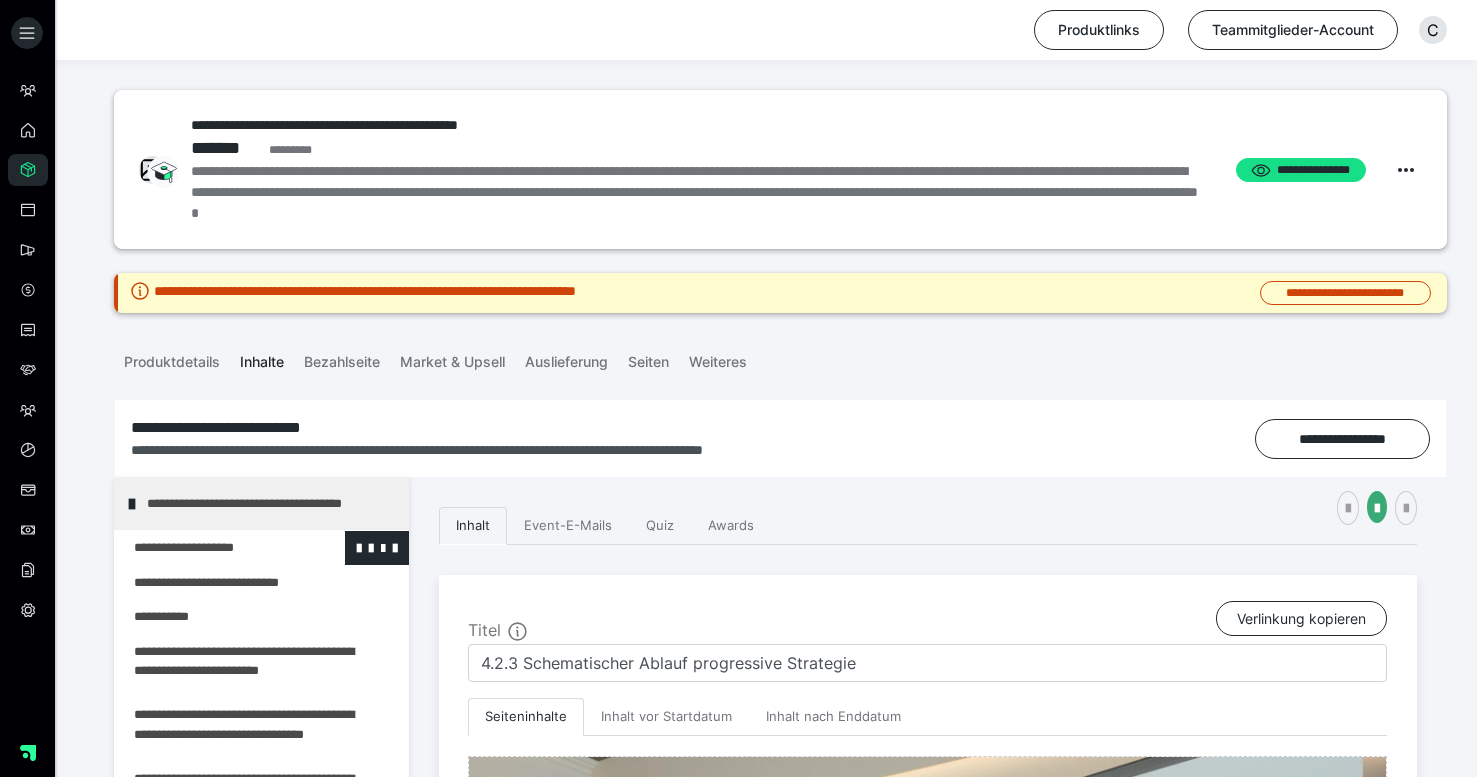 click at bounding box center (209, 548) 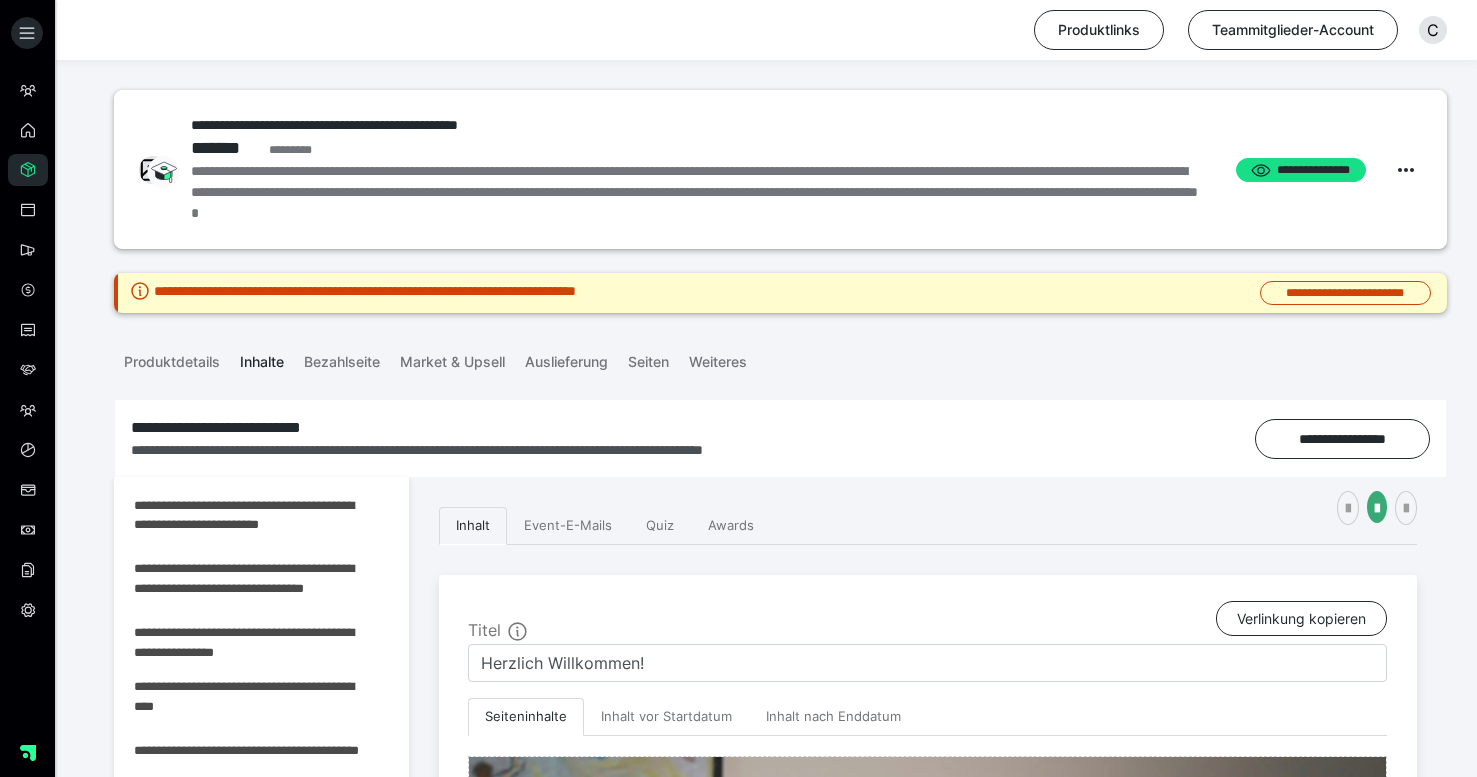 scroll, scrollTop: 23, scrollLeft: 0, axis: vertical 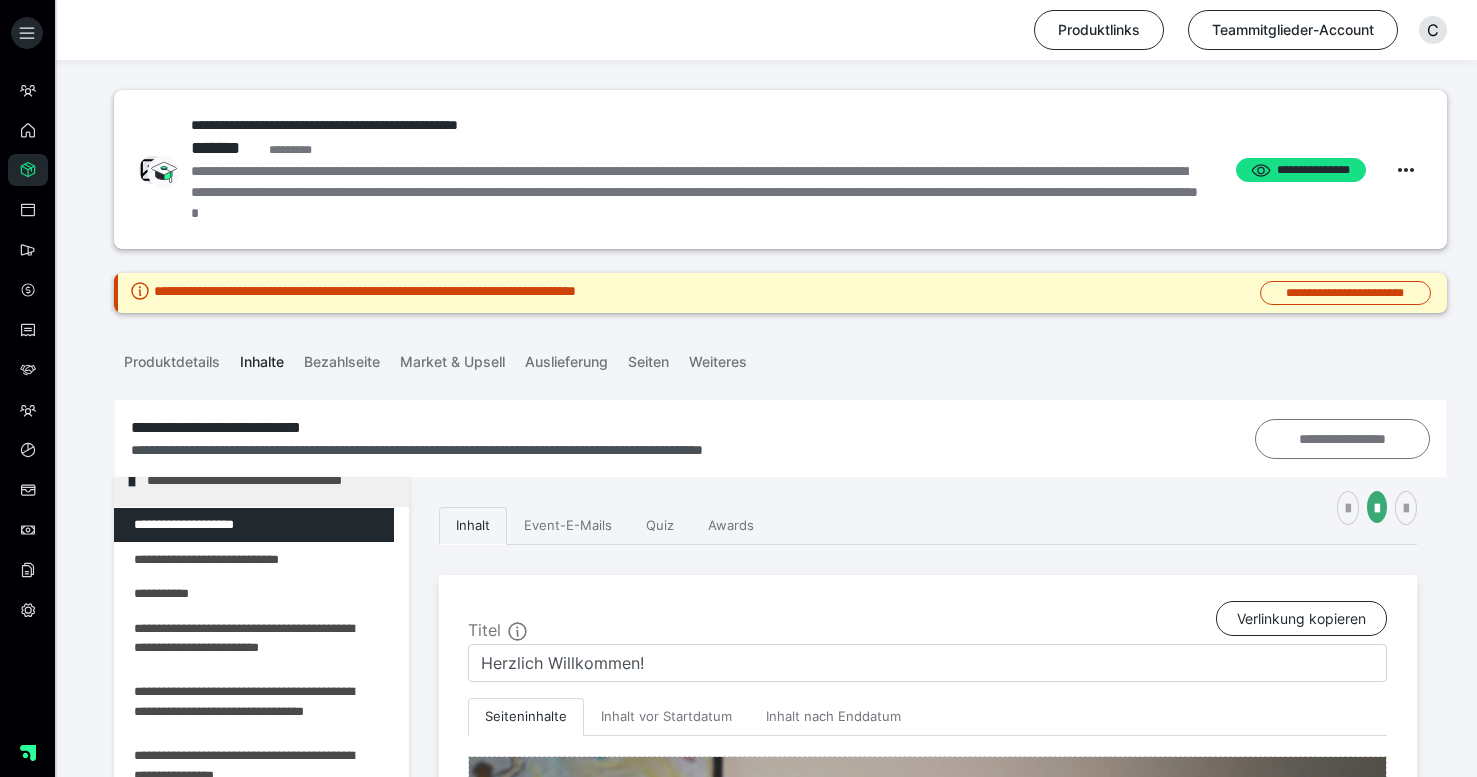 click on "**********" at bounding box center (1342, 439) 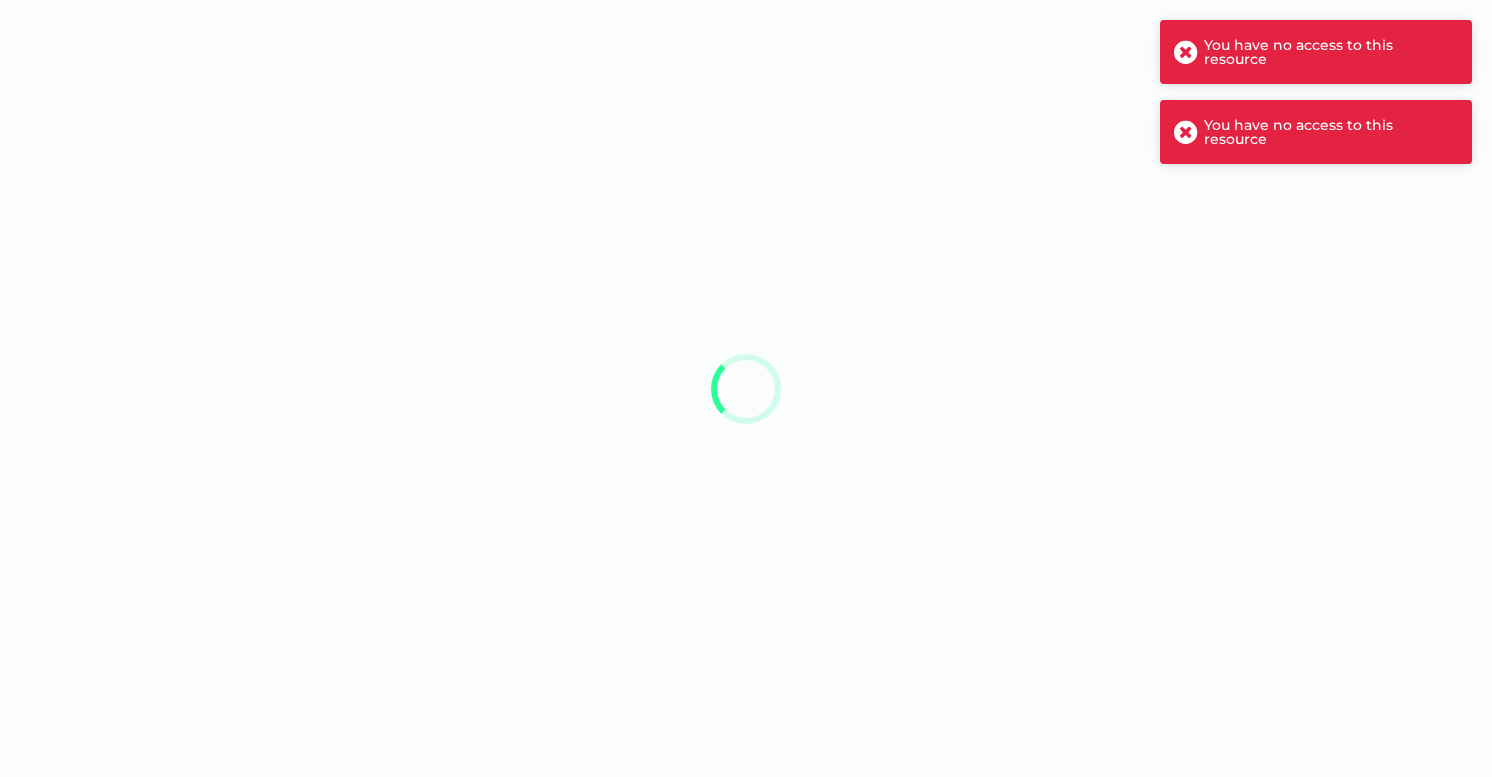 scroll, scrollTop: 0, scrollLeft: 0, axis: both 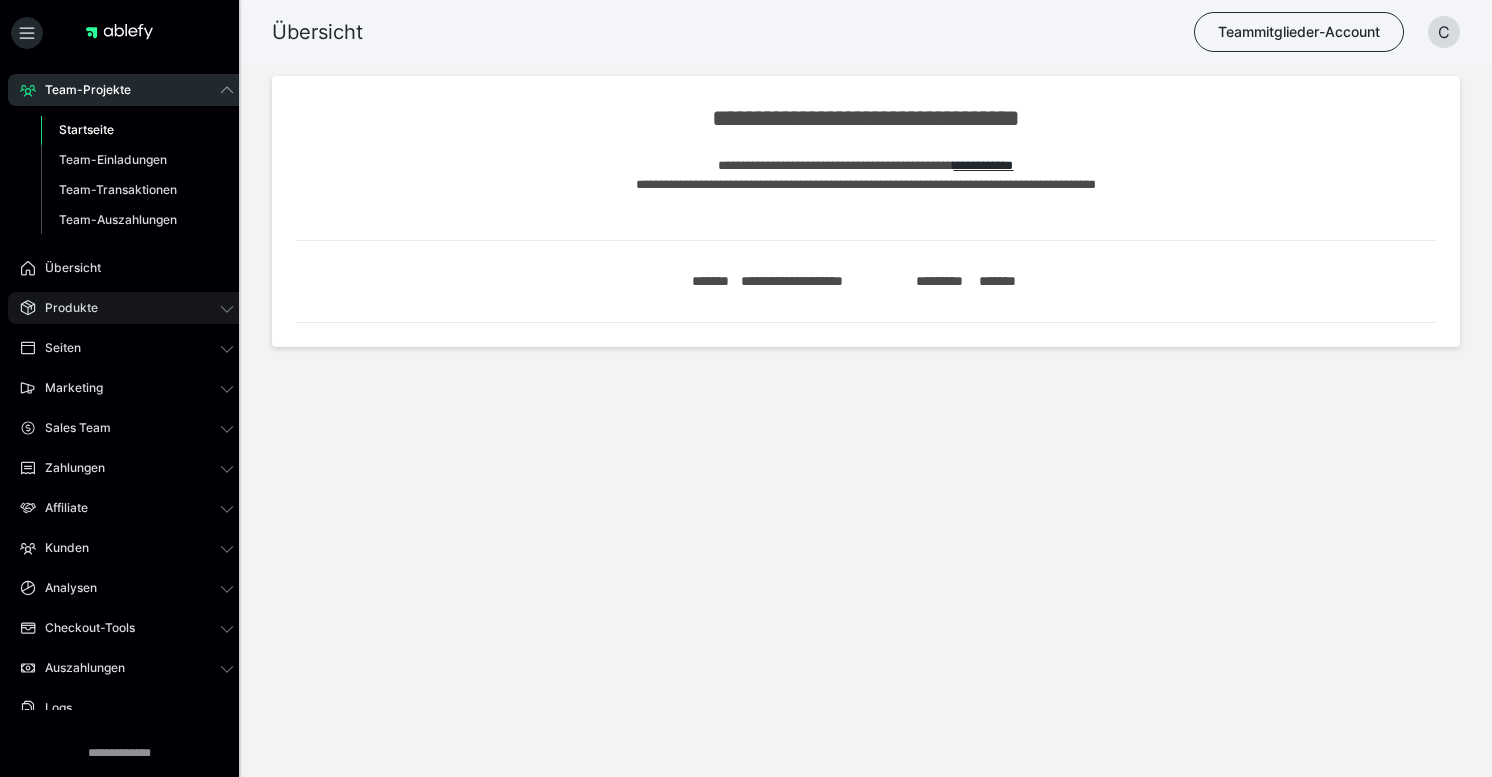 click on "Produkte" at bounding box center (127, 308) 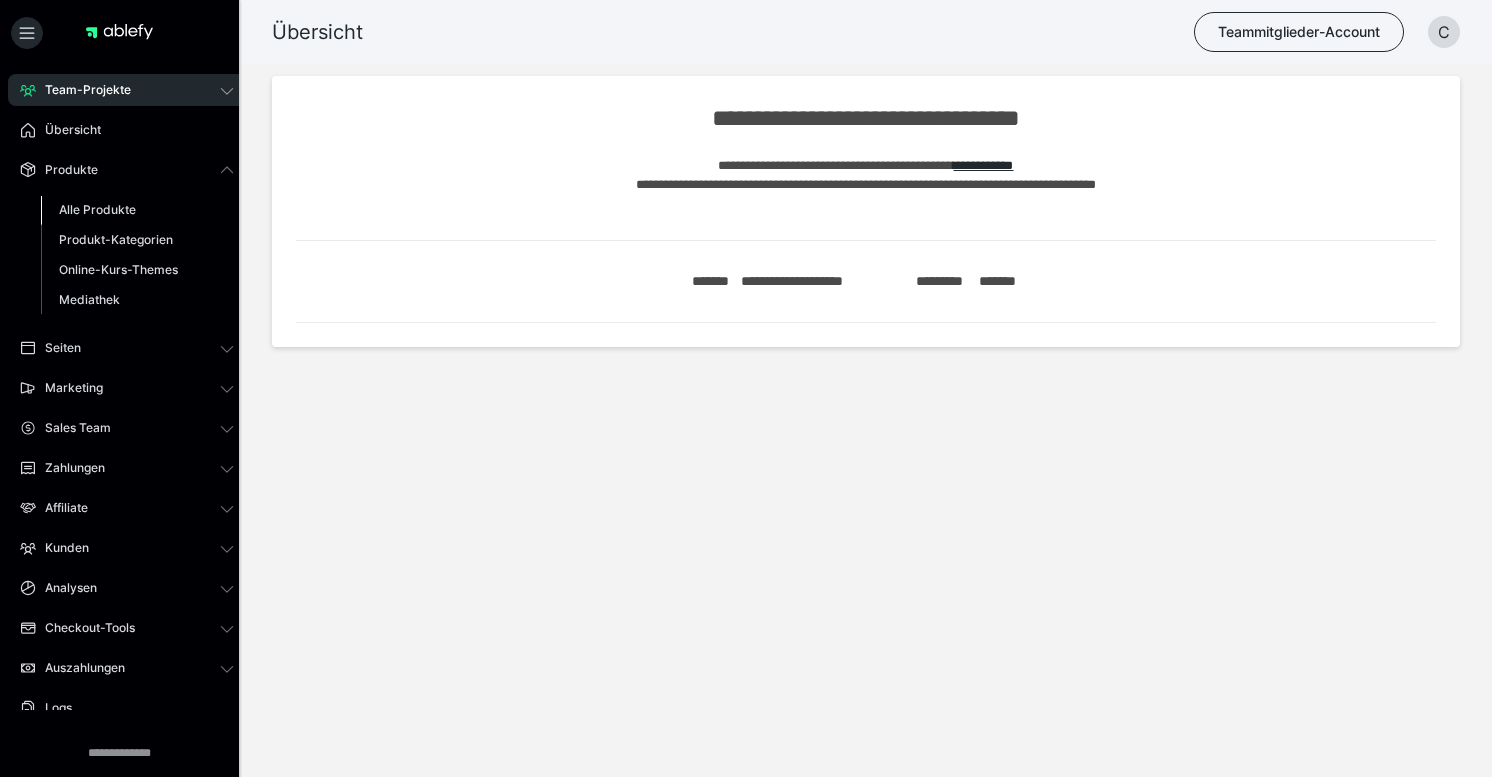 click on "Alle Produkte" at bounding box center [97, 209] 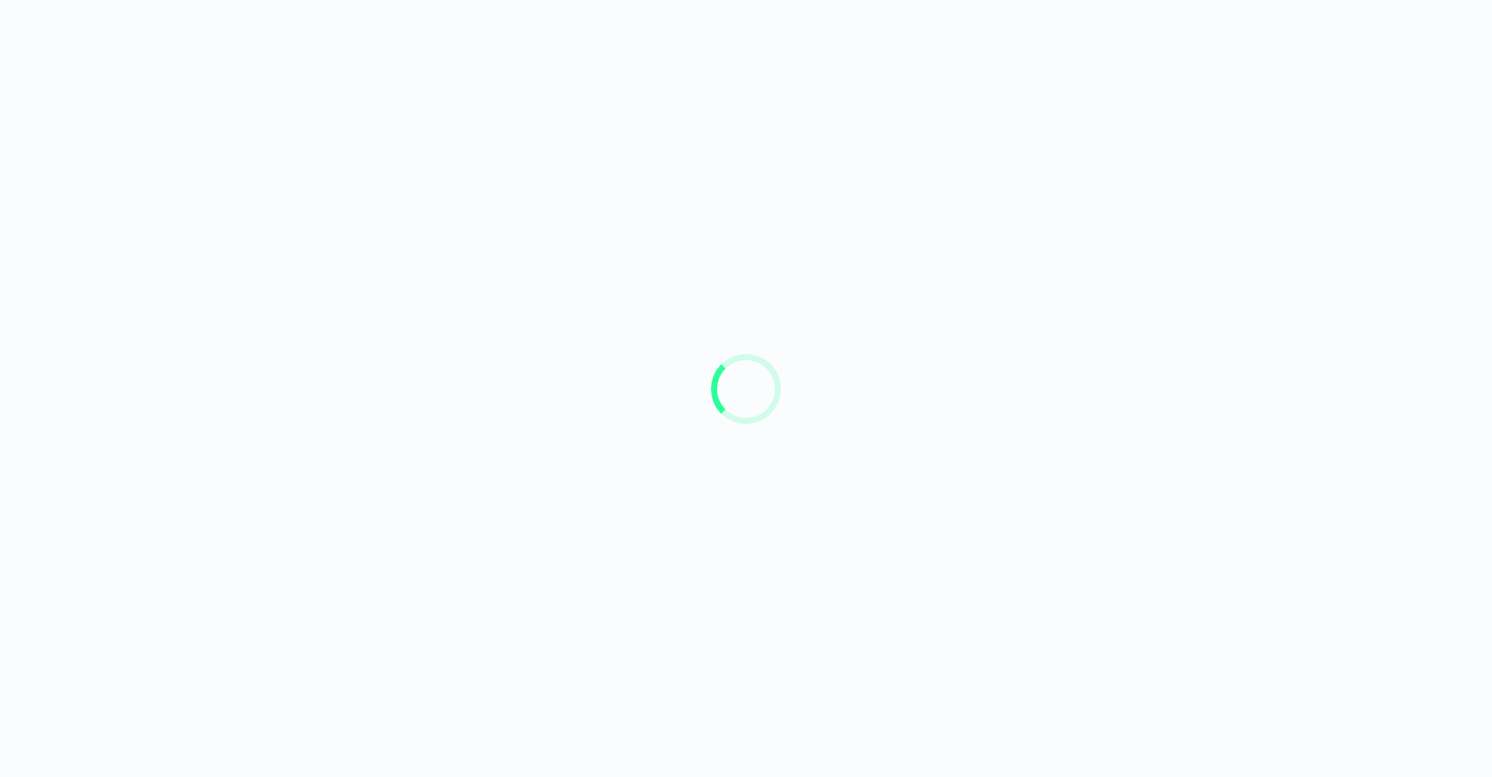 scroll, scrollTop: 0, scrollLeft: 0, axis: both 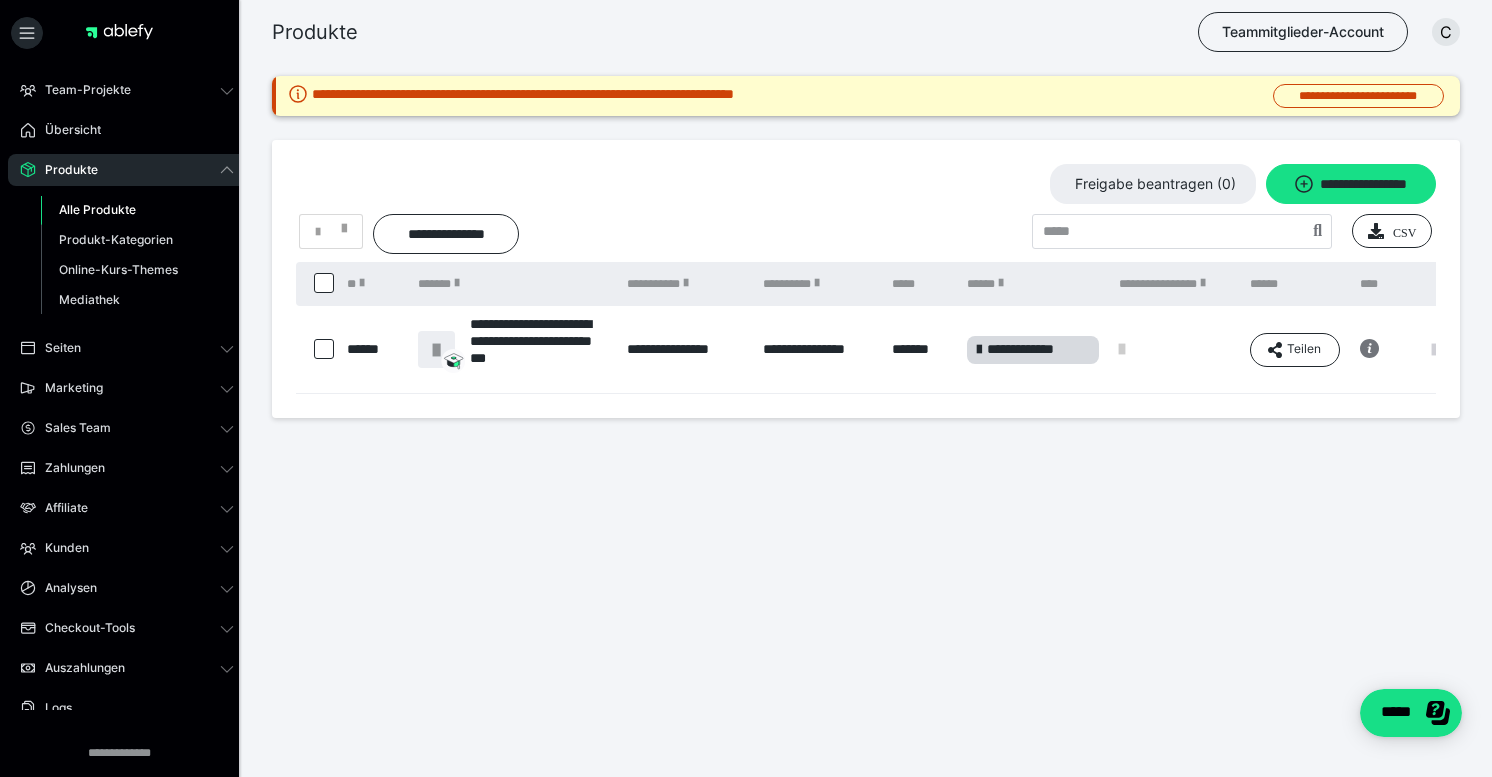 click at bounding box center (1435, 350) 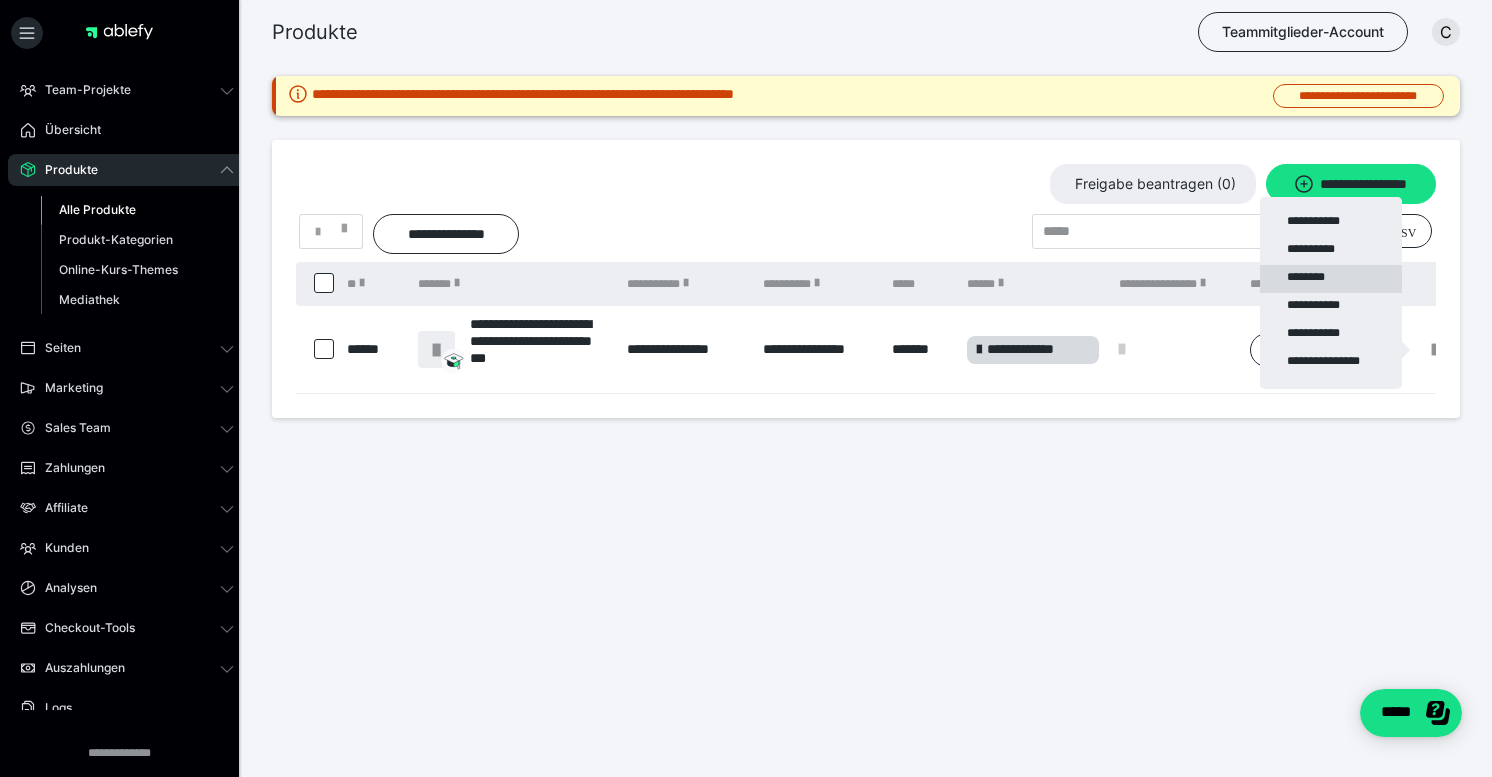 click on "********" at bounding box center (1331, 279) 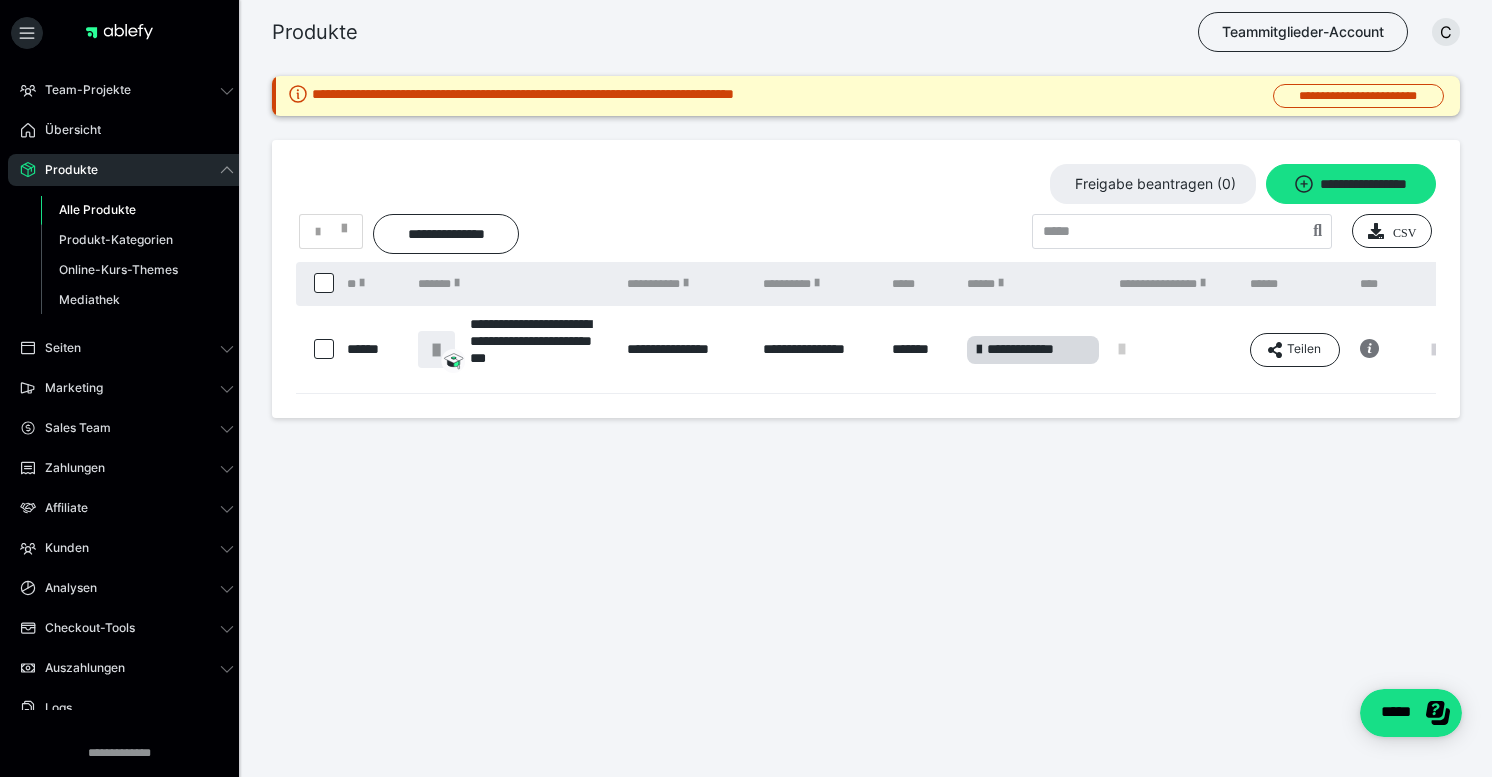 click at bounding box center (1435, 350) 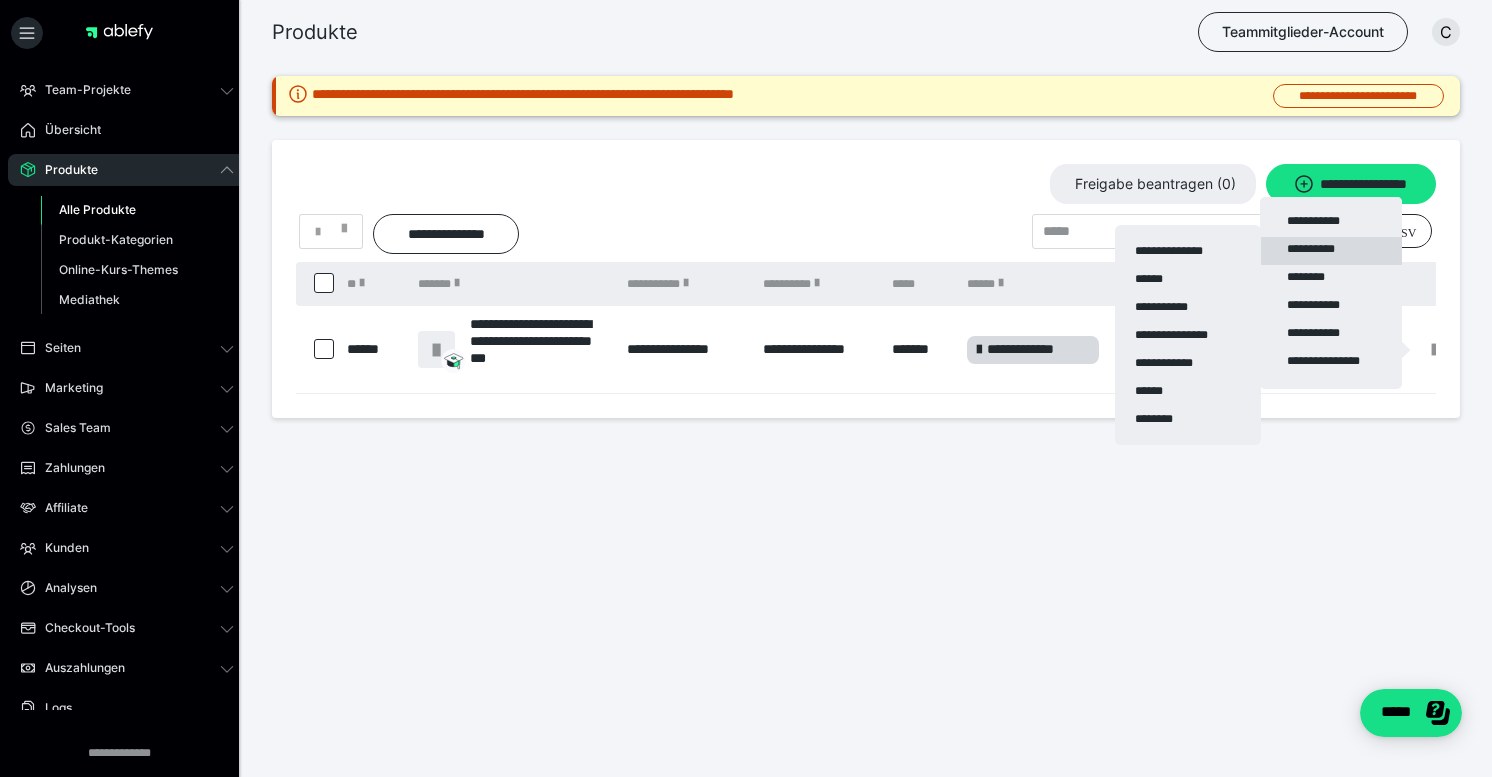 click on "**********" at bounding box center (1331, 251) 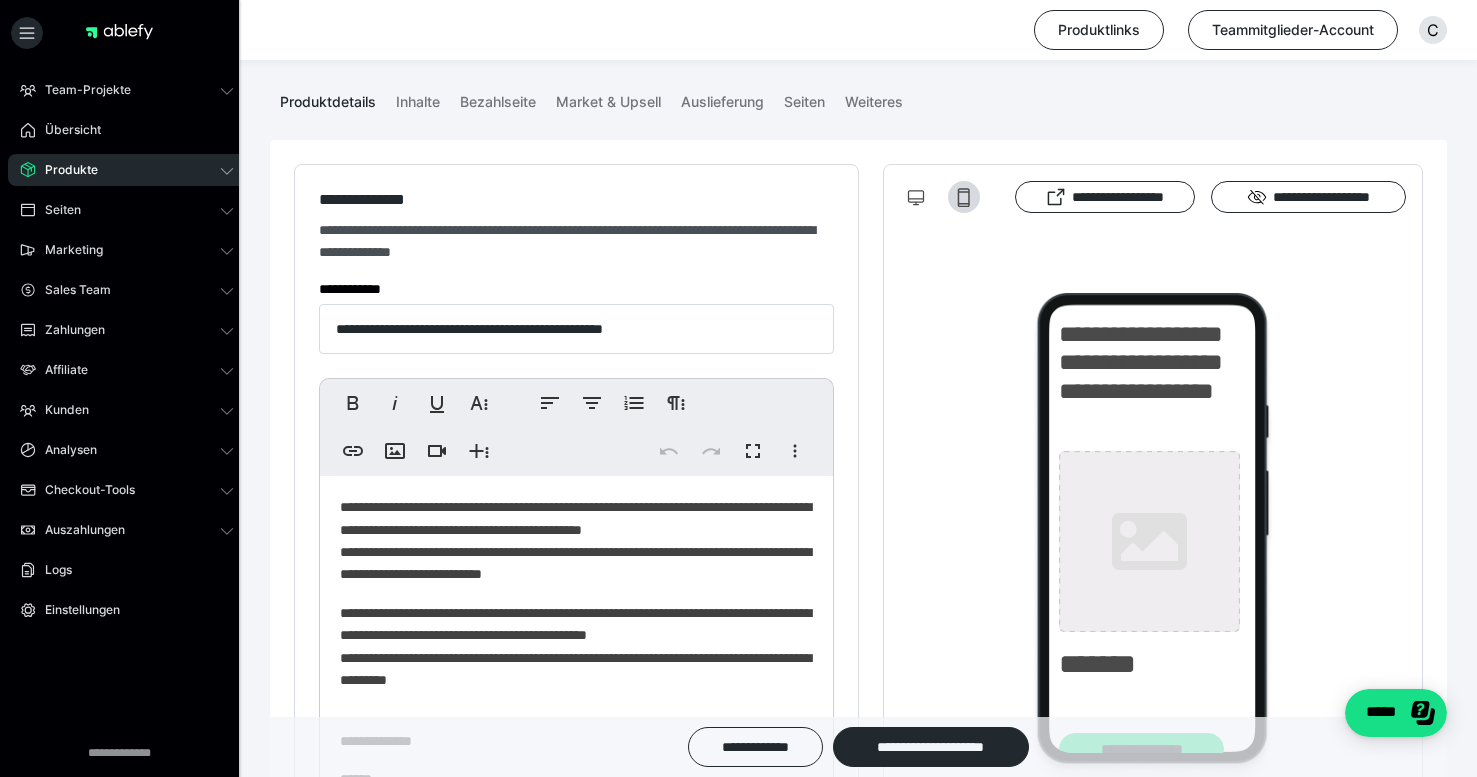 scroll, scrollTop: 0, scrollLeft: 0, axis: both 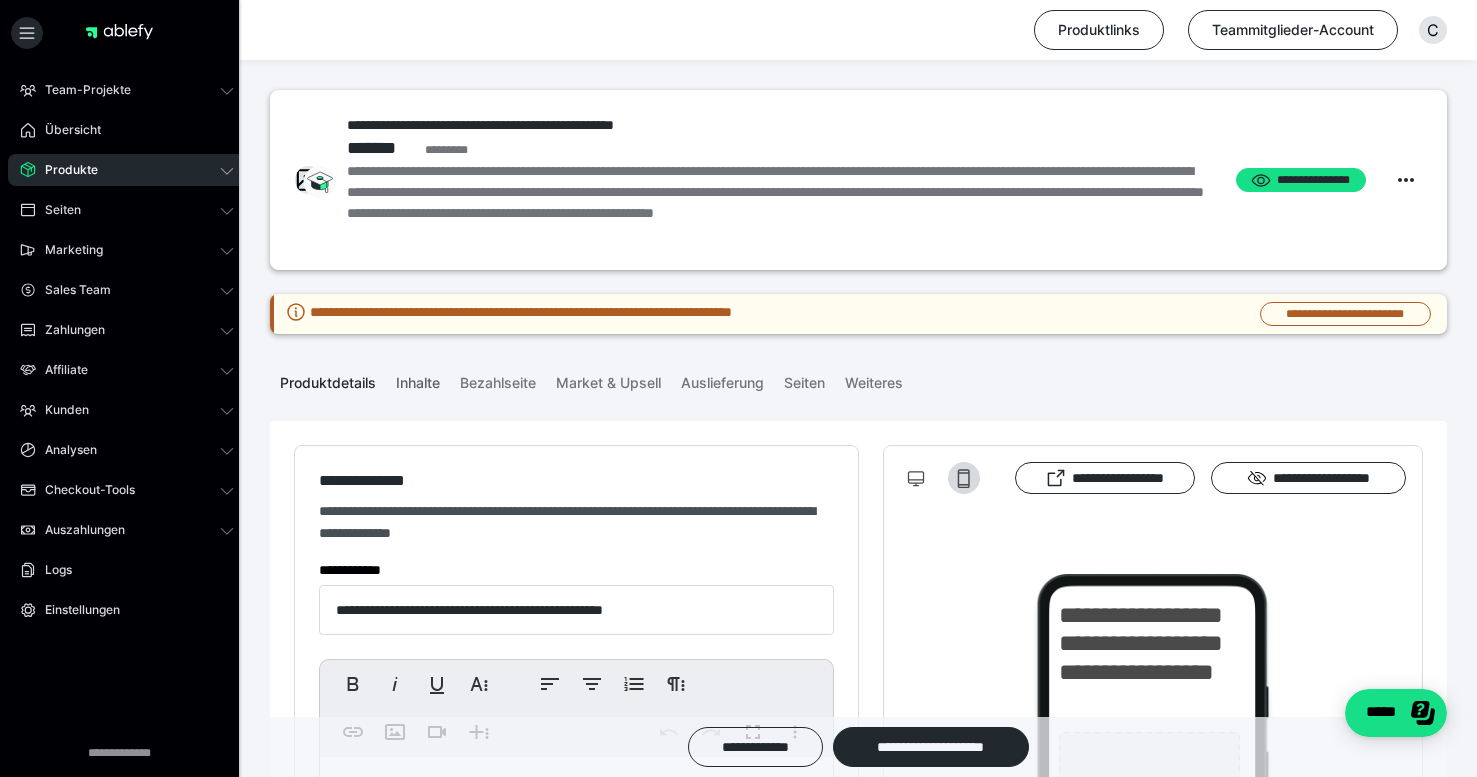 click on "Inhalte" at bounding box center [418, 379] 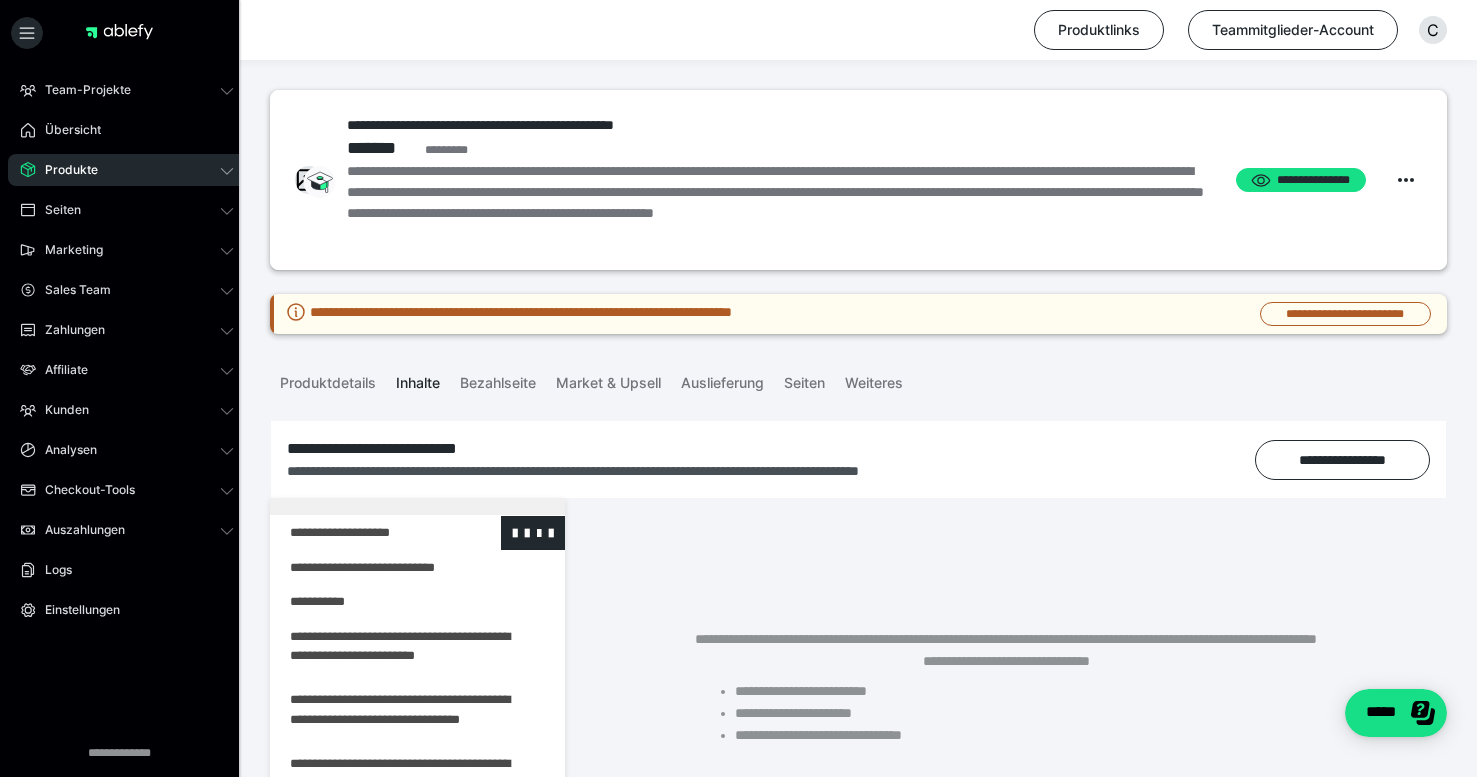 scroll, scrollTop: 38, scrollLeft: 0, axis: vertical 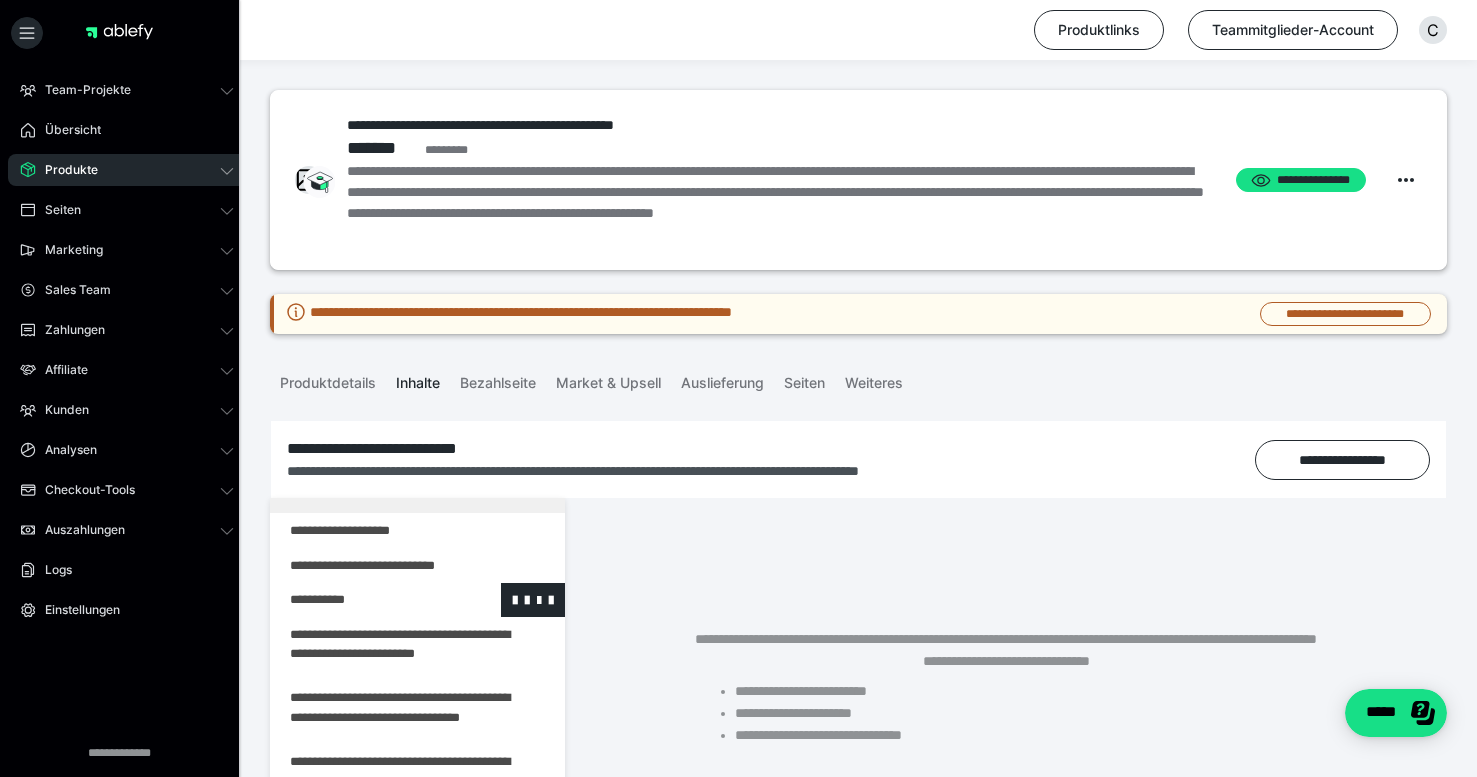 click at bounding box center (365, 600) 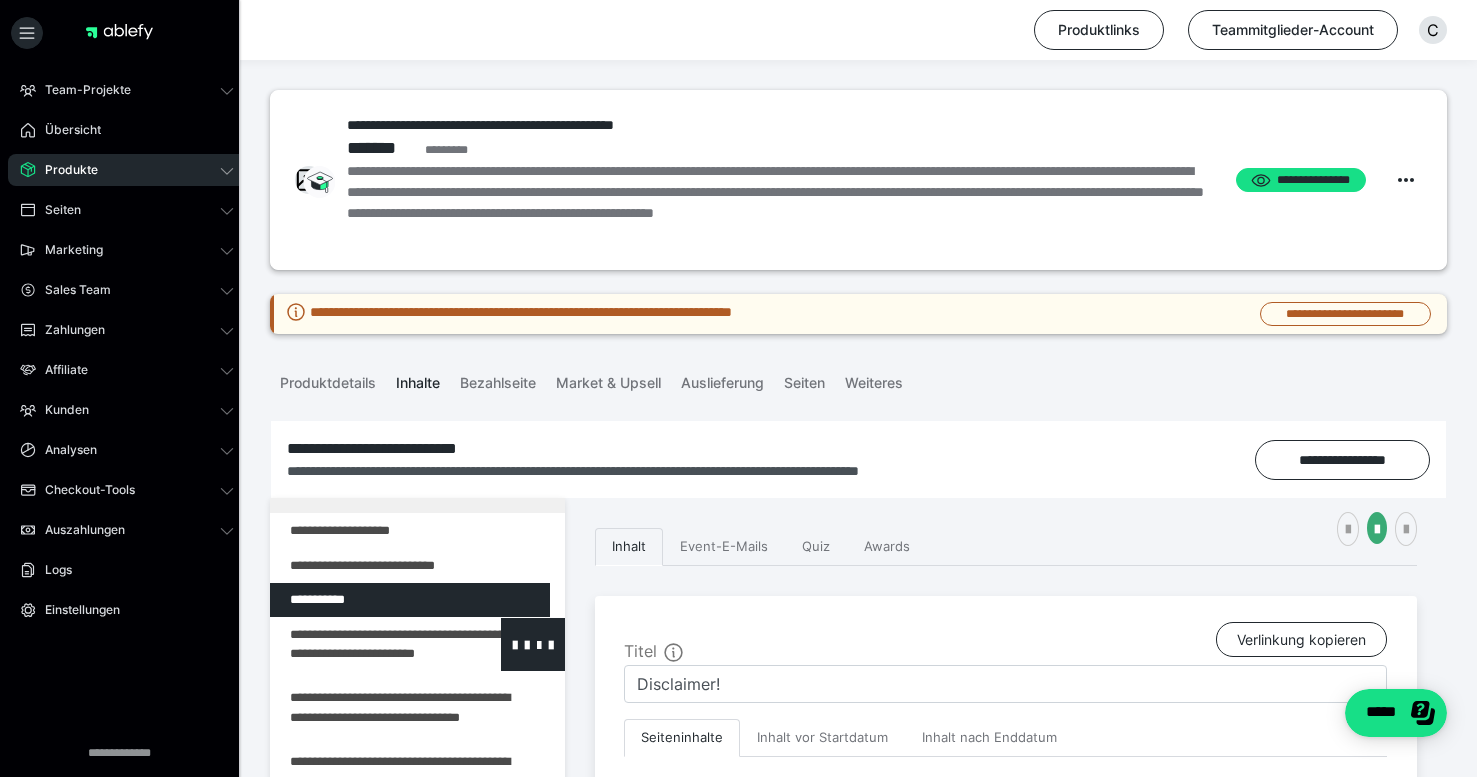 click at bounding box center [365, 644] 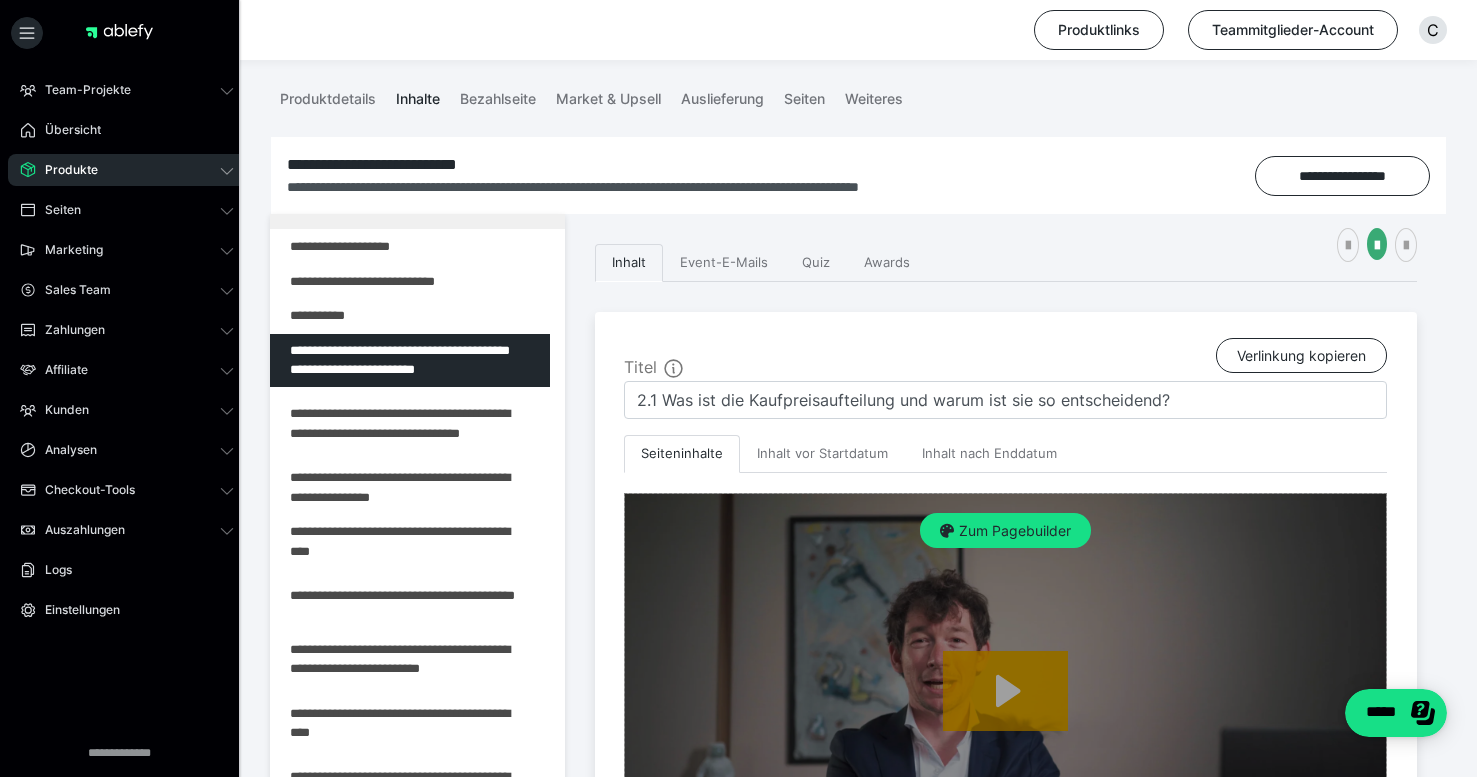 scroll, scrollTop: 678, scrollLeft: 0, axis: vertical 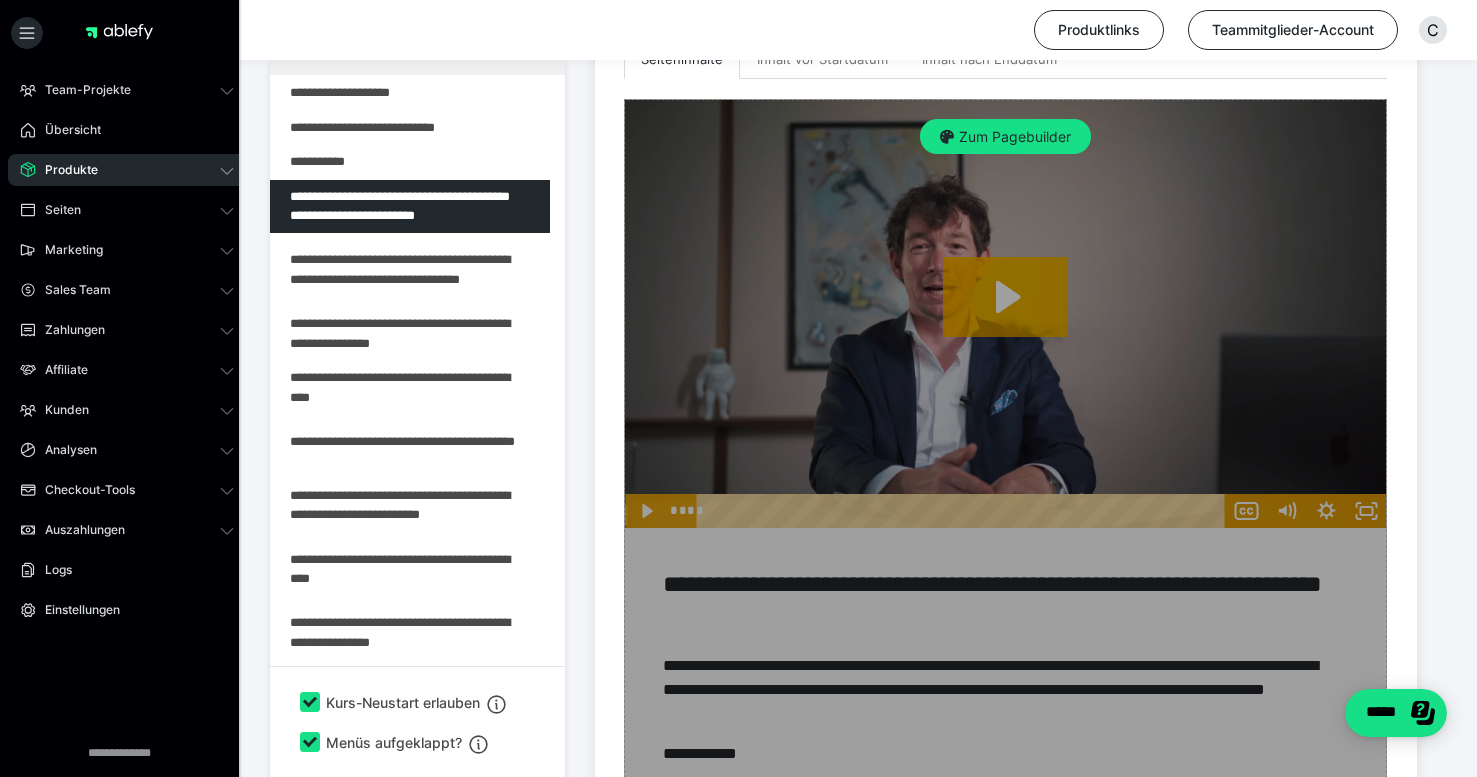 click on "Zum Pagebuilder" at bounding box center (1005, 644) 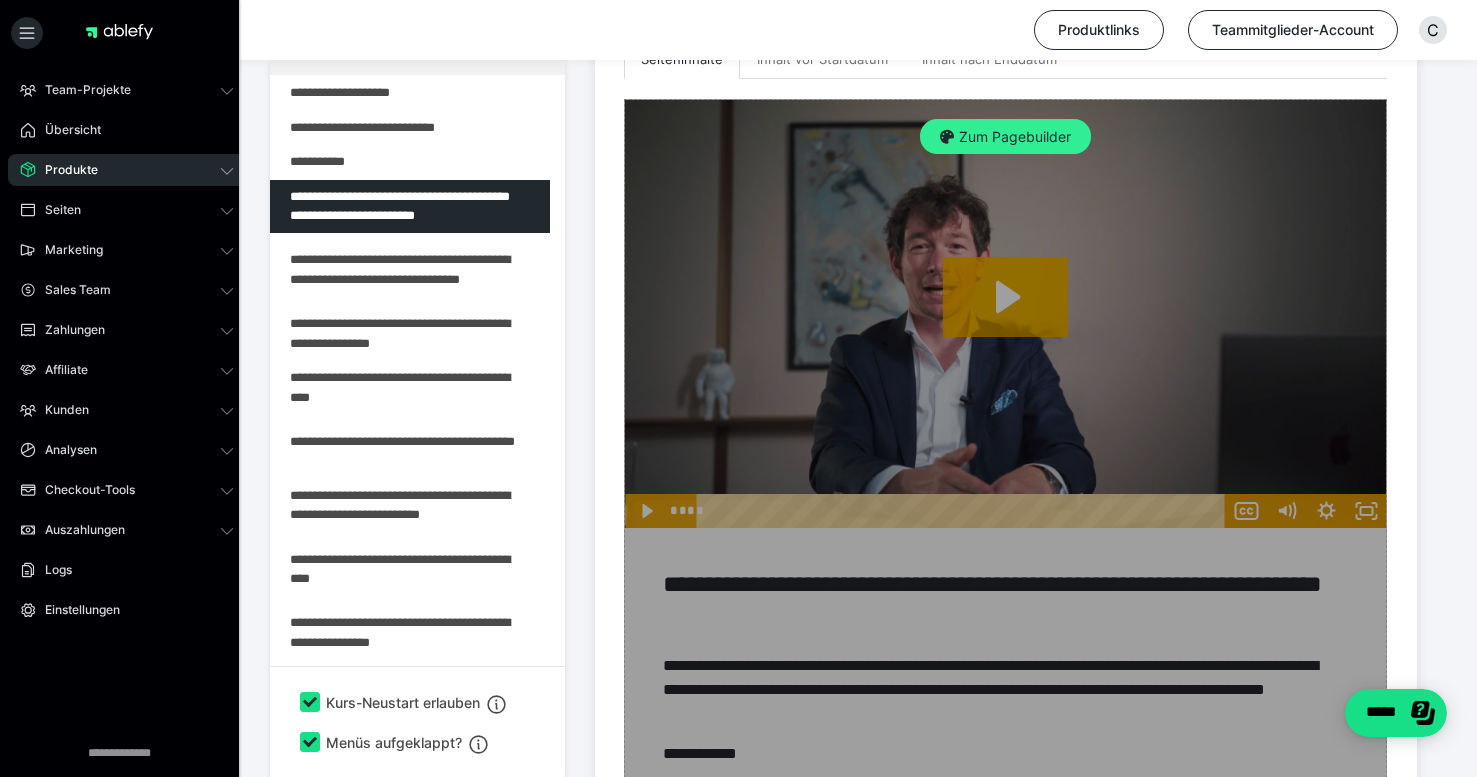 click on "Zum Pagebuilder" at bounding box center [1005, 137] 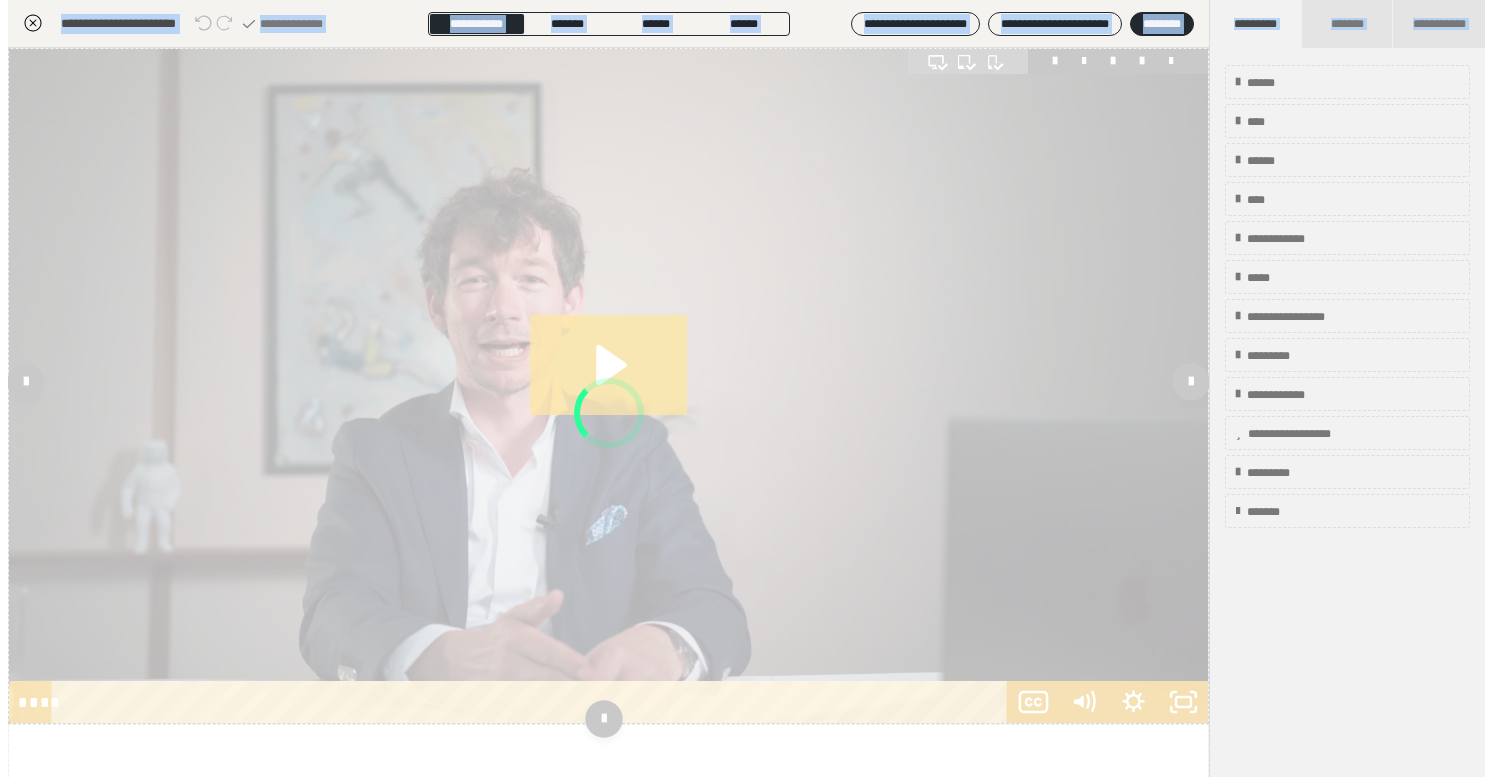 scroll, scrollTop: 438, scrollLeft: 0, axis: vertical 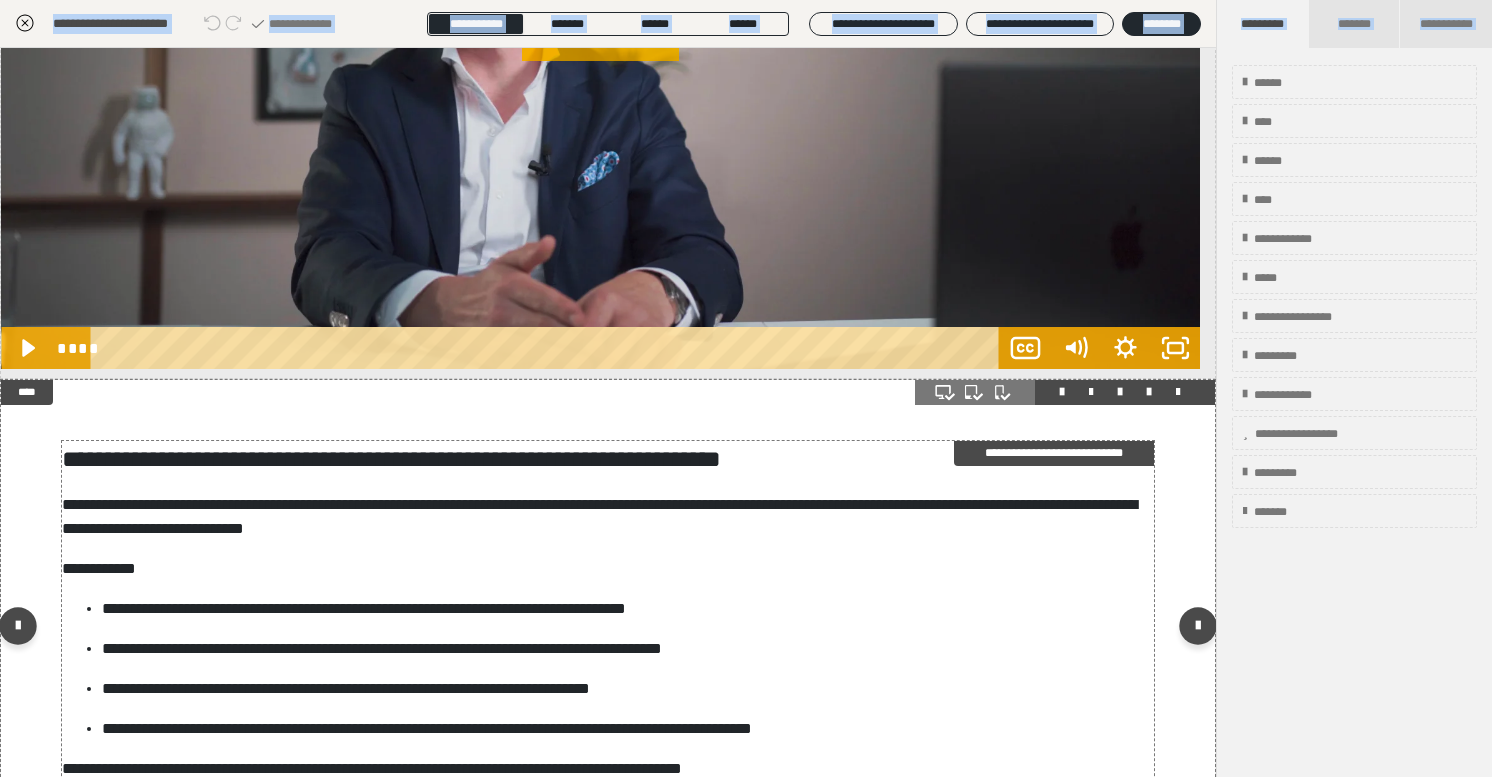 click on "**********" at bounding box center [601, 459] 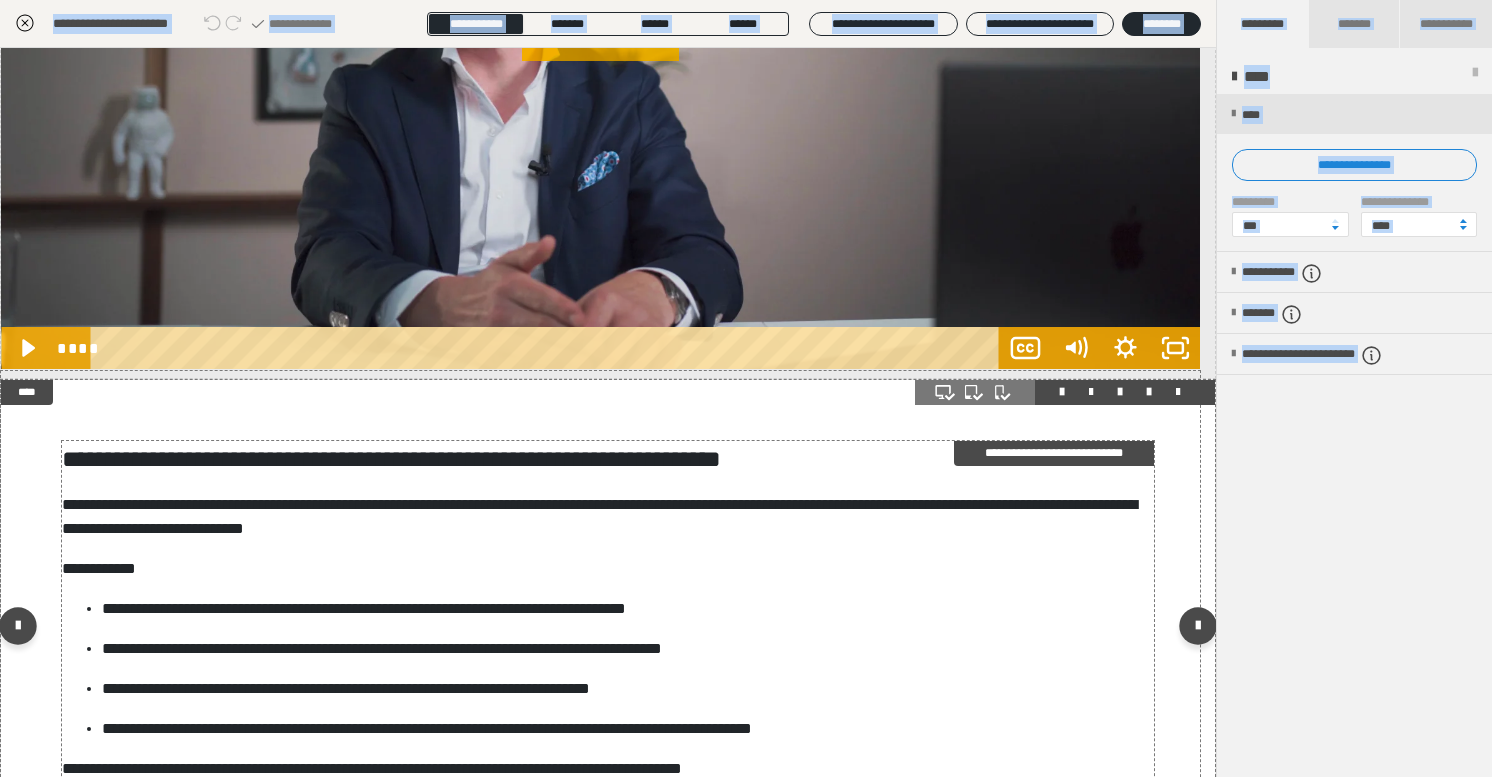 click on "**********" at bounding box center (601, 459) 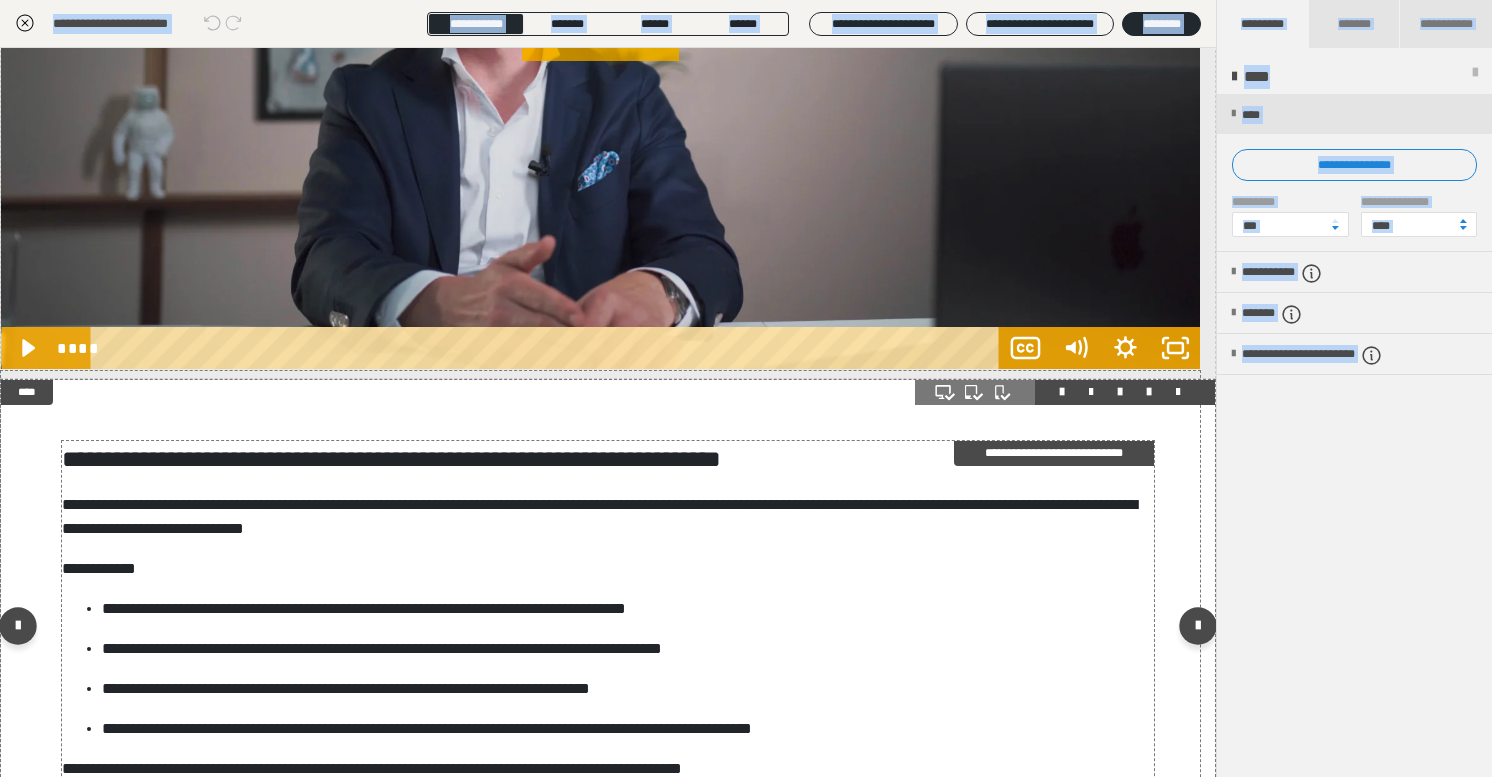click on "**********" at bounding box center (601, 459) 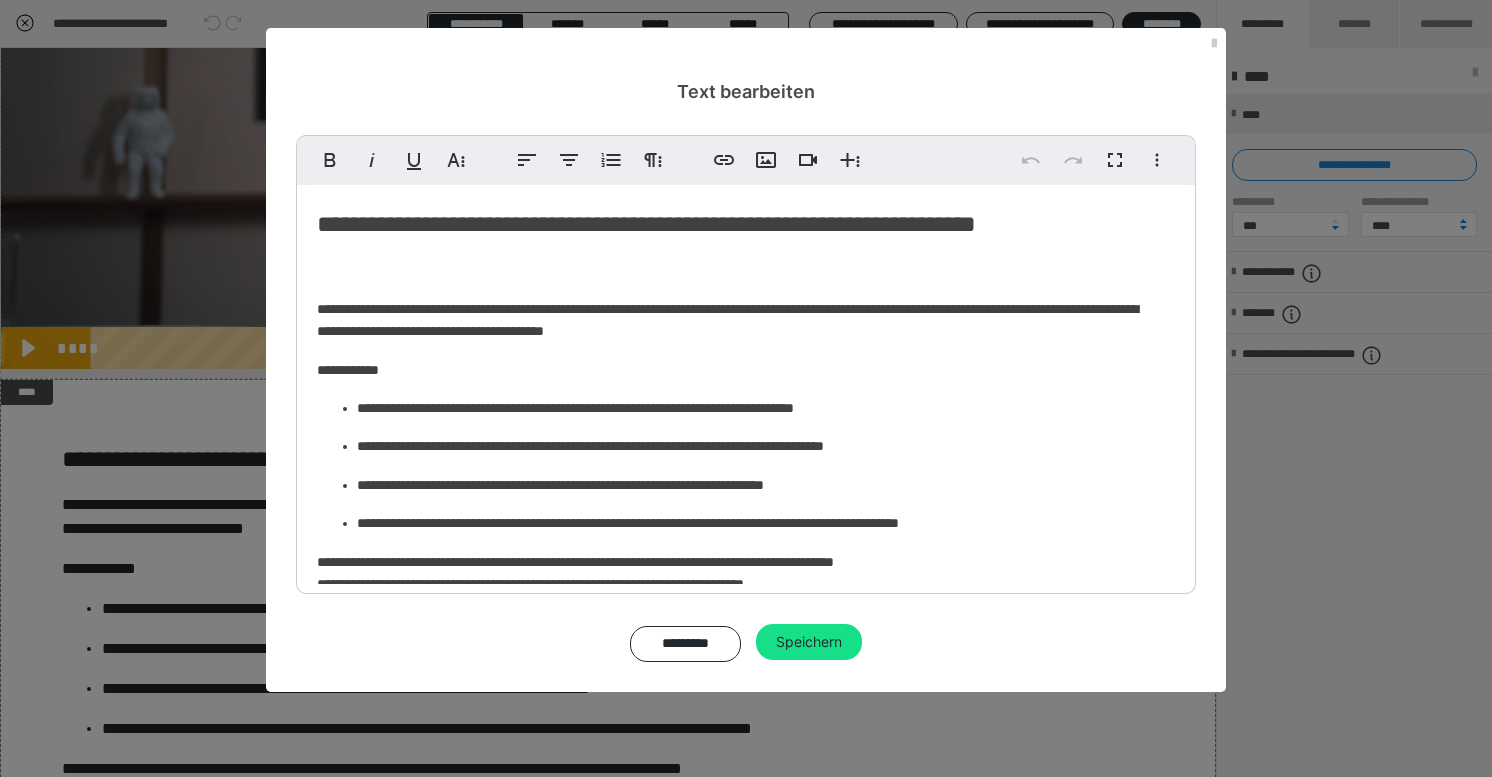 click on "**********" at bounding box center [738, 243] 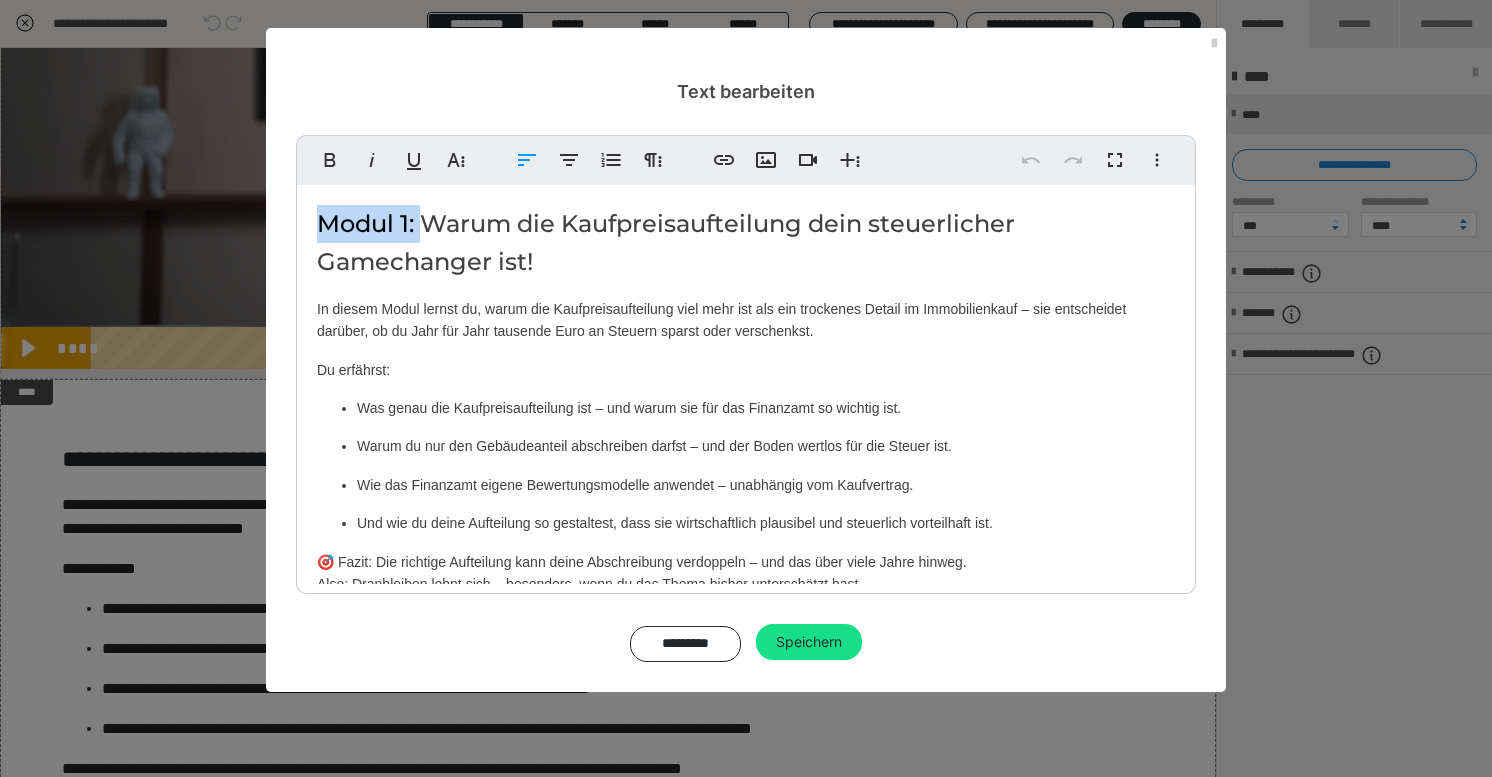 drag, startPoint x: 422, startPoint y: 217, endPoint x: 323, endPoint y: 223, distance: 99.18165 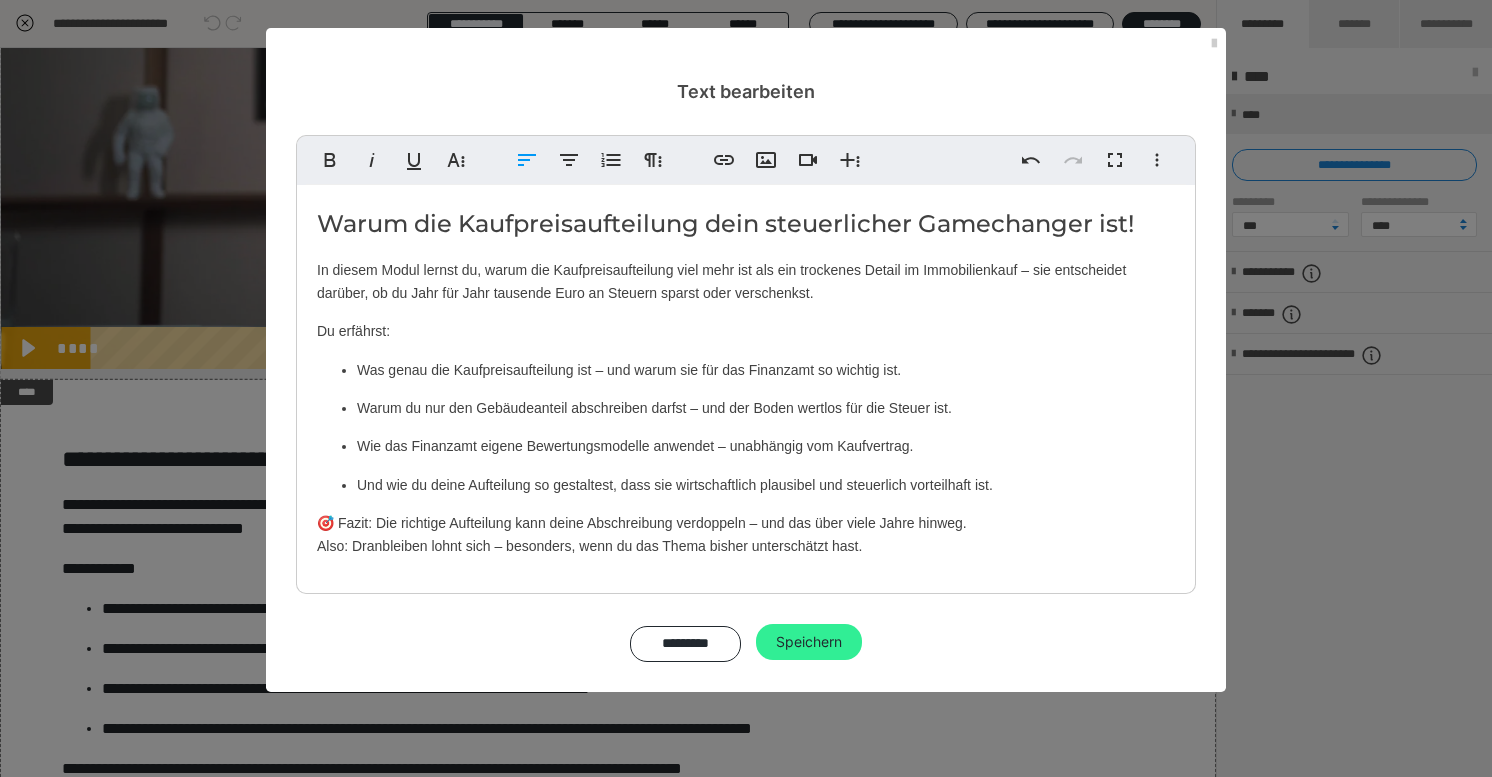 click on "Speichern" at bounding box center (809, 642) 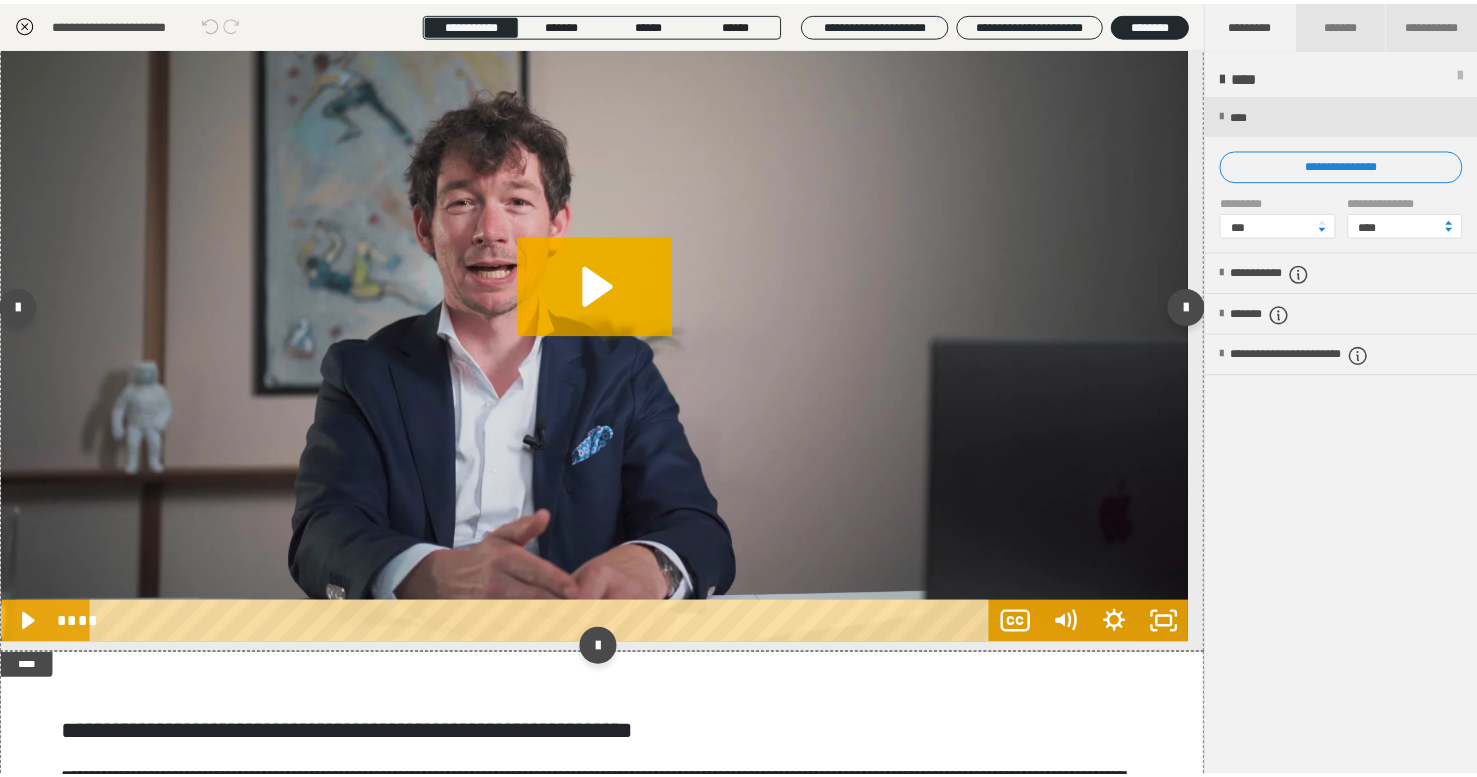 scroll, scrollTop: 0, scrollLeft: 0, axis: both 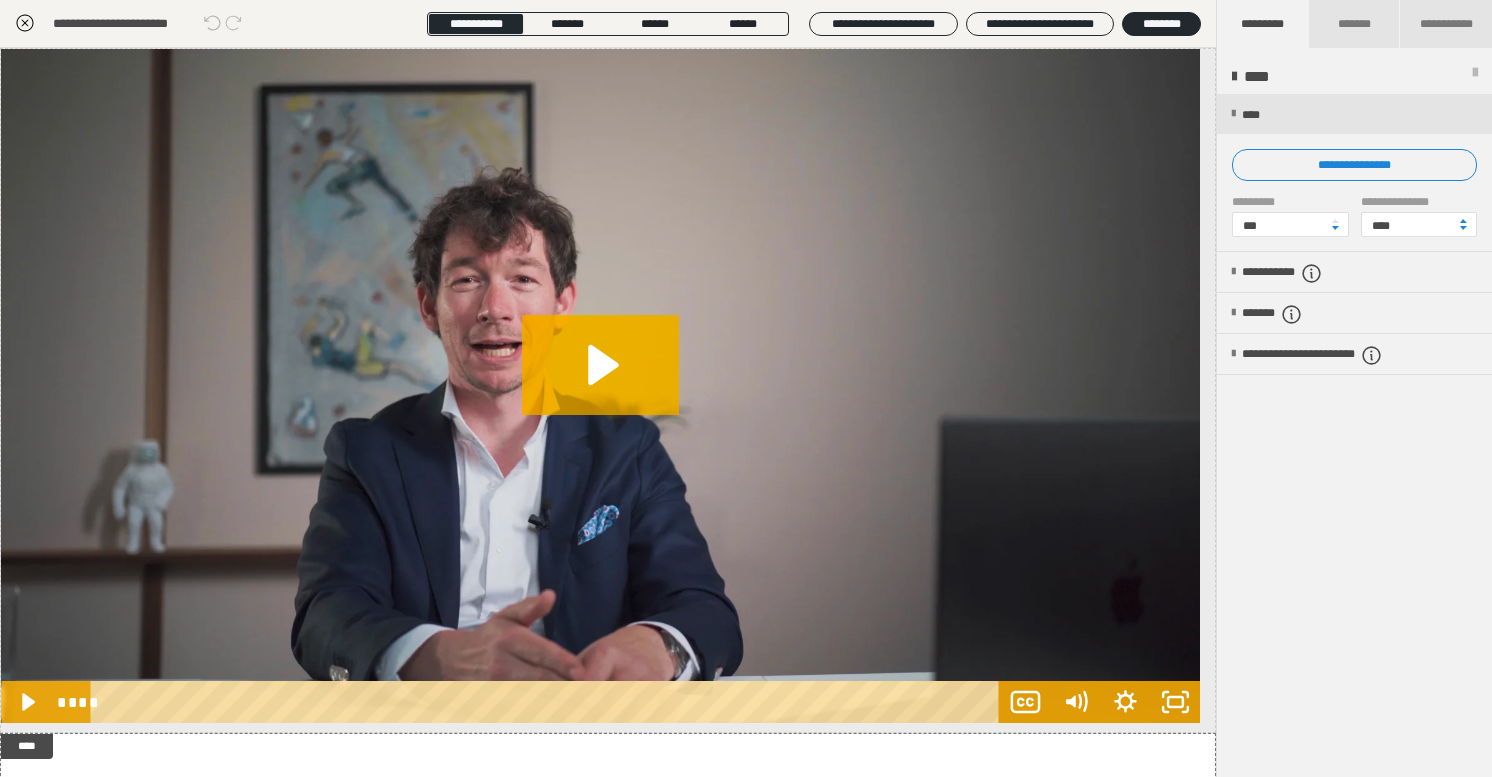 click 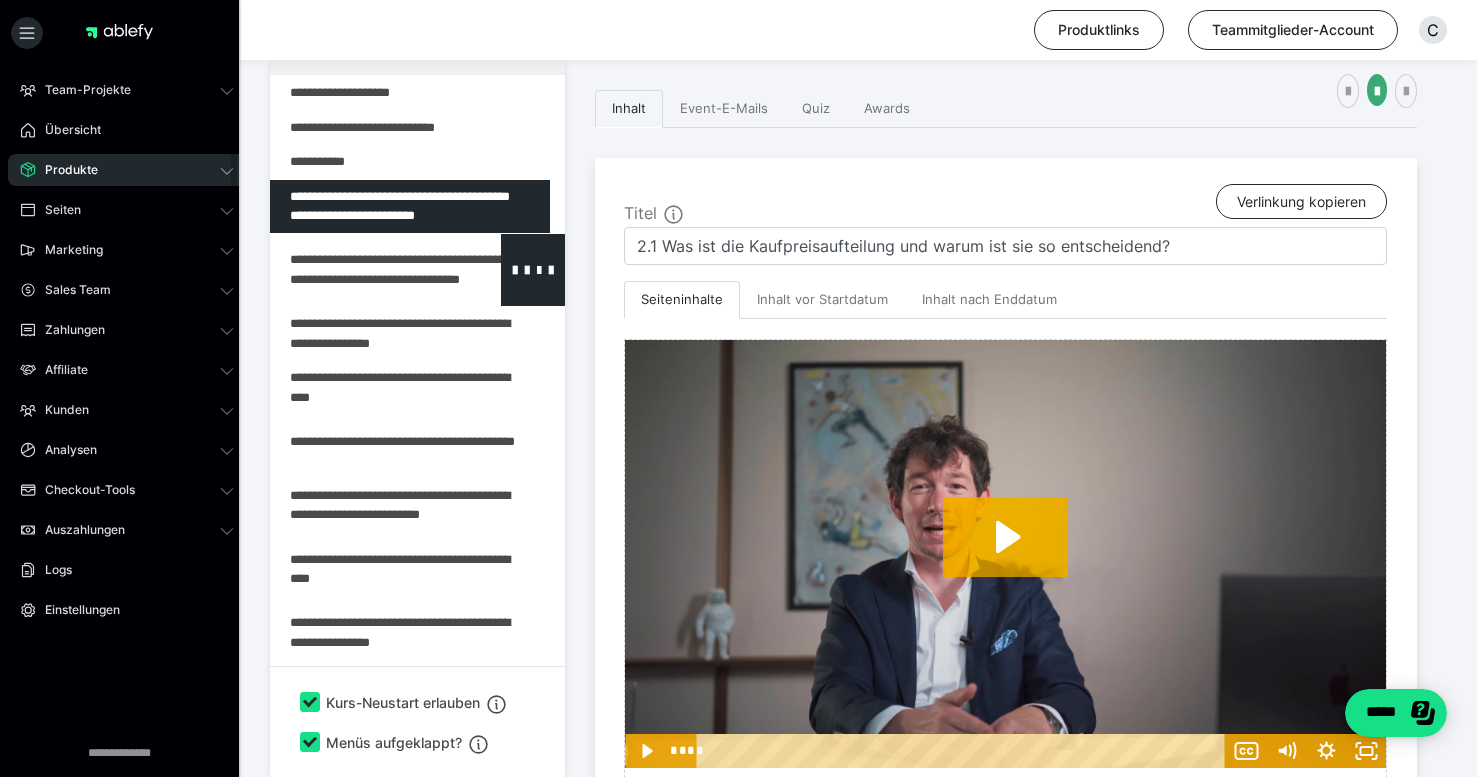 click at bounding box center (365, 270) 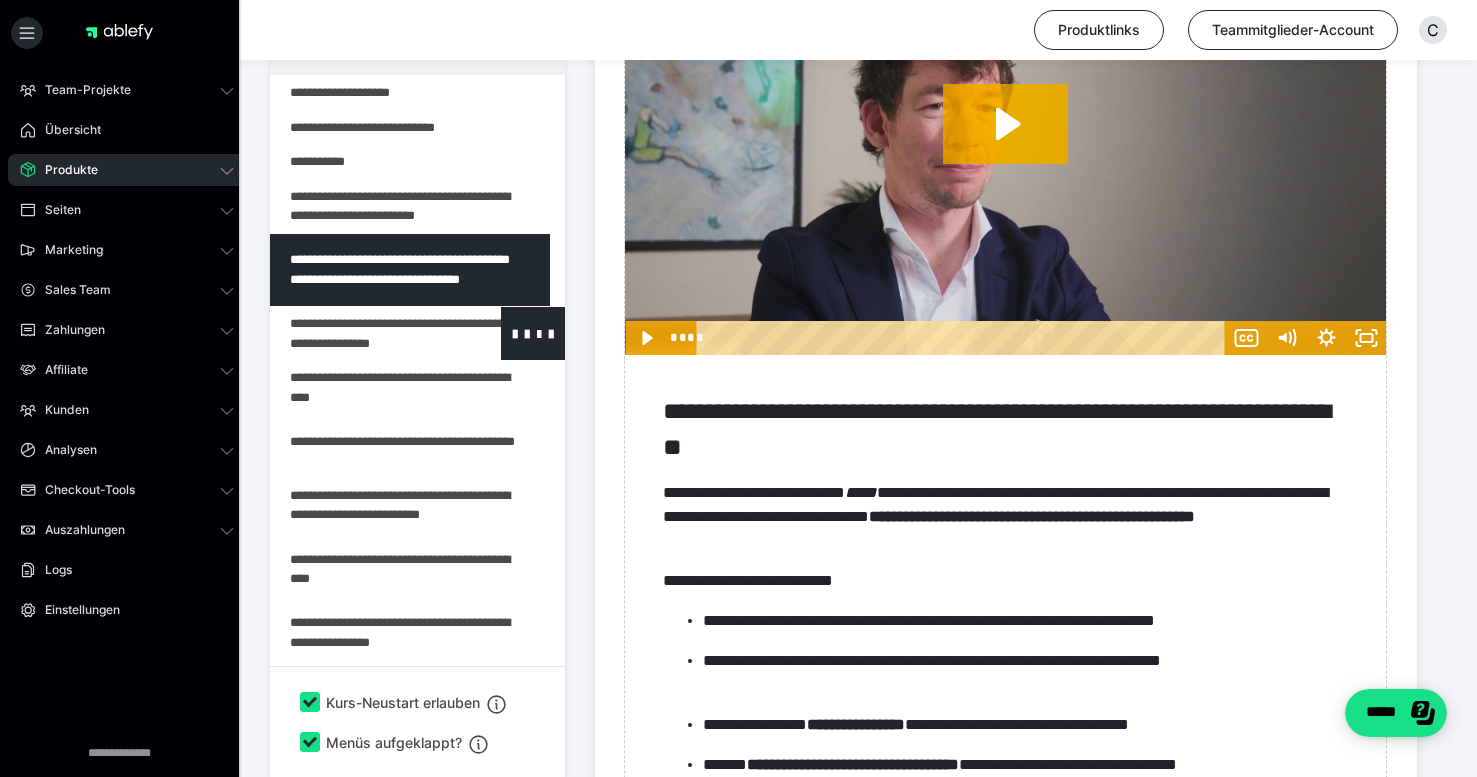 click at bounding box center [365, 333] 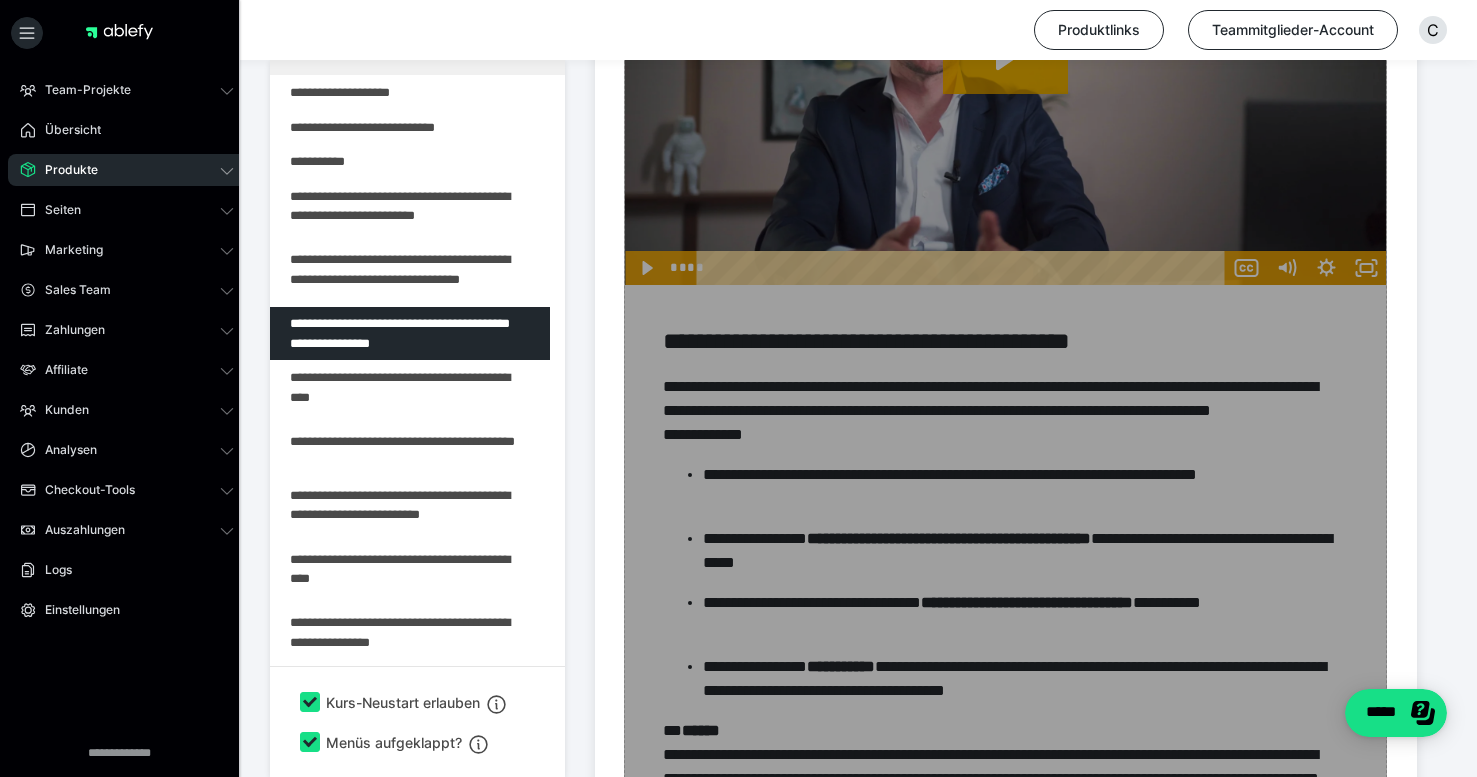 scroll, scrollTop: 882, scrollLeft: 0, axis: vertical 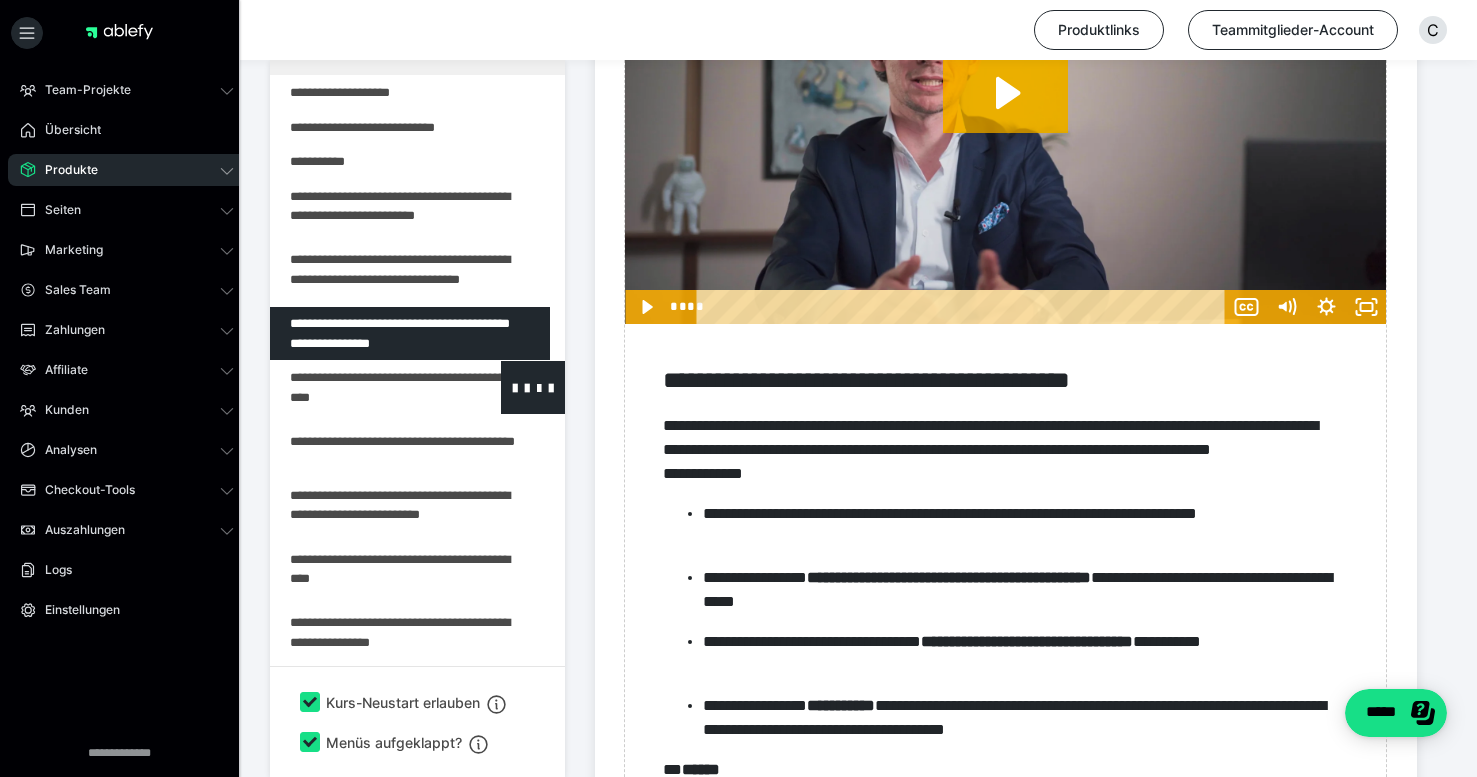 click at bounding box center (365, 387) 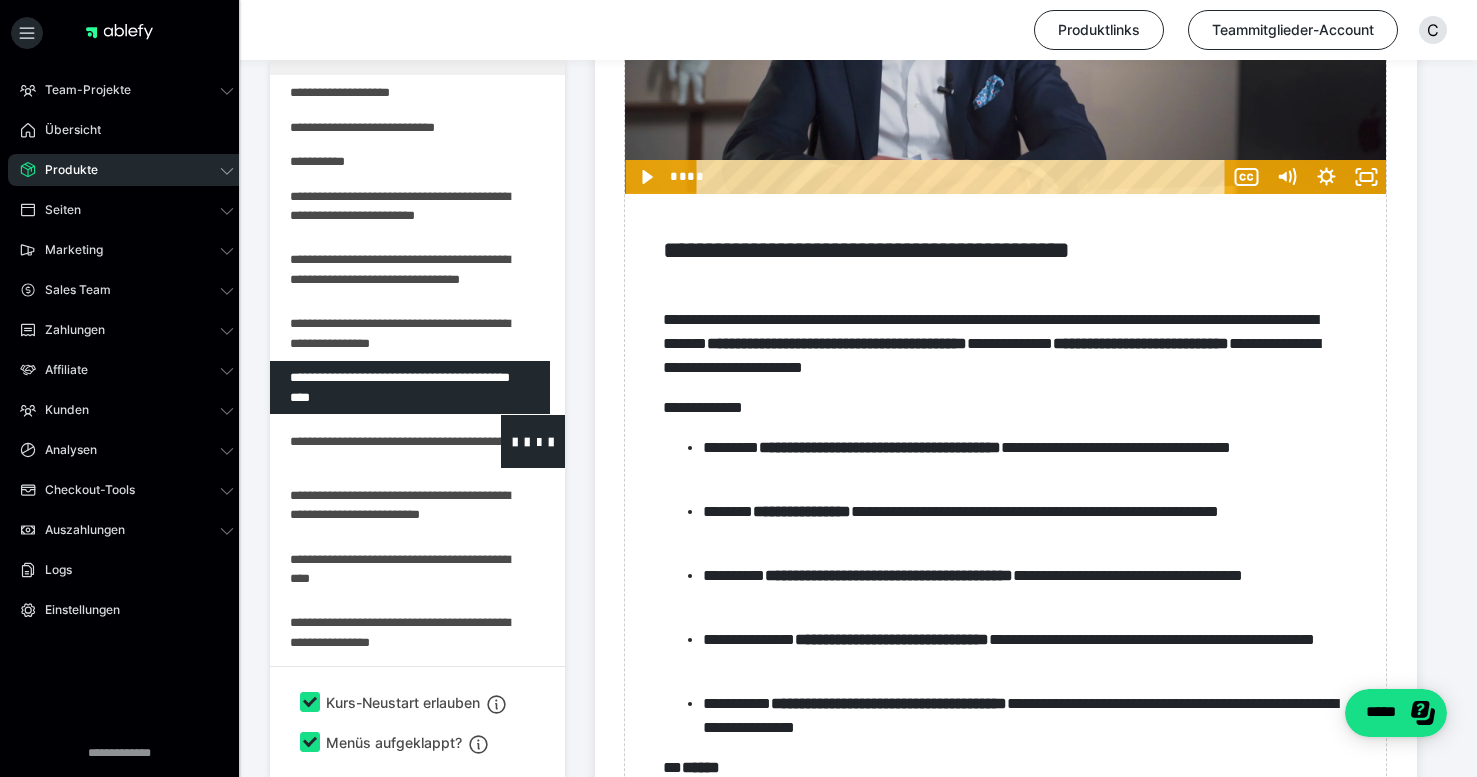 click at bounding box center (365, 441) 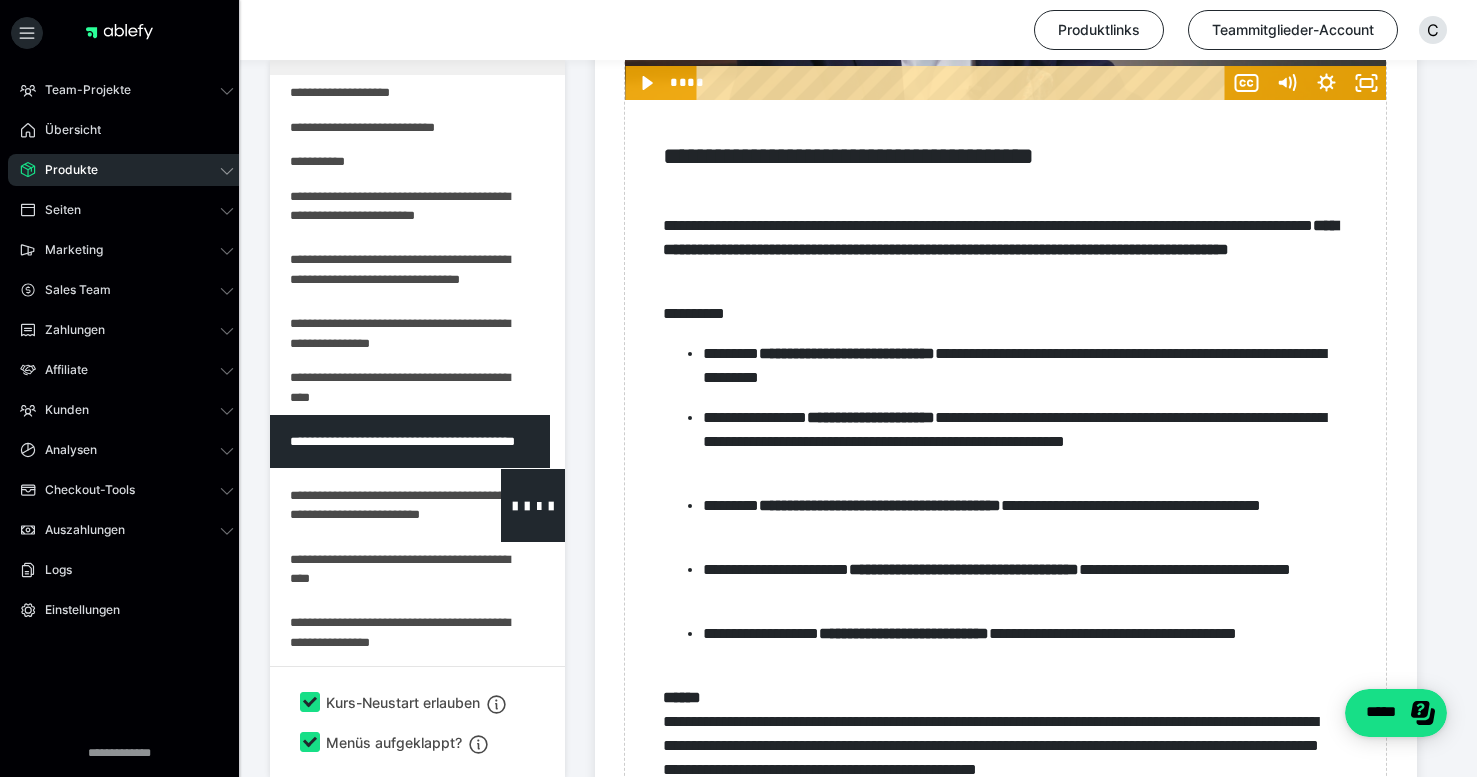 click at bounding box center [365, 505] 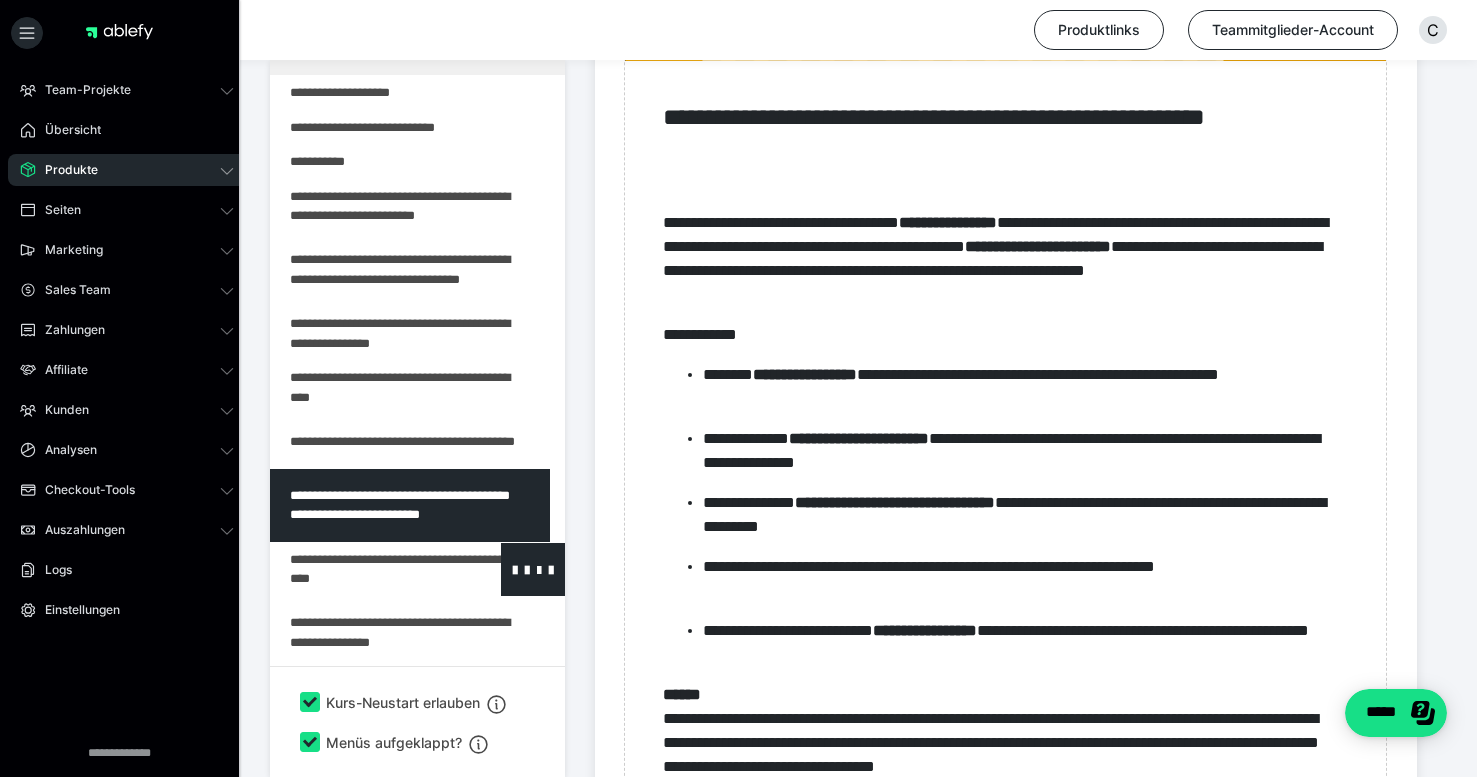click at bounding box center (365, 569) 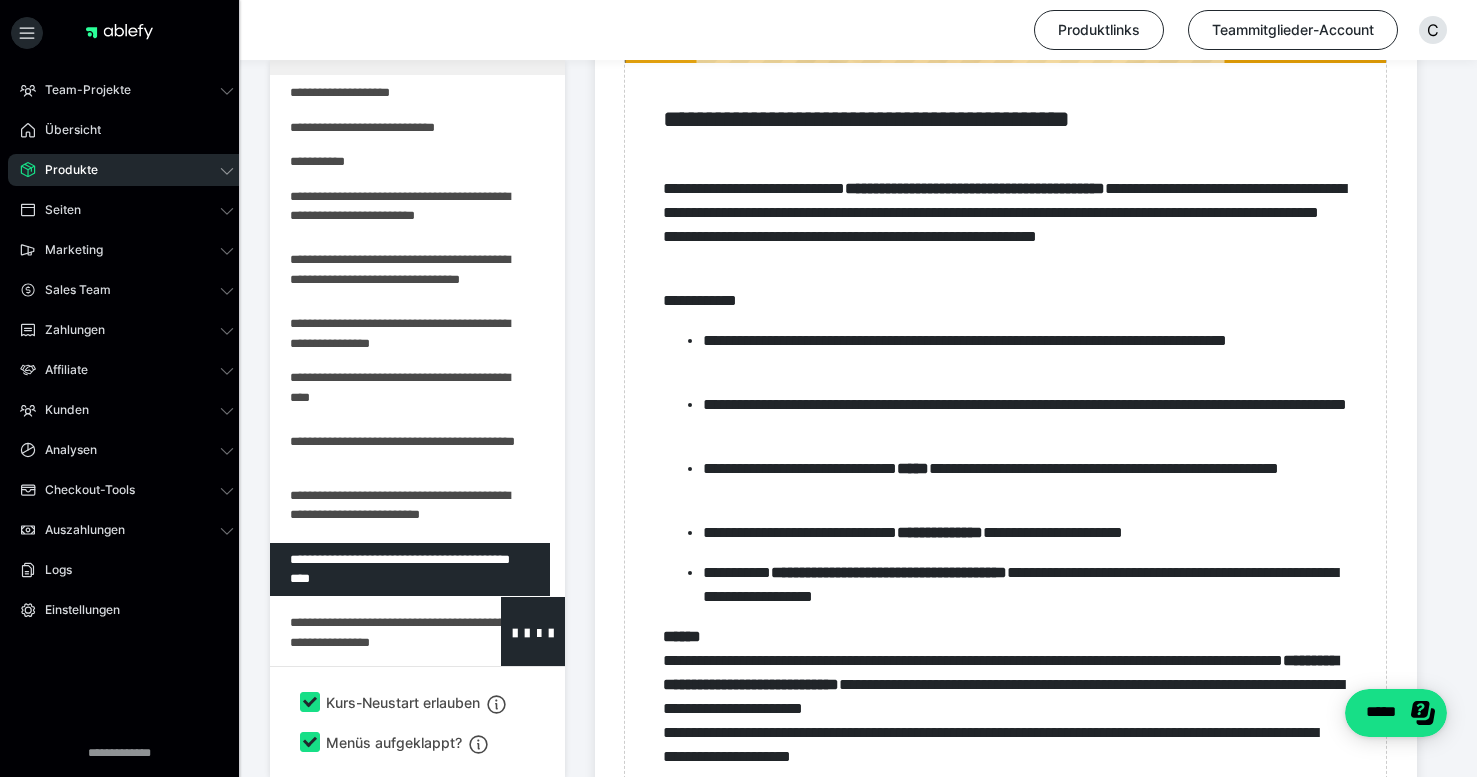 click at bounding box center [365, 633] 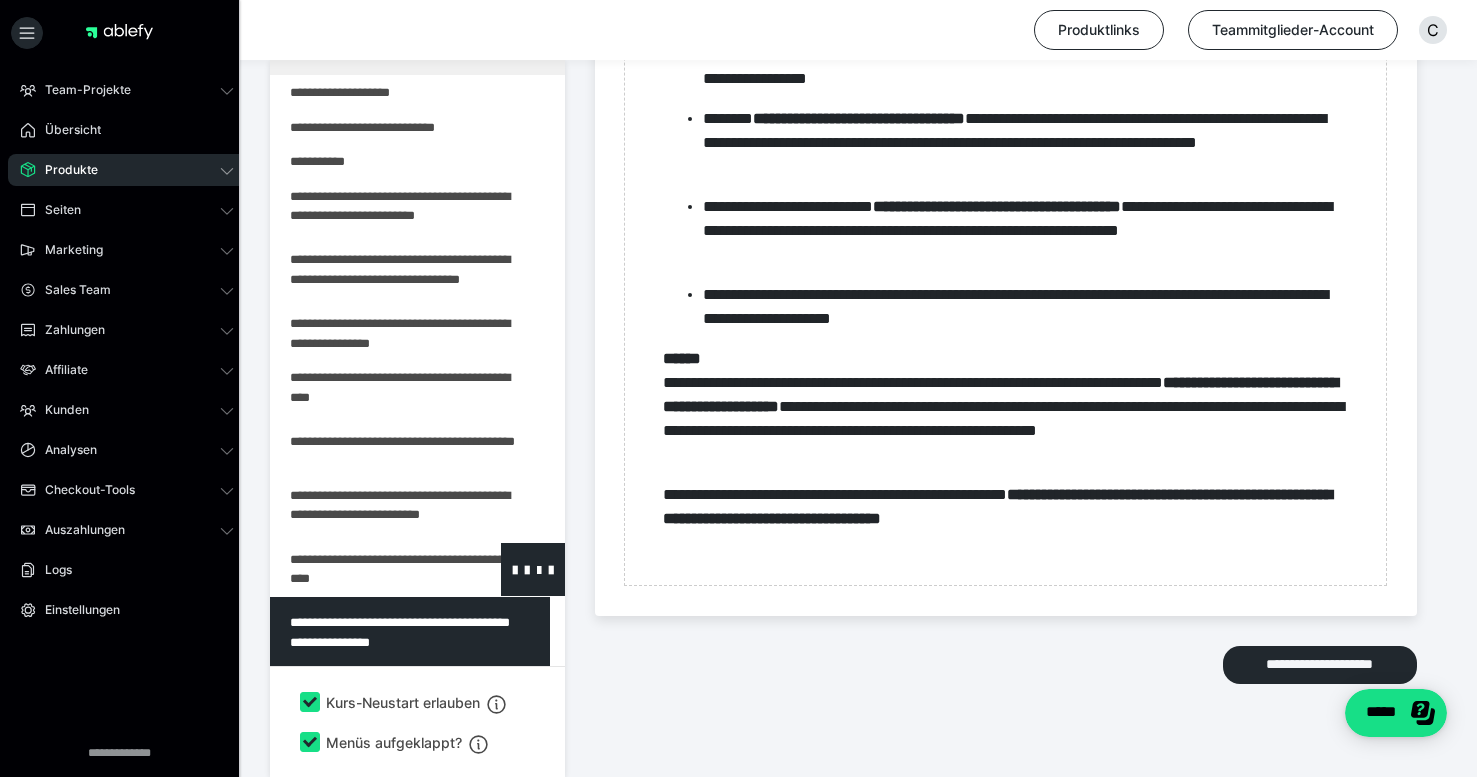 scroll, scrollTop: 1451, scrollLeft: 0, axis: vertical 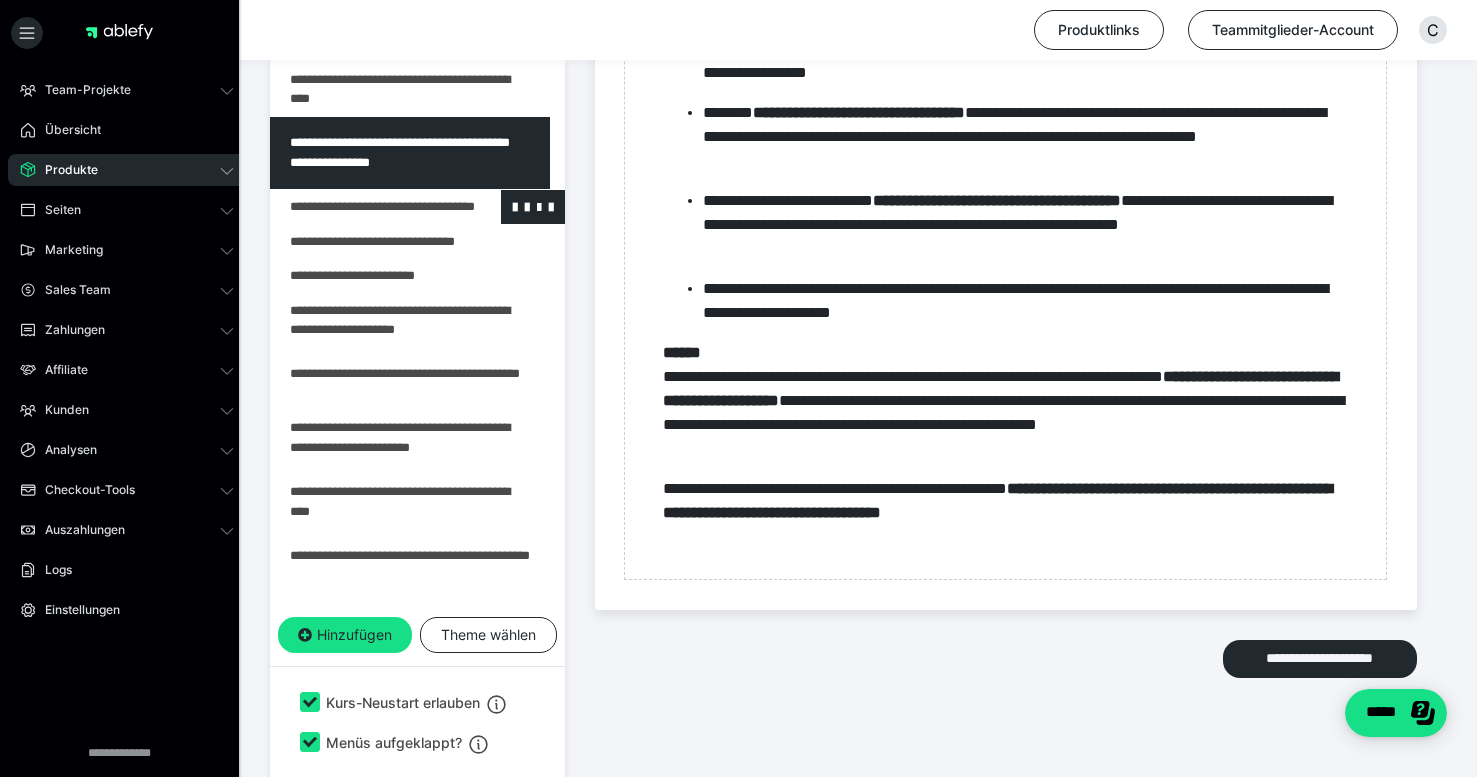 click at bounding box center [365, 207] 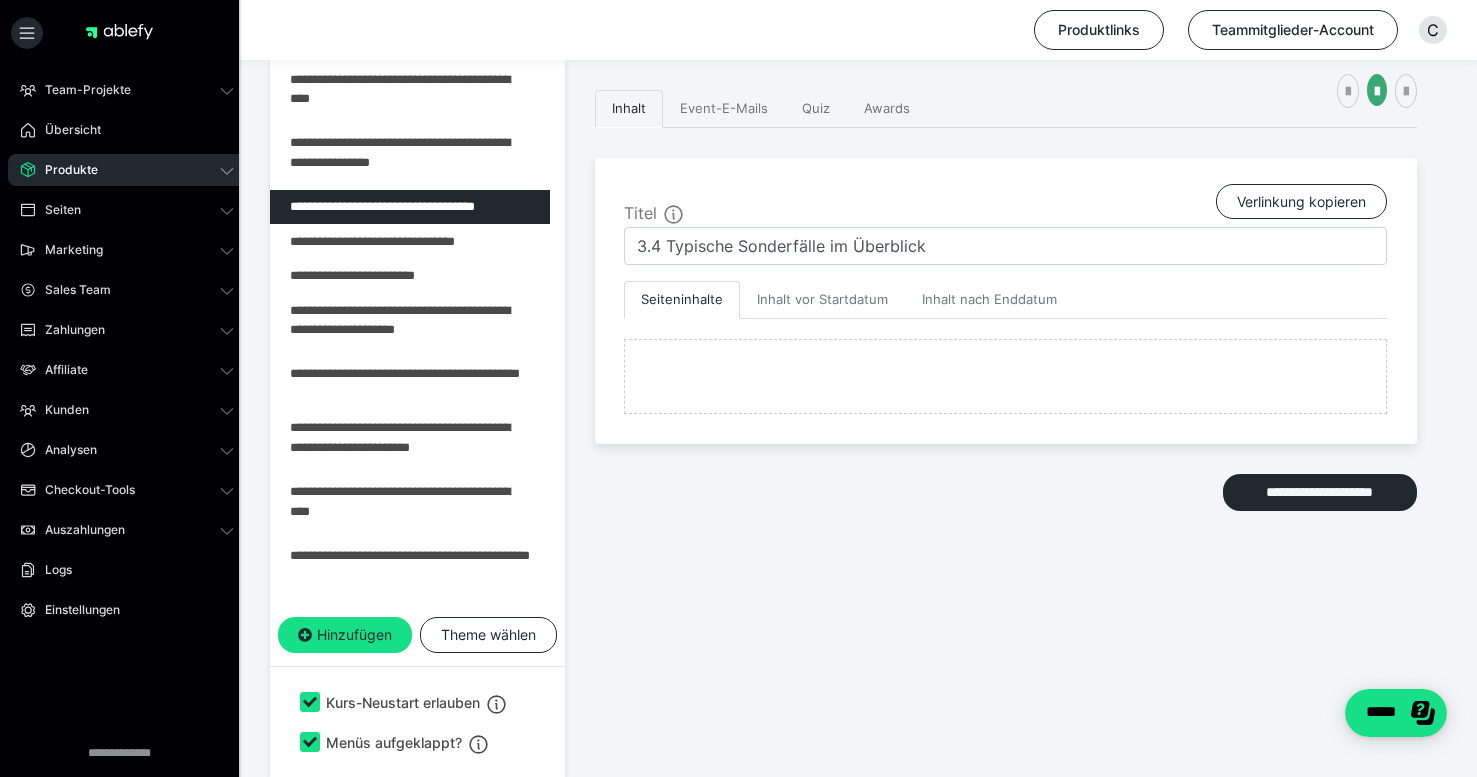 scroll, scrollTop: 927, scrollLeft: 0, axis: vertical 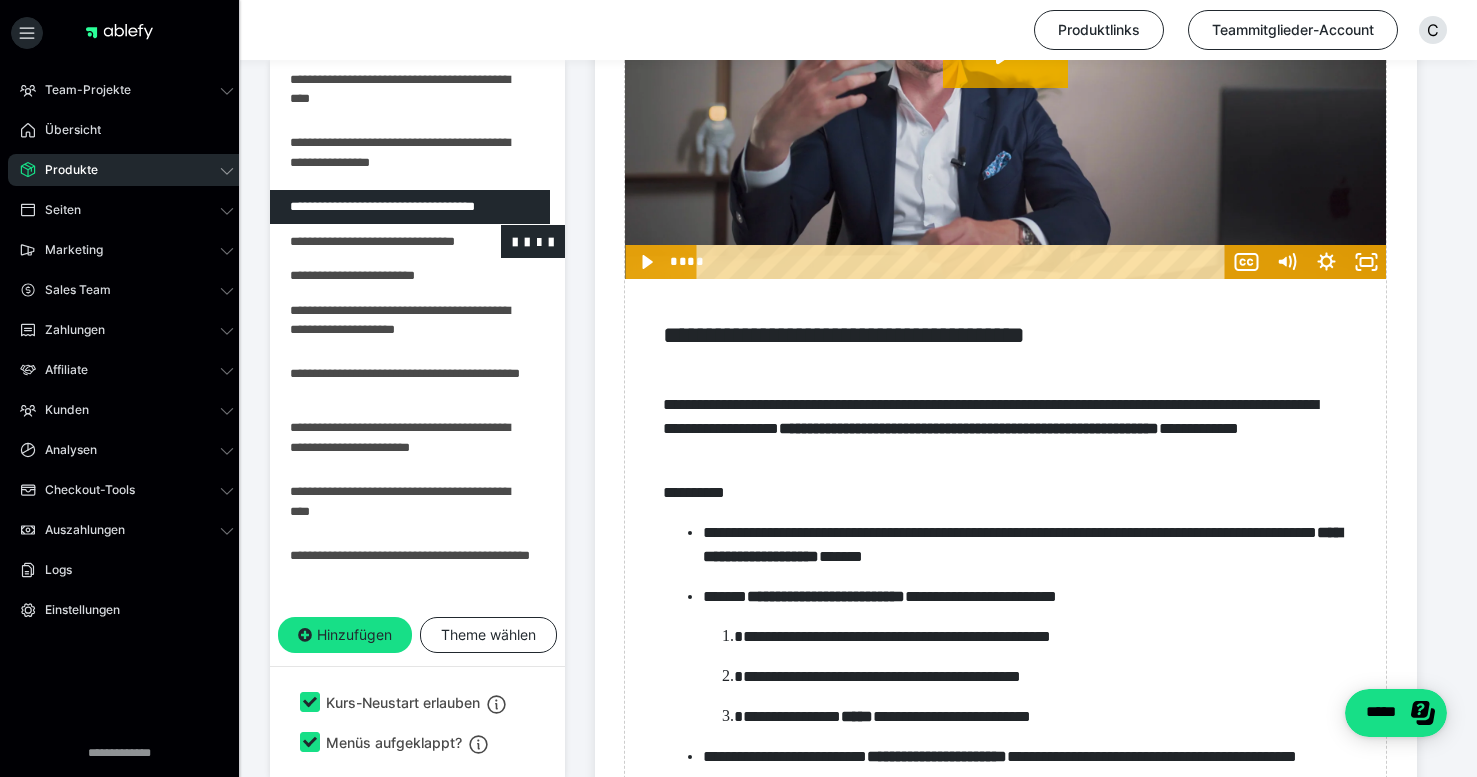 click at bounding box center (365, 242) 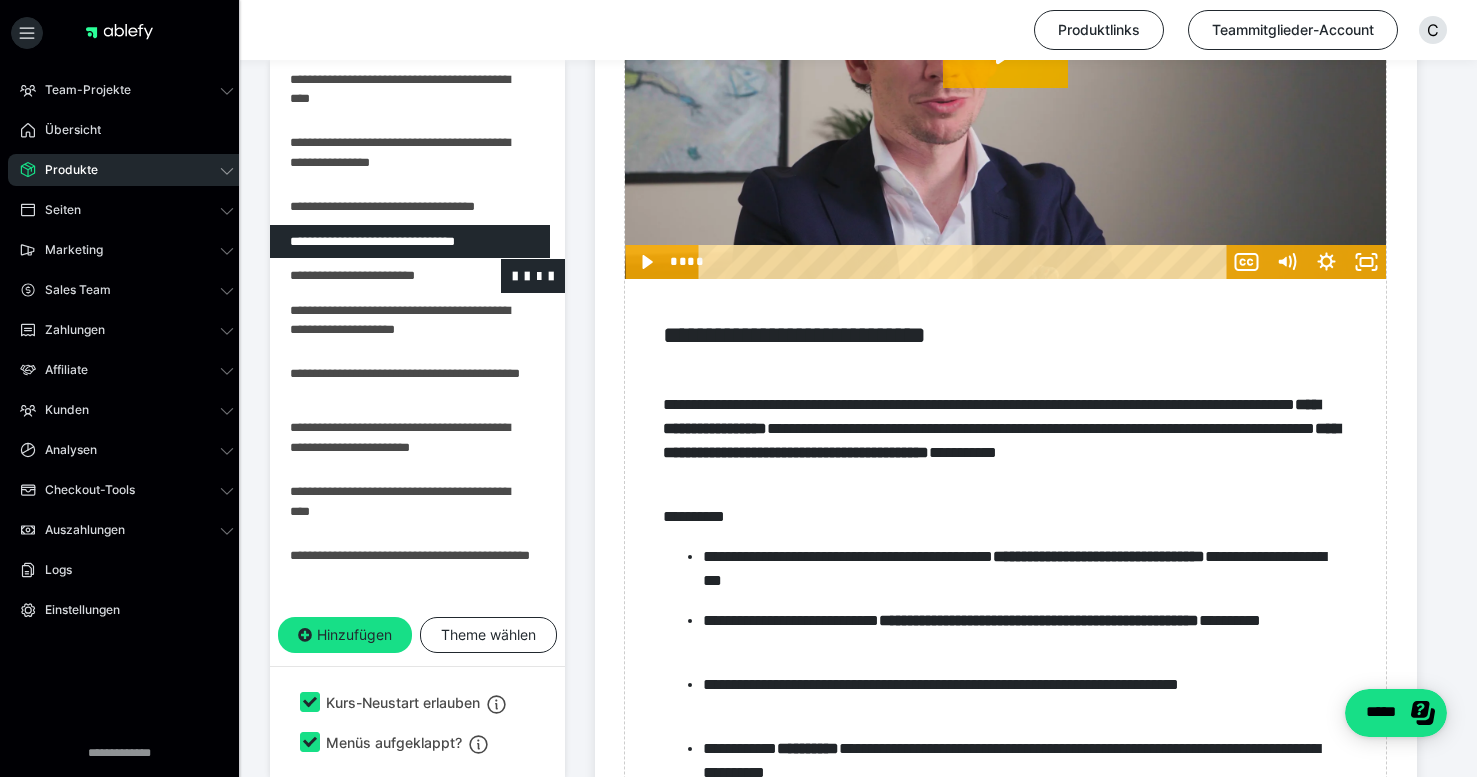 click at bounding box center [365, 276] 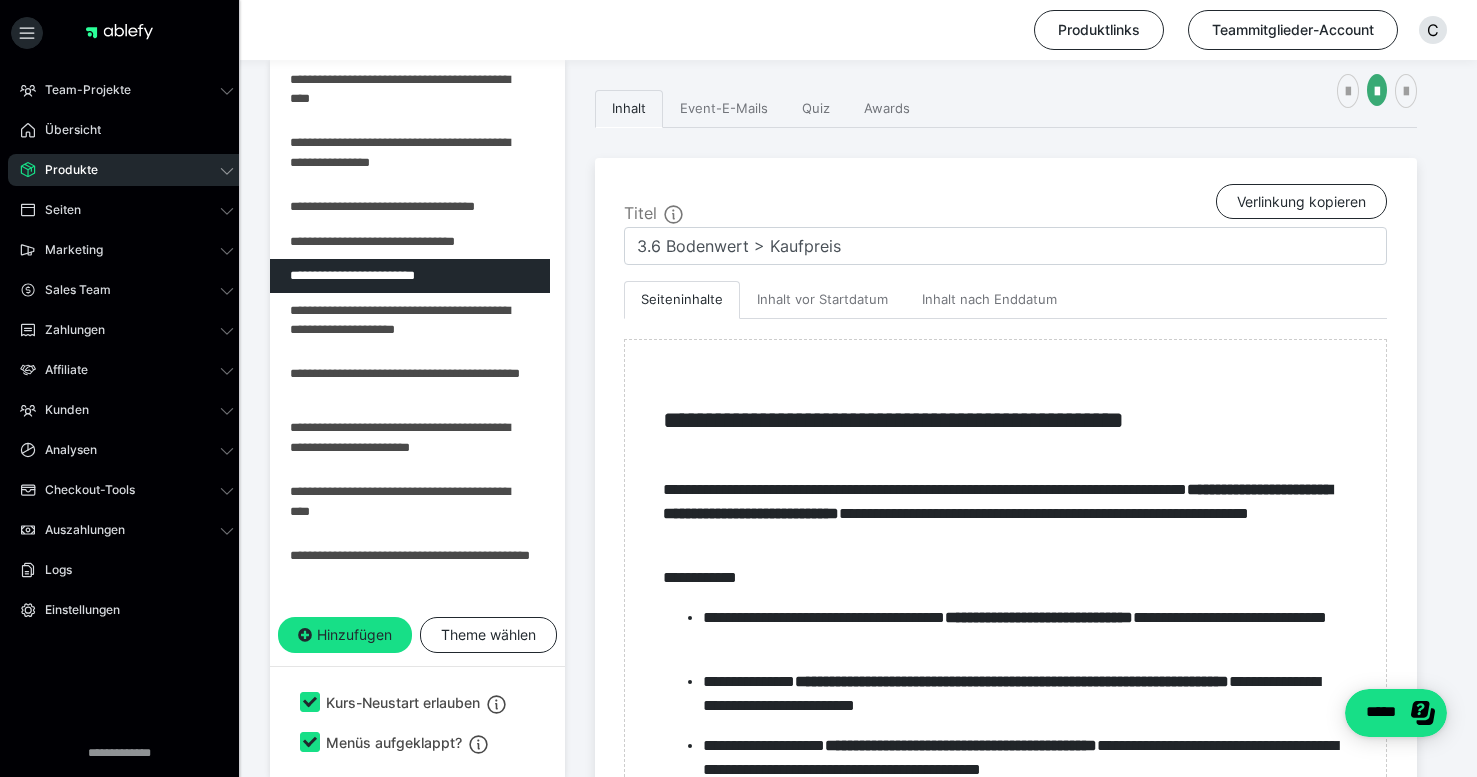 scroll, scrollTop: 895, scrollLeft: 0, axis: vertical 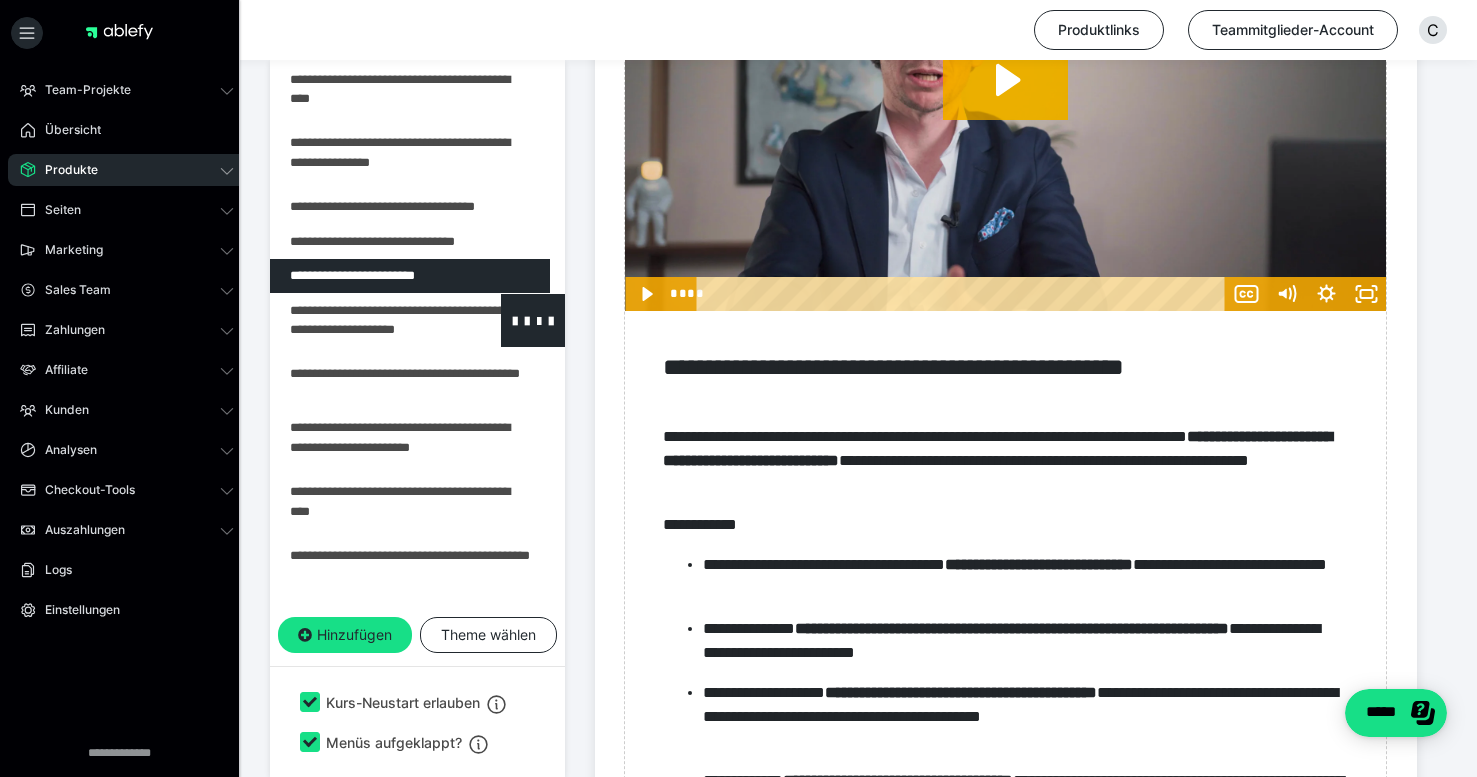 click at bounding box center (365, 320) 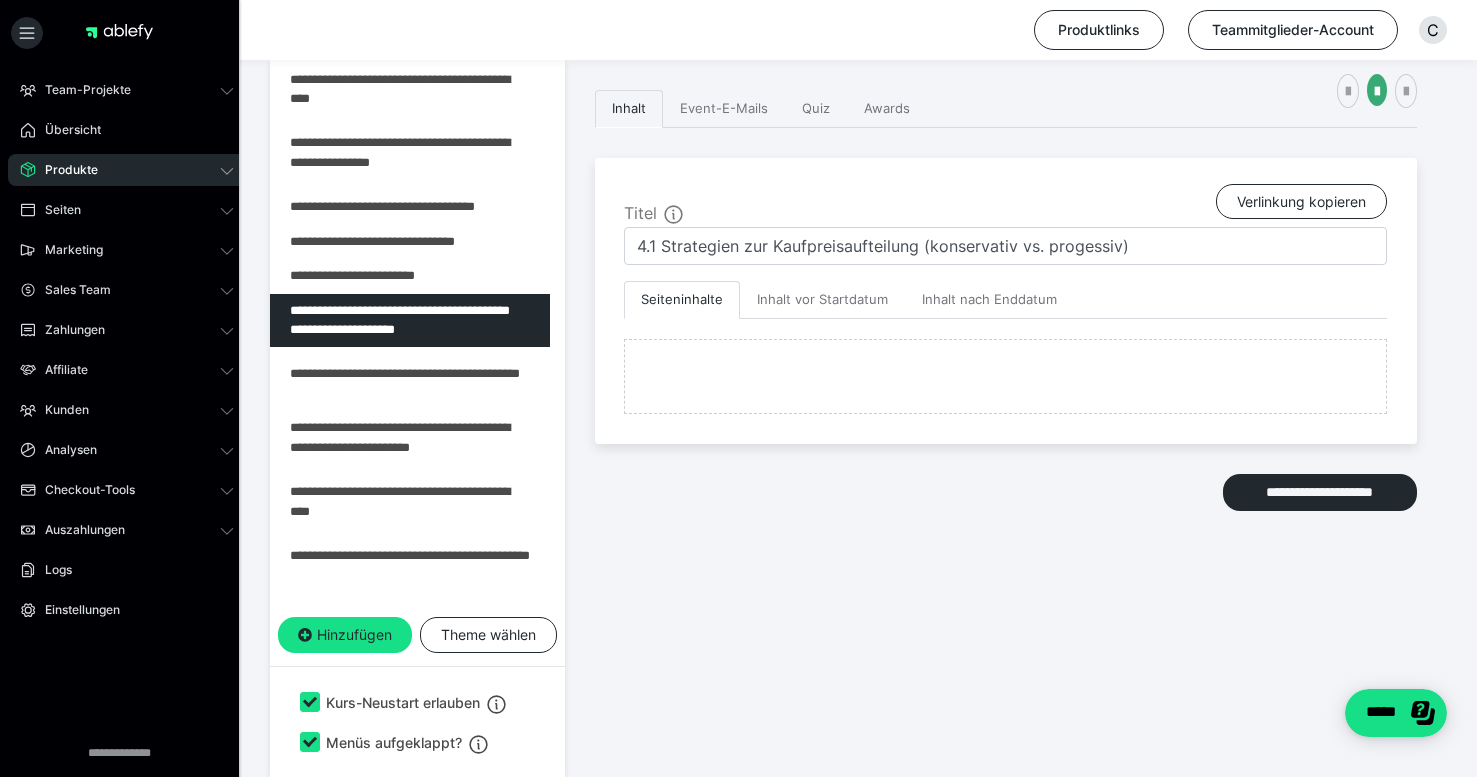 scroll, scrollTop: 895, scrollLeft: 0, axis: vertical 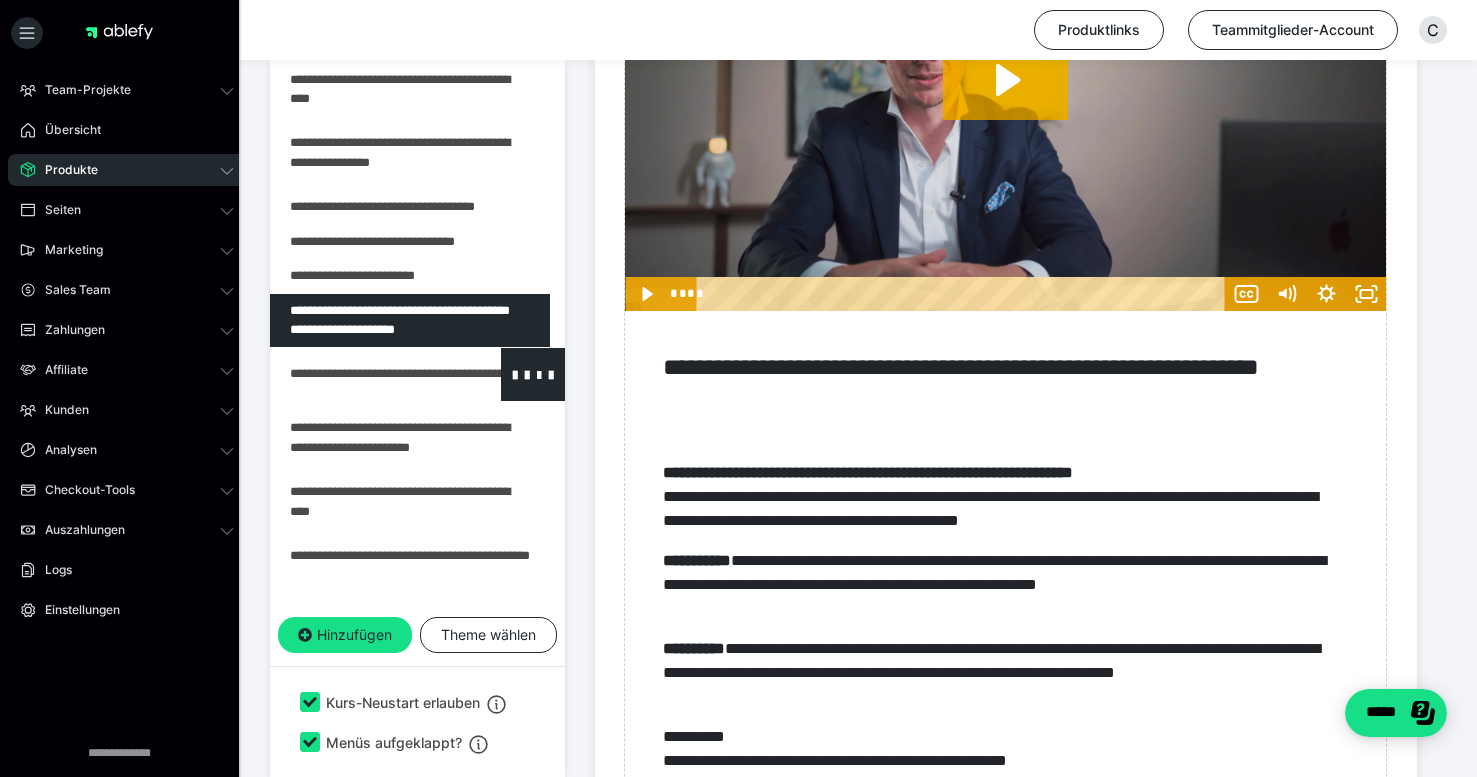 click at bounding box center [365, 374] 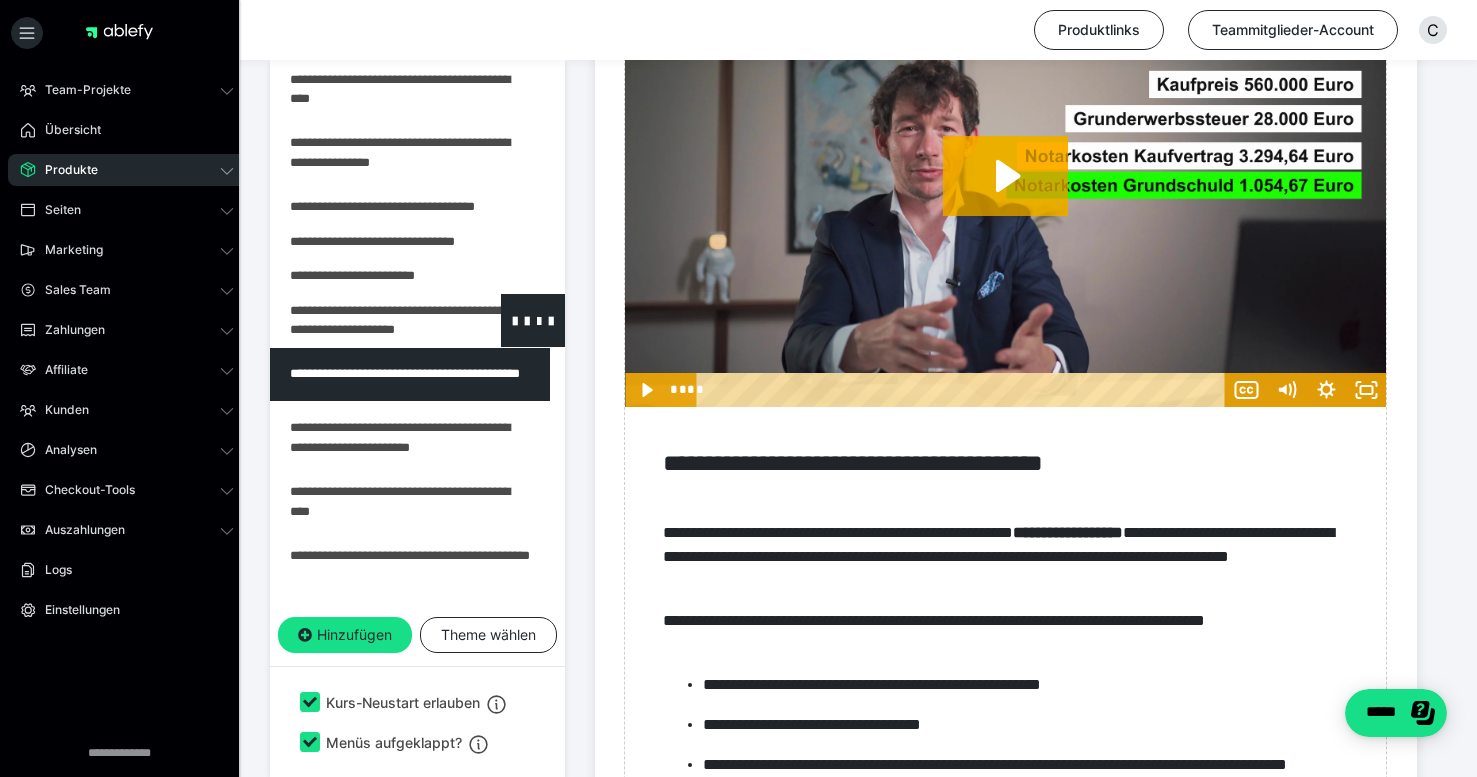 click at bounding box center (365, 320) 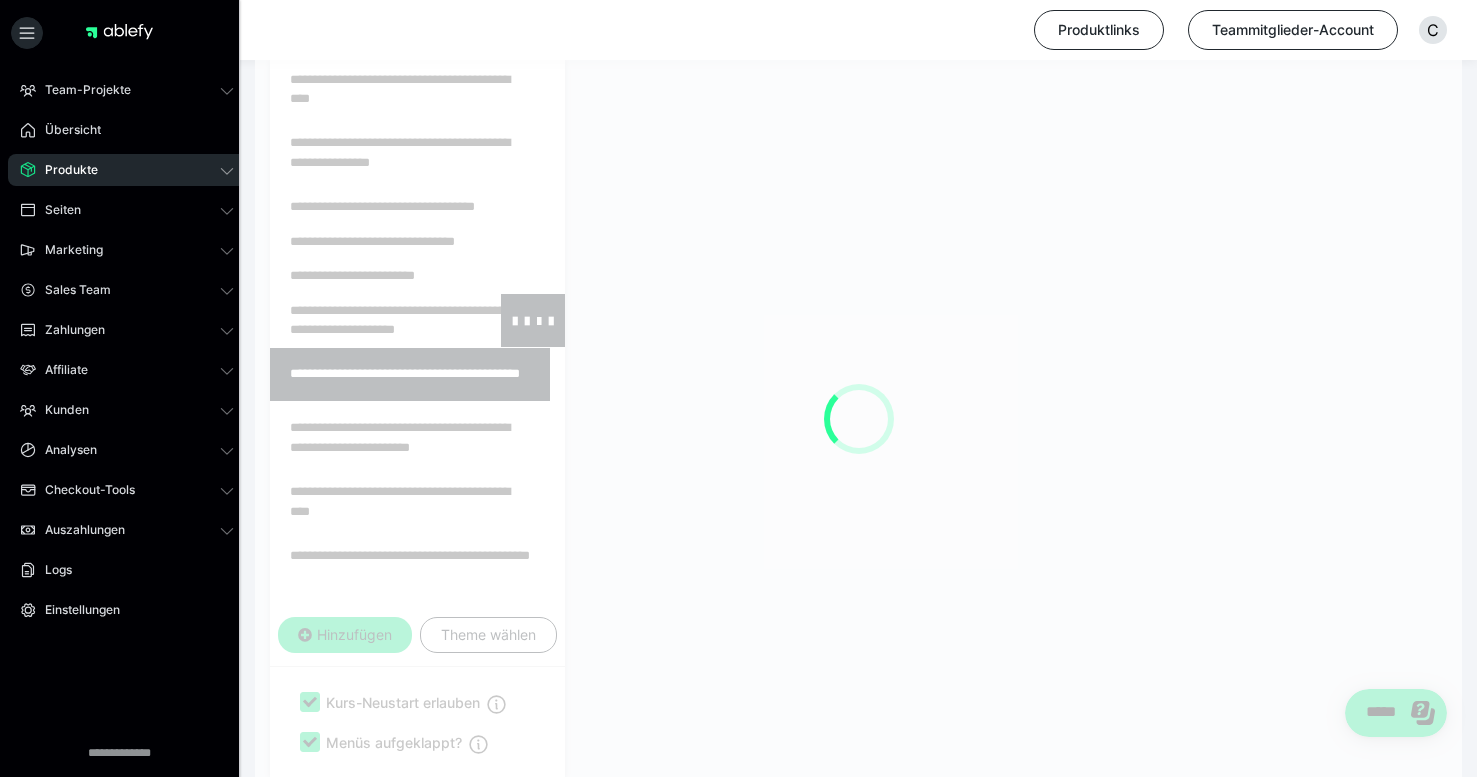scroll, scrollTop: 799, scrollLeft: 0, axis: vertical 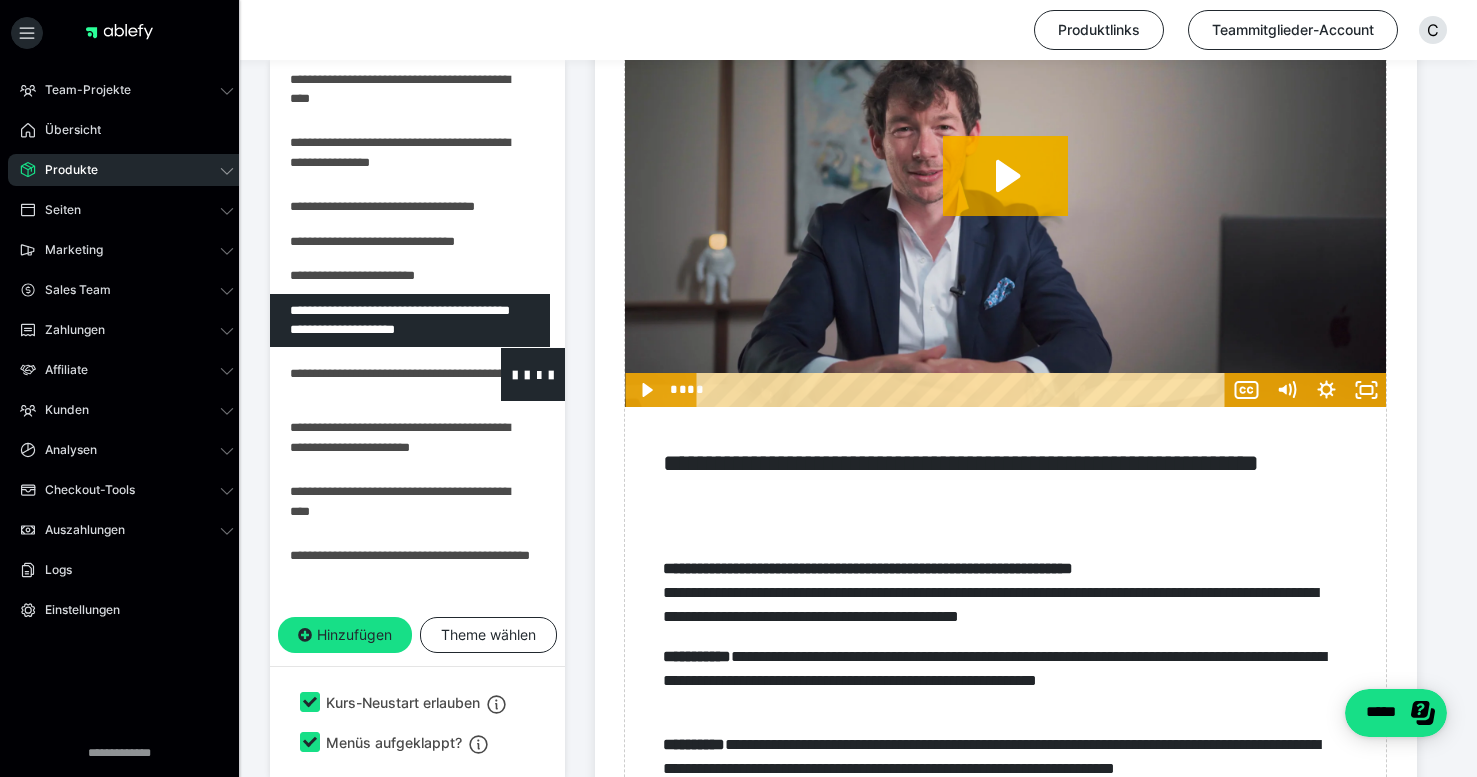 click at bounding box center (365, 374) 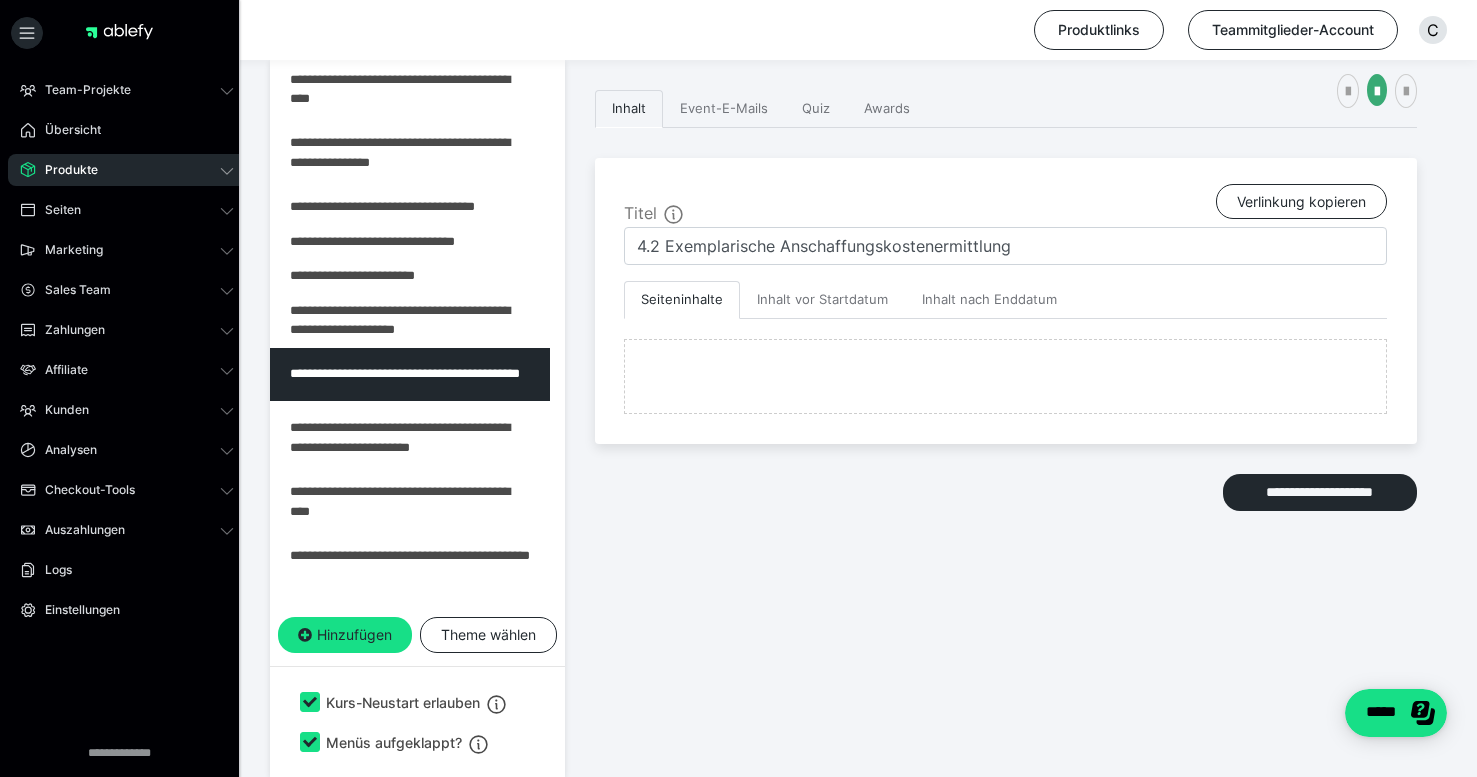 scroll, scrollTop: 799, scrollLeft: 0, axis: vertical 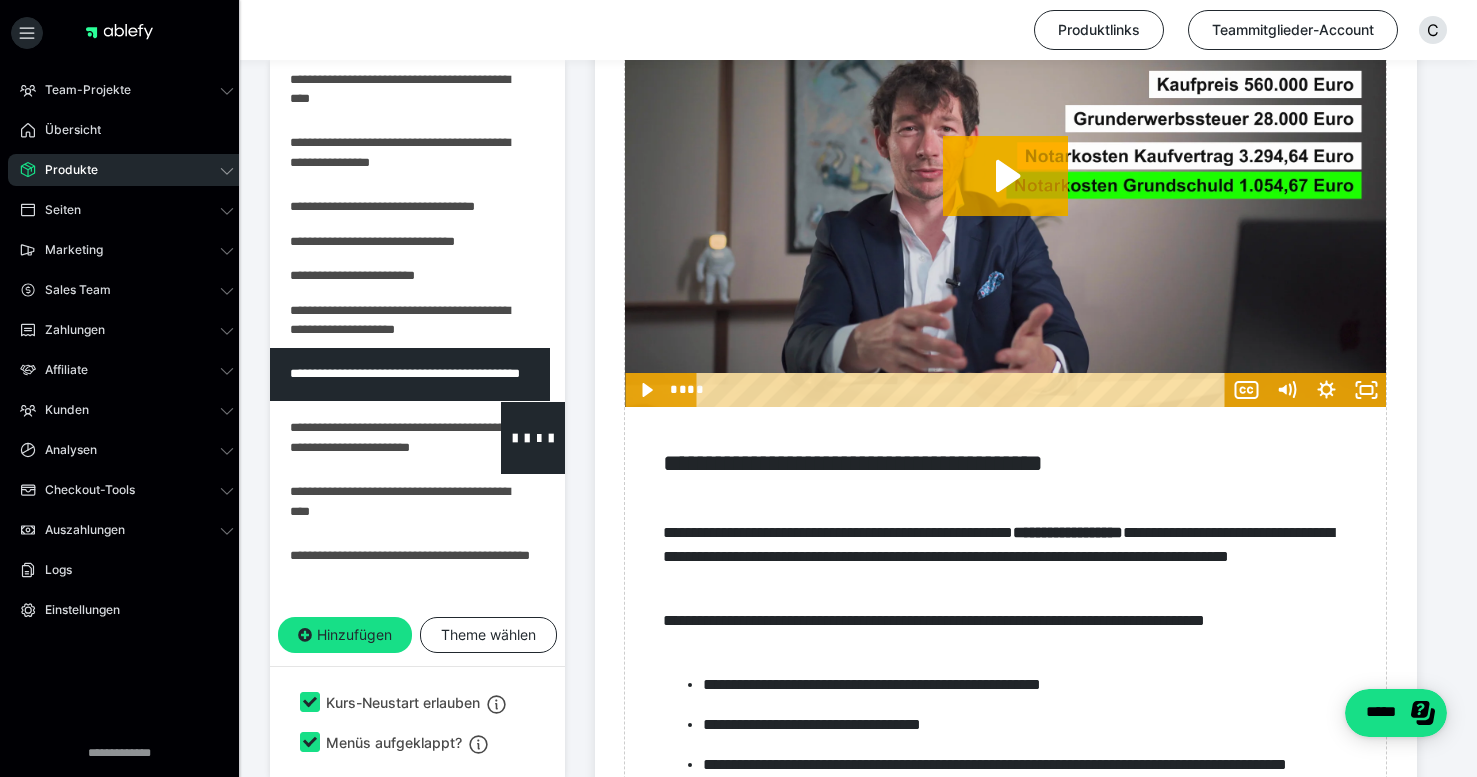 click at bounding box center [365, 438] 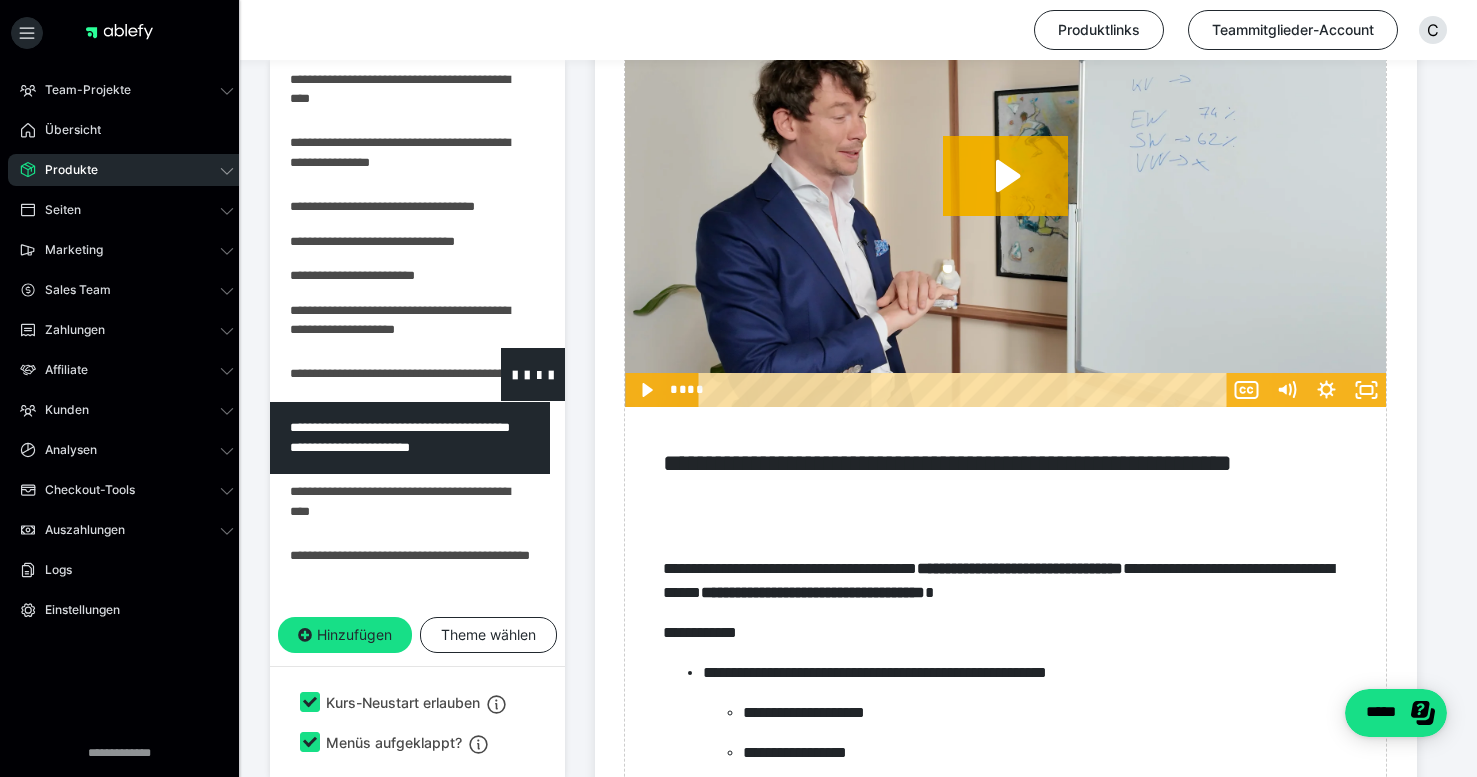 click at bounding box center (365, 374) 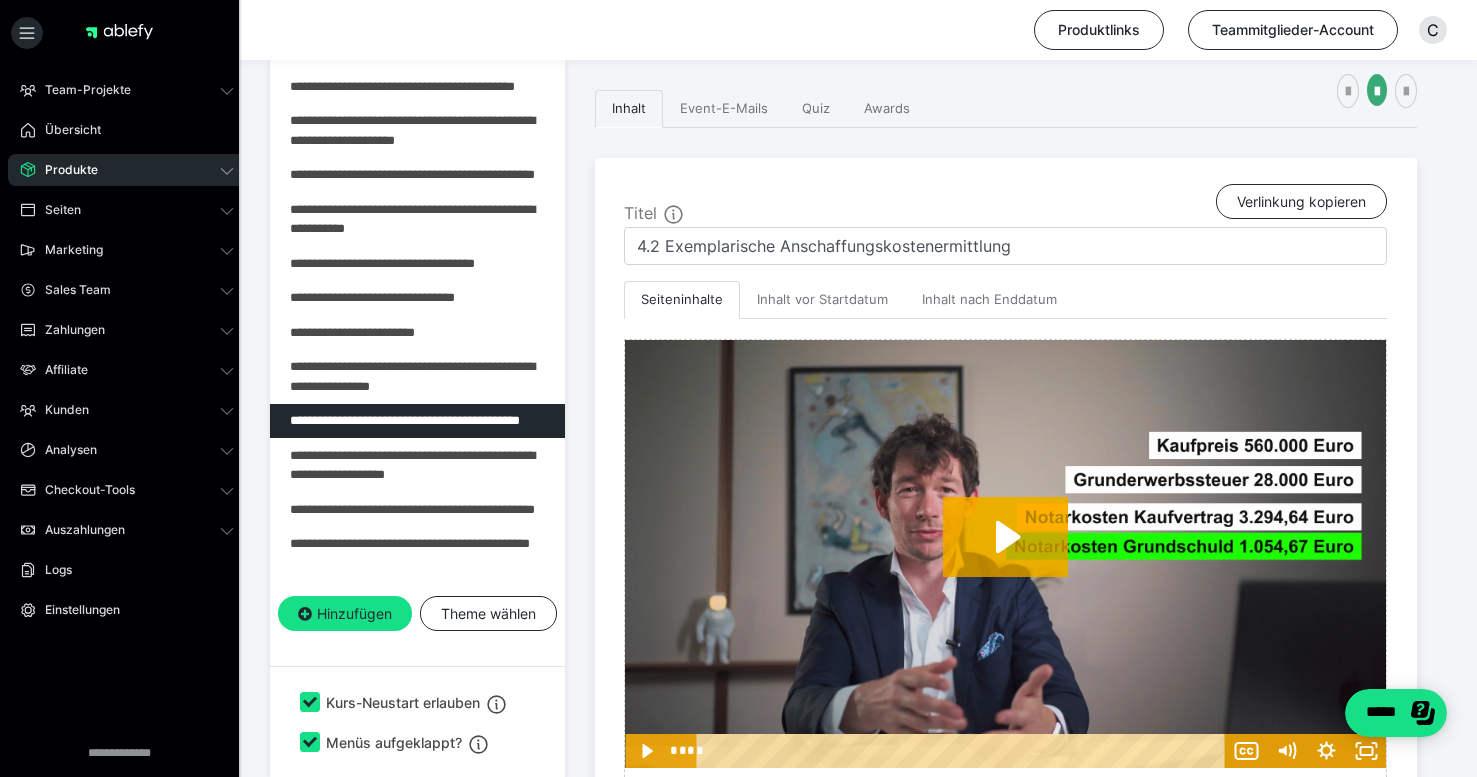 scroll, scrollTop: 799, scrollLeft: 0, axis: vertical 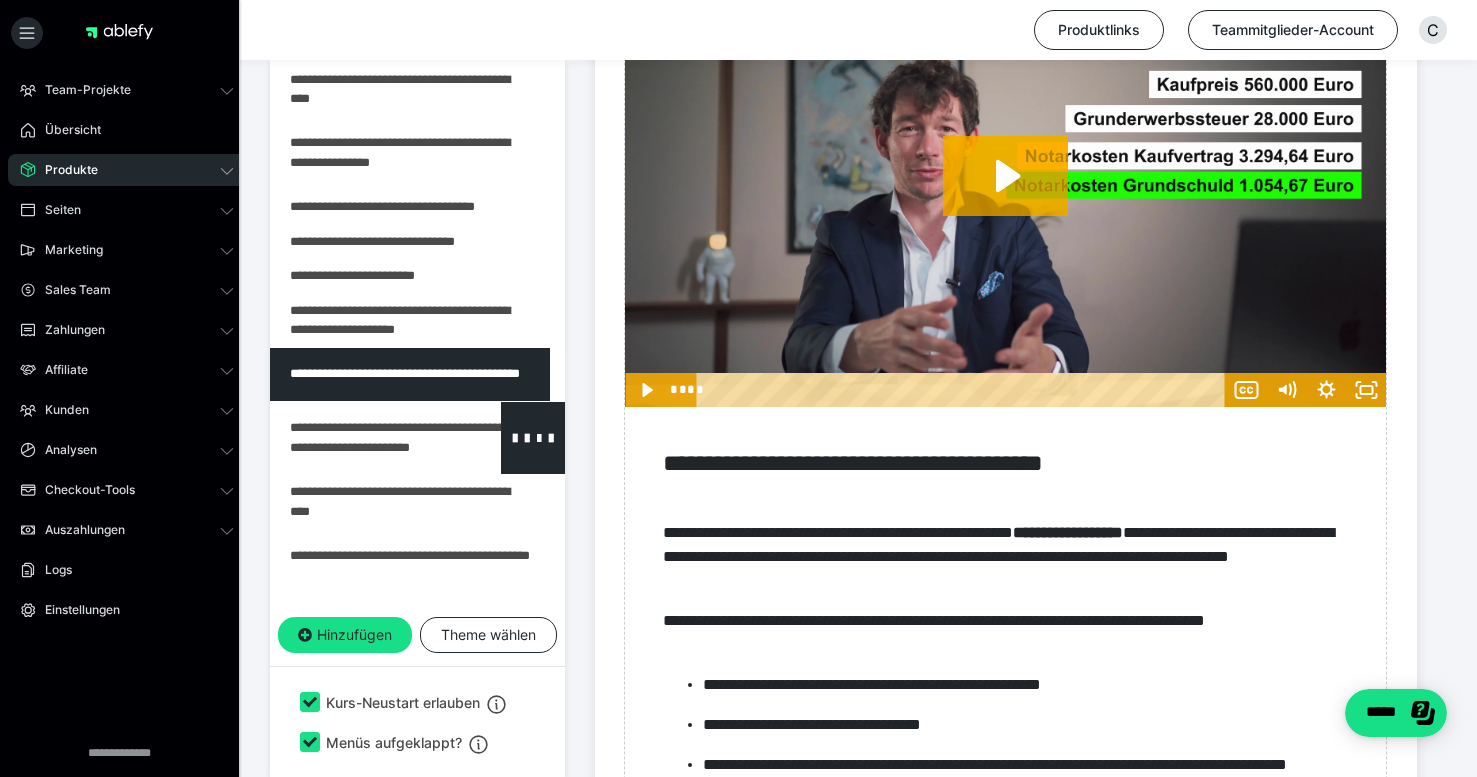 click at bounding box center (365, 438) 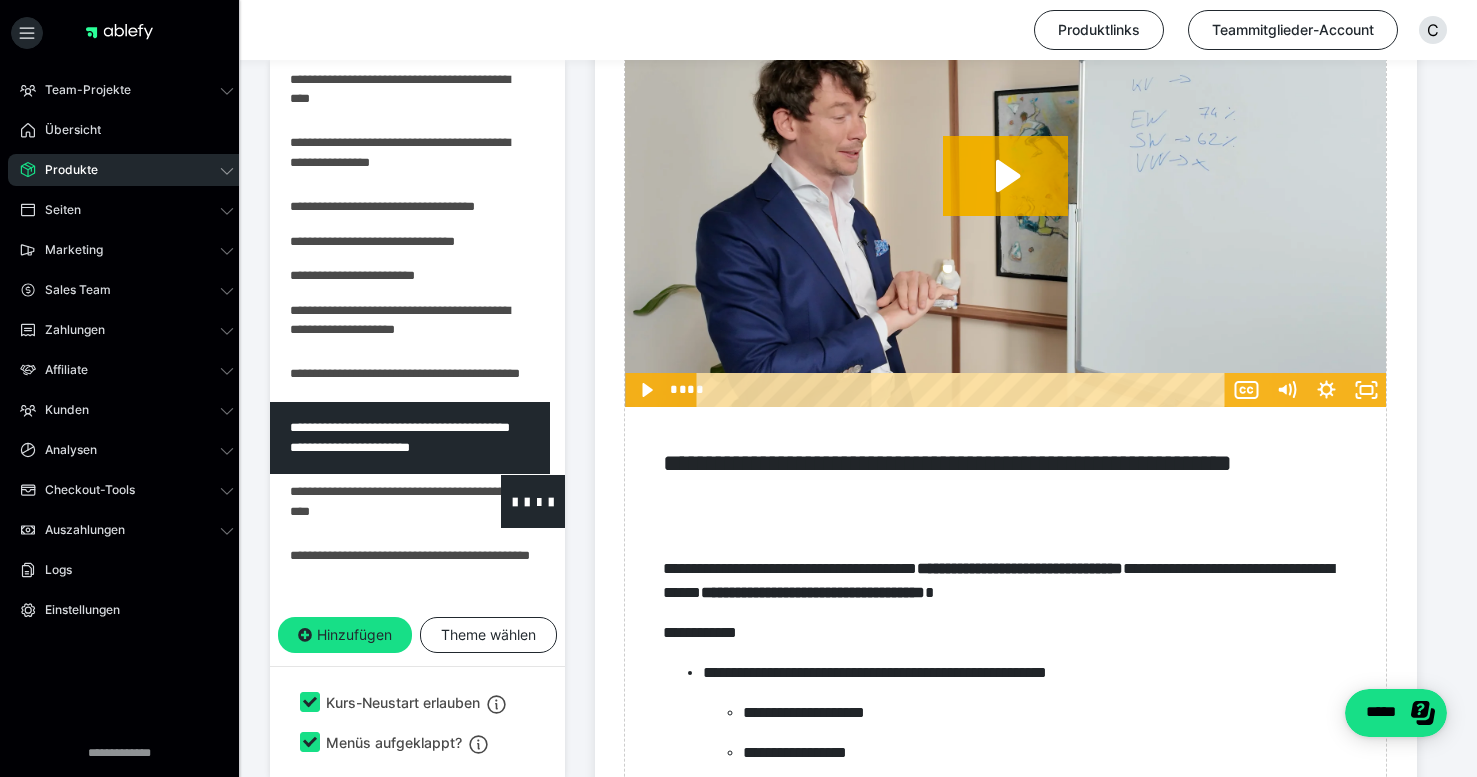 click at bounding box center [365, 501] 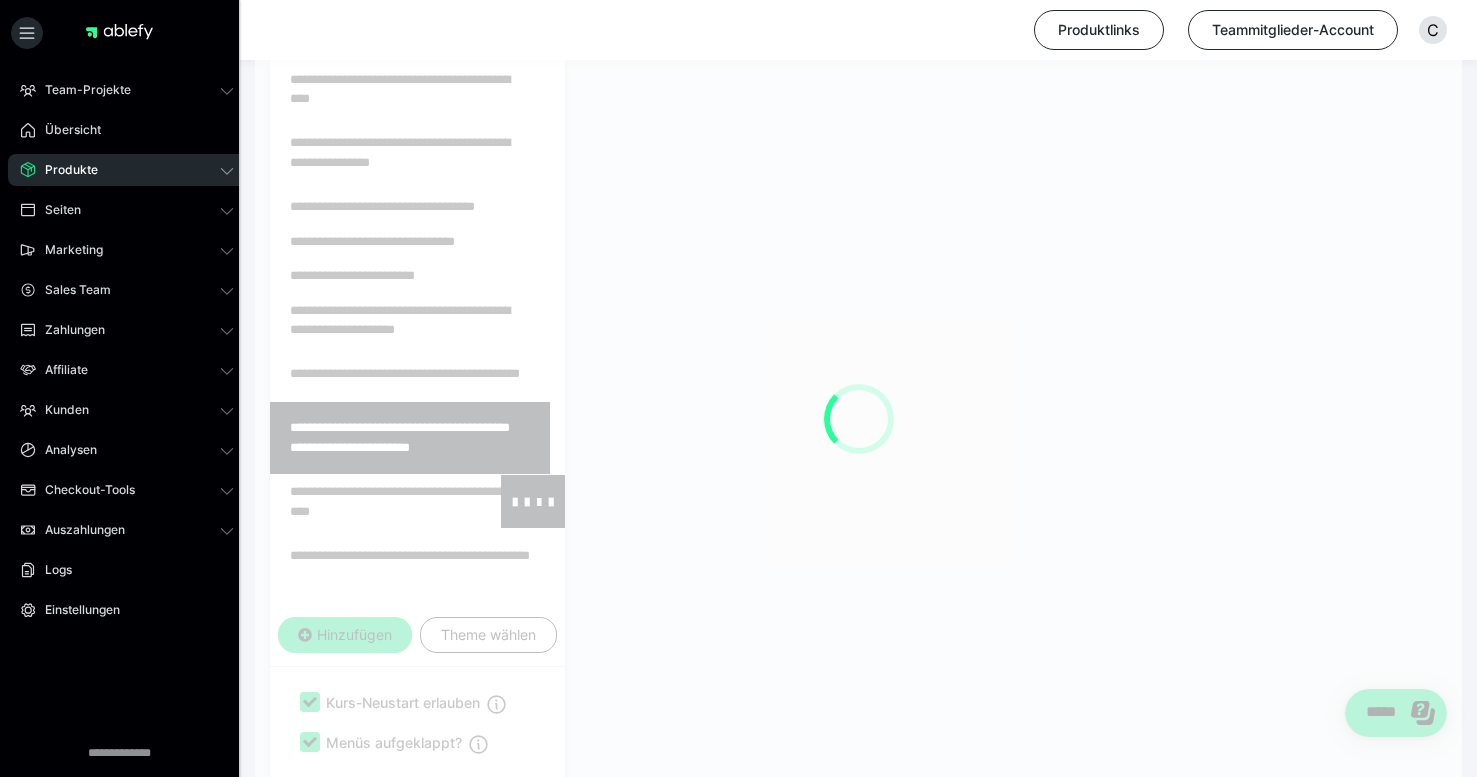 scroll, scrollTop: 799, scrollLeft: 0, axis: vertical 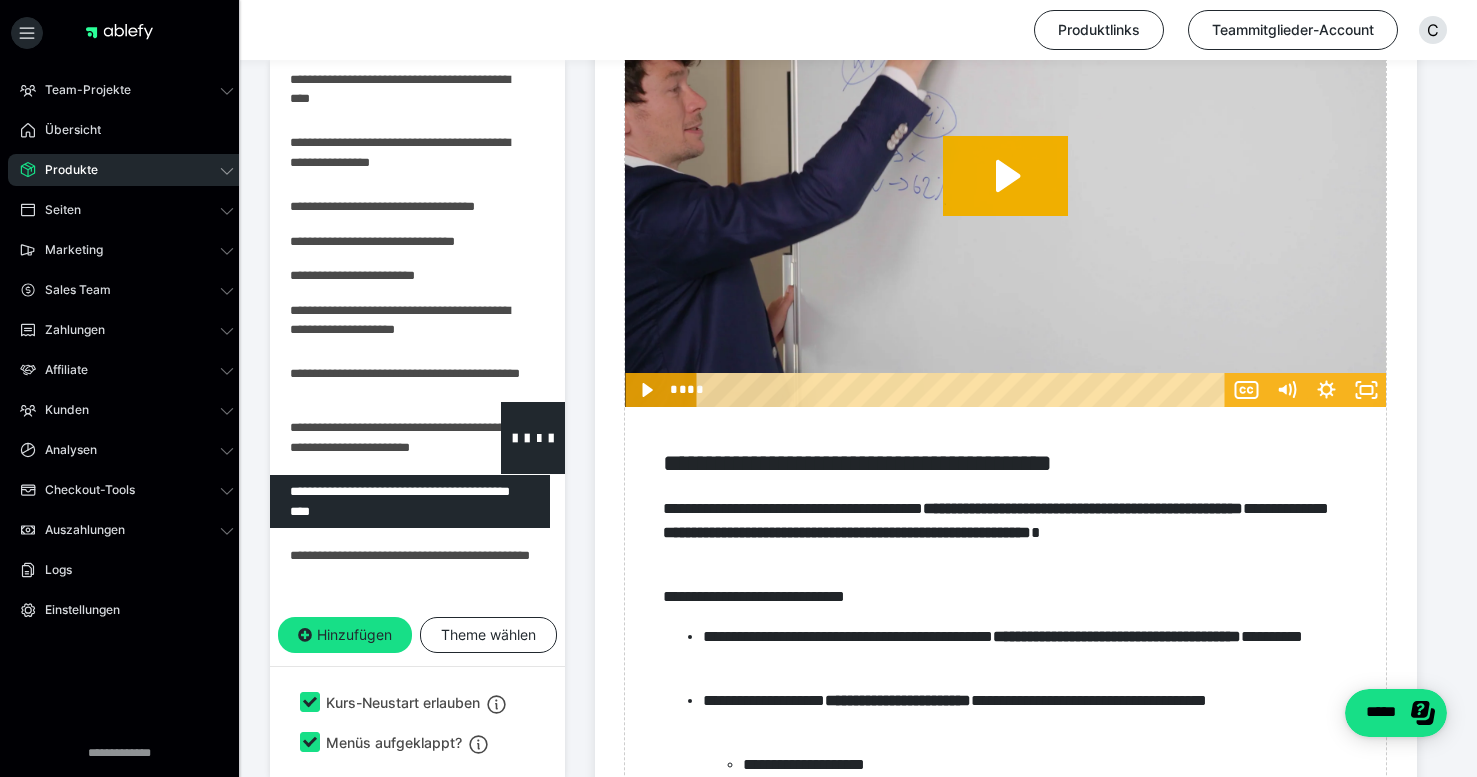 click at bounding box center [365, 438] 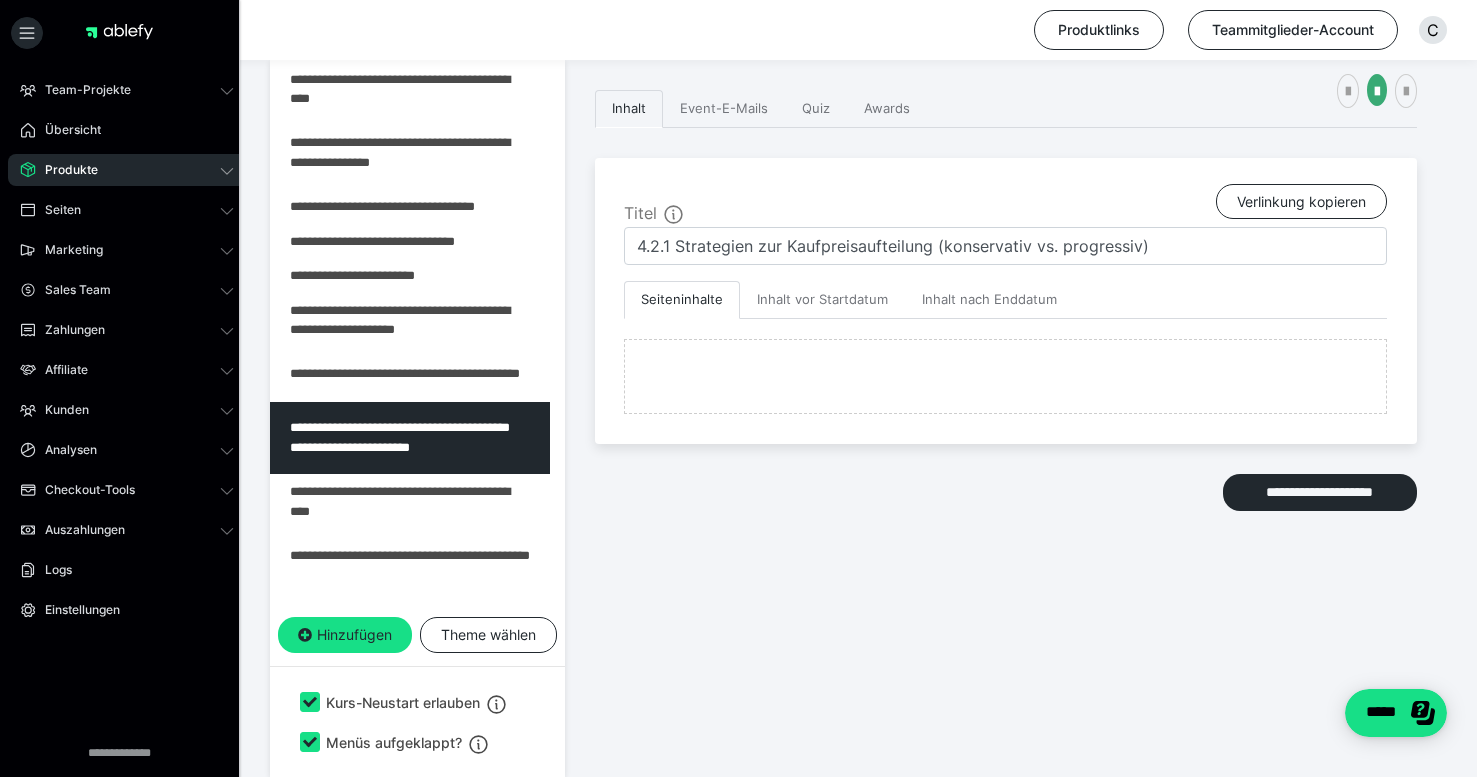 scroll, scrollTop: 799, scrollLeft: 0, axis: vertical 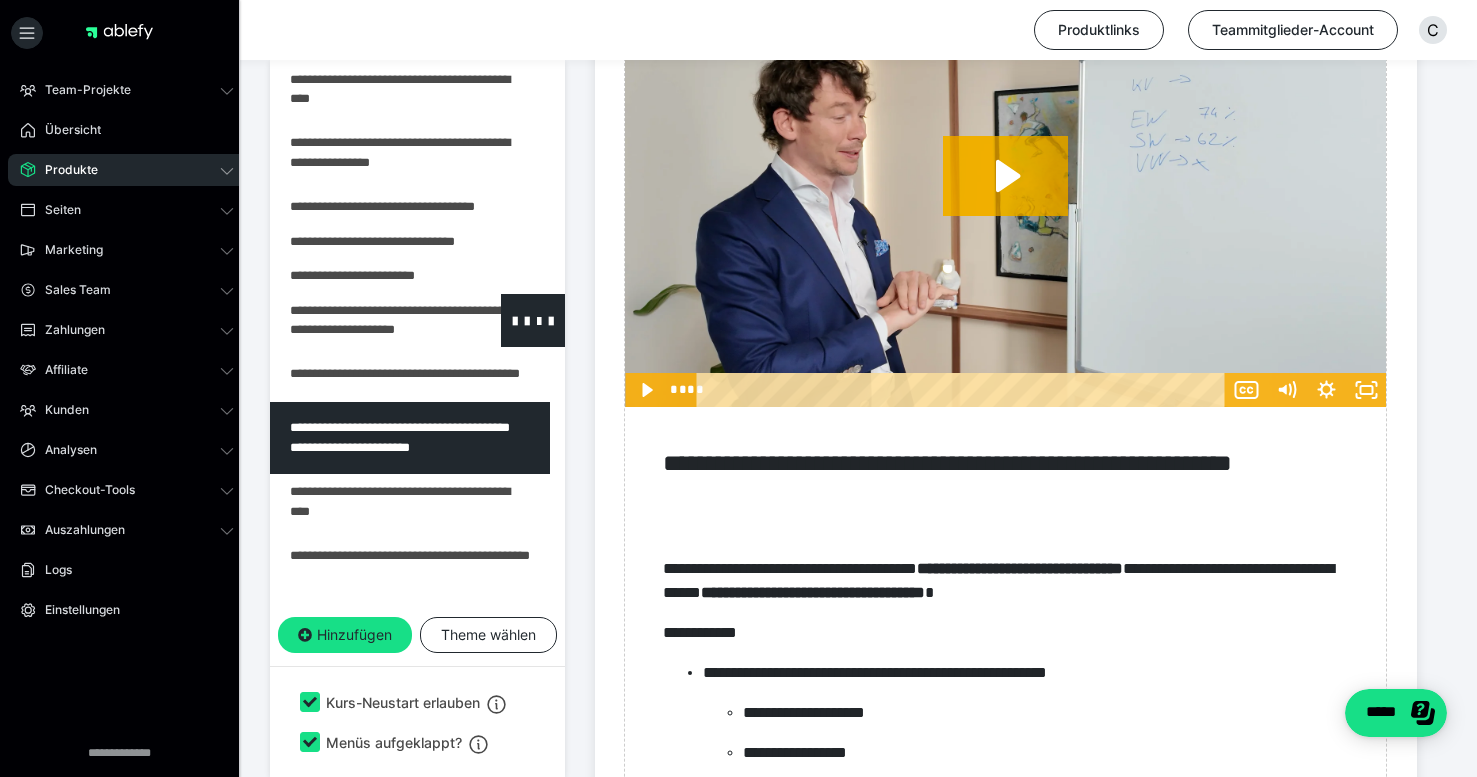 click at bounding box center (365, 320) 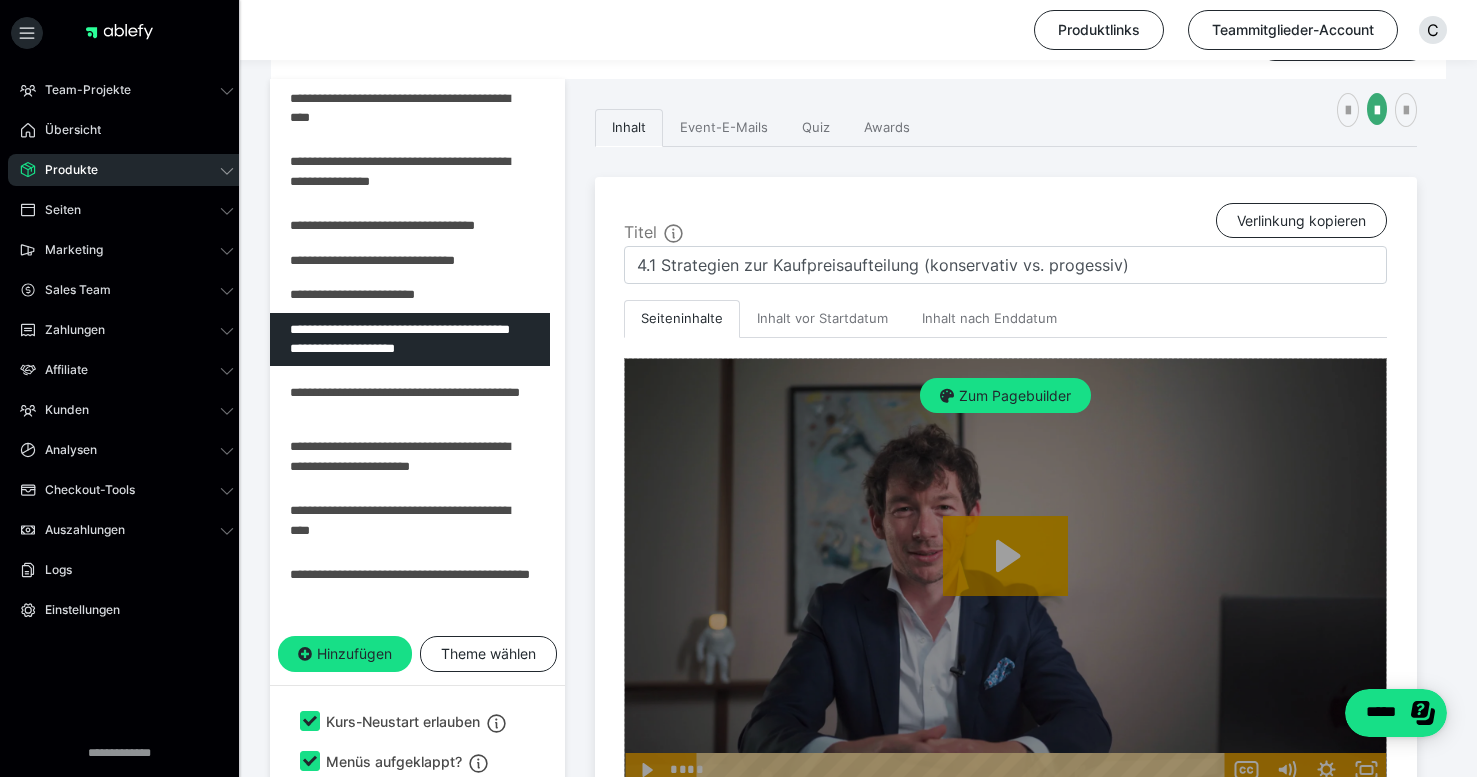 scroll, scrollTop: 481, scrollLeft: 0, axis: vertical 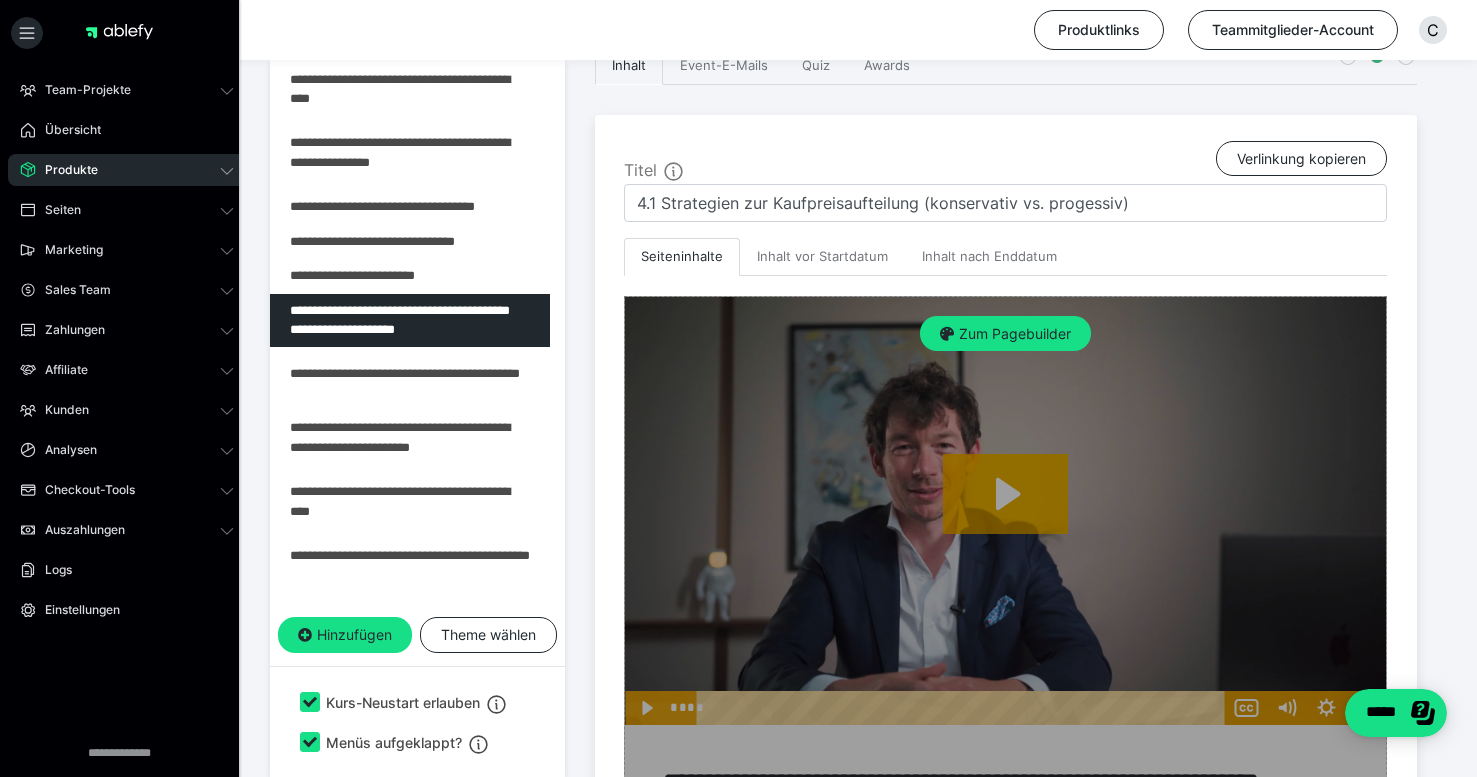 click on "Zum Pagebuilder" at bounding box center (1005, 881) 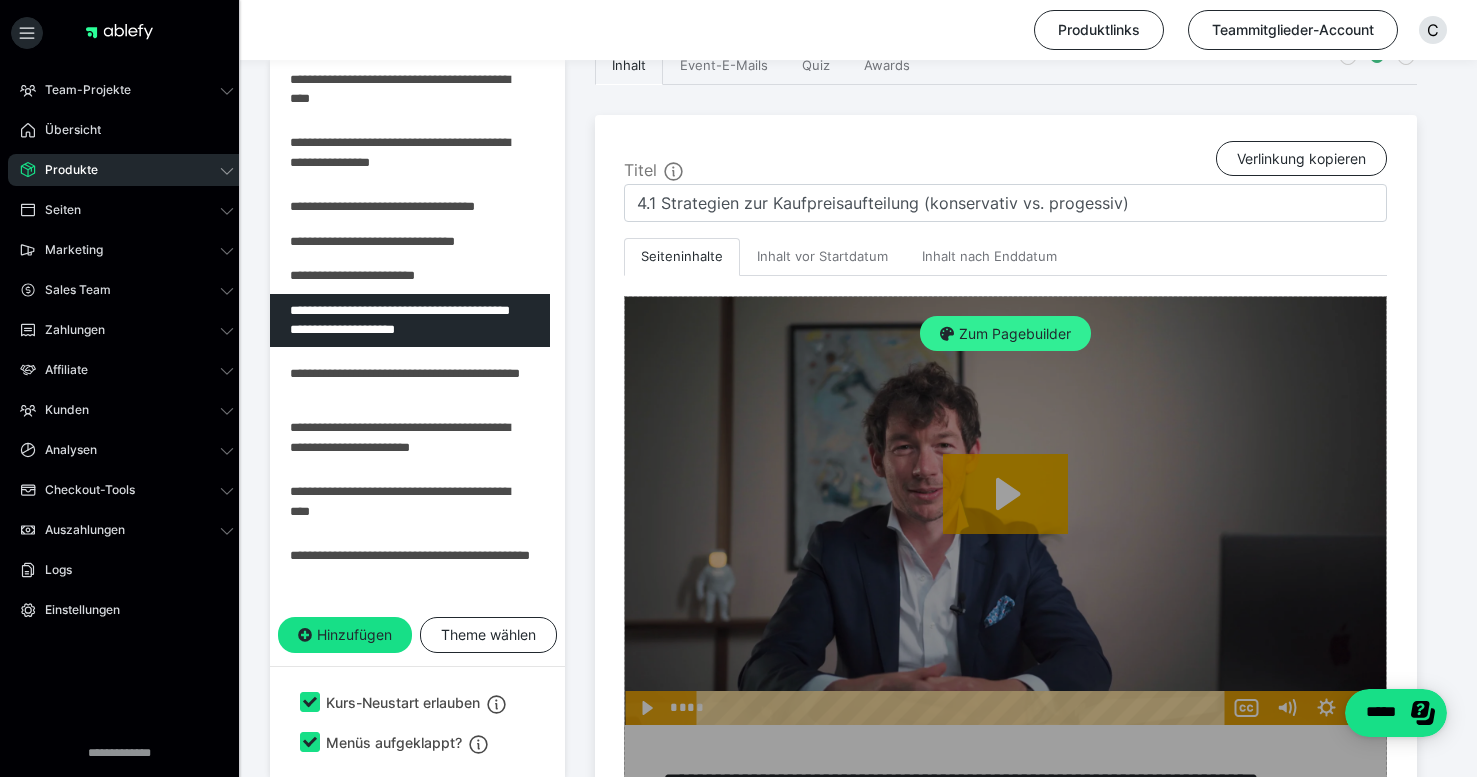 click on "Zum Pagebuilder" at bounding box center (1005, 334) 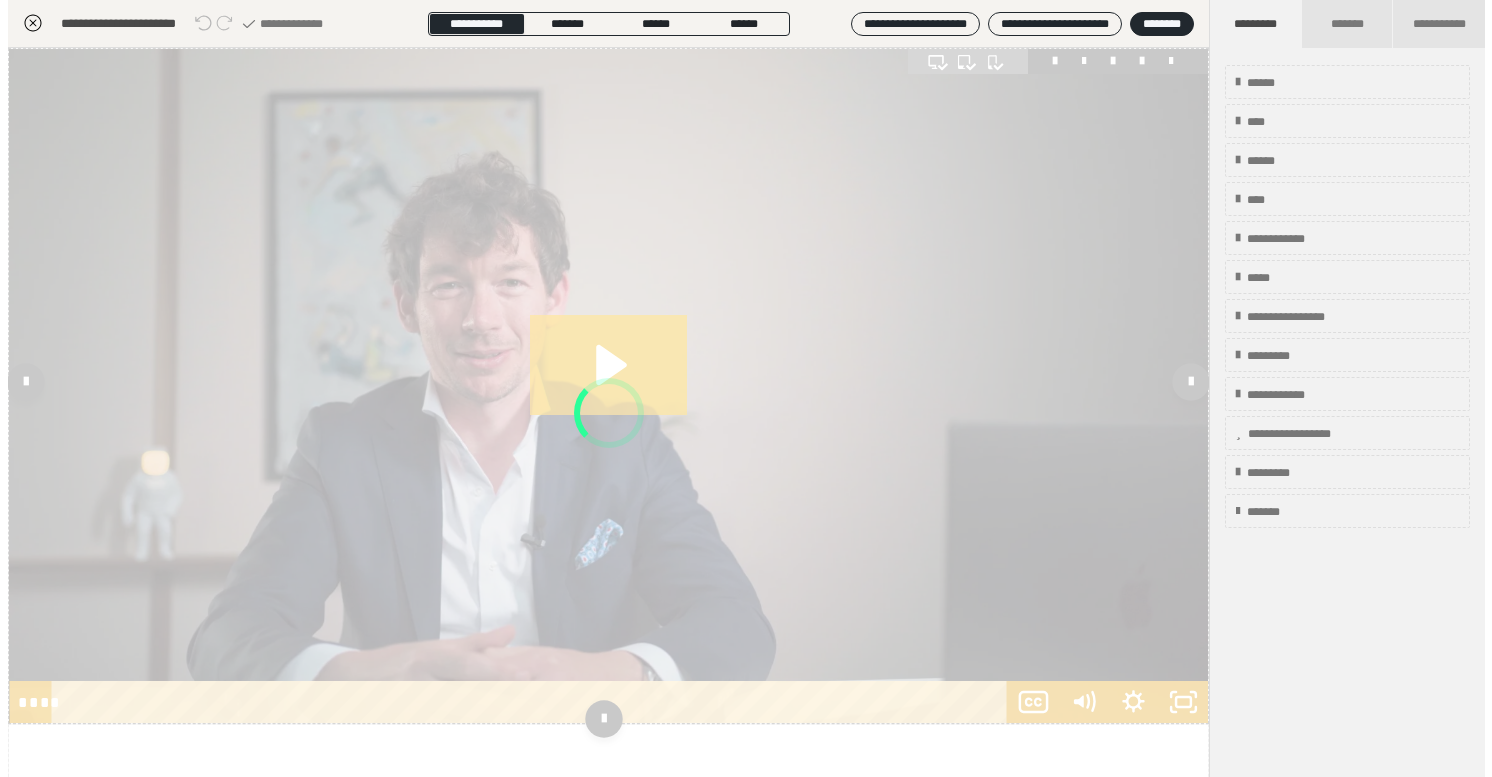 scroll, scrollTop: 438, scrollLeft: 0, axis: vertical 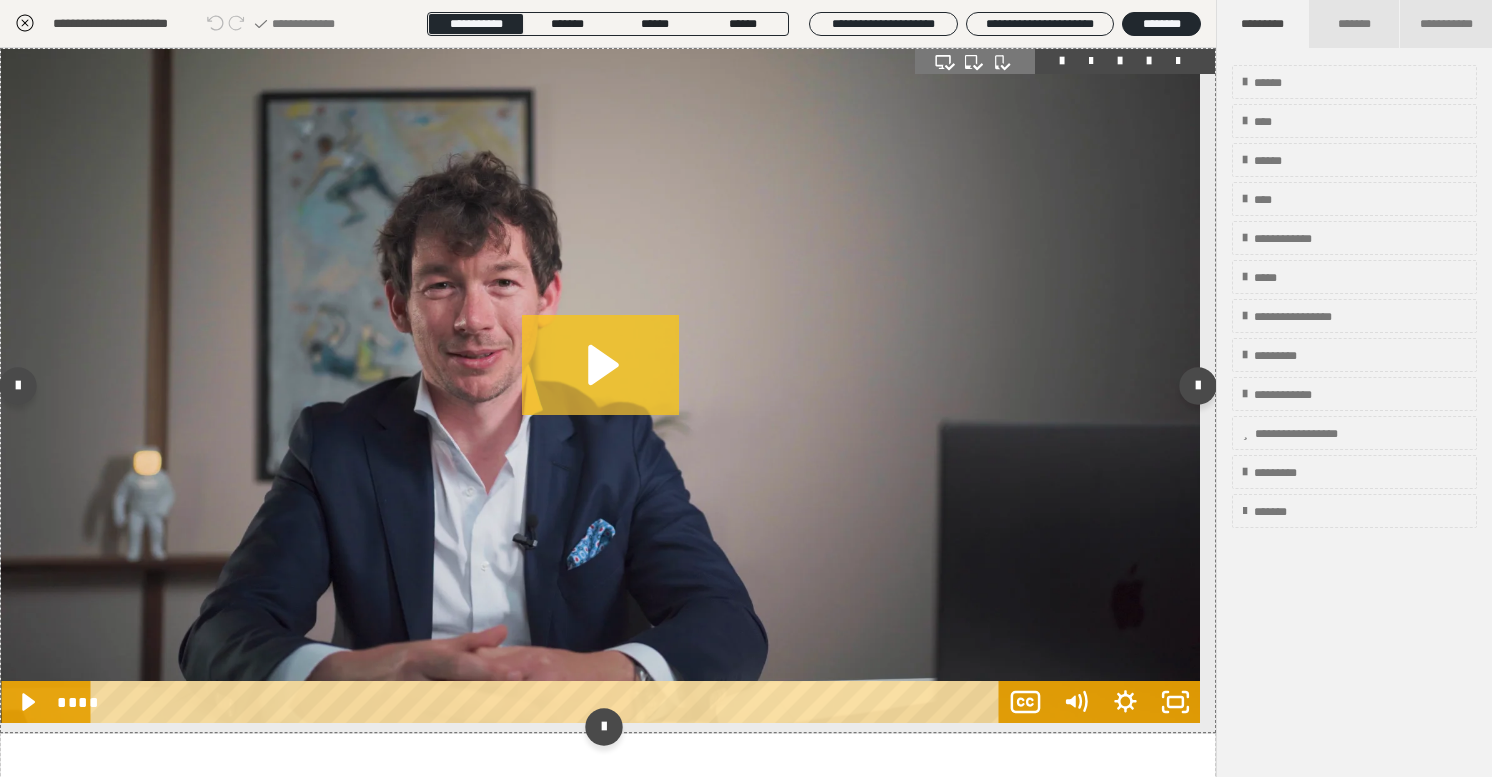 click 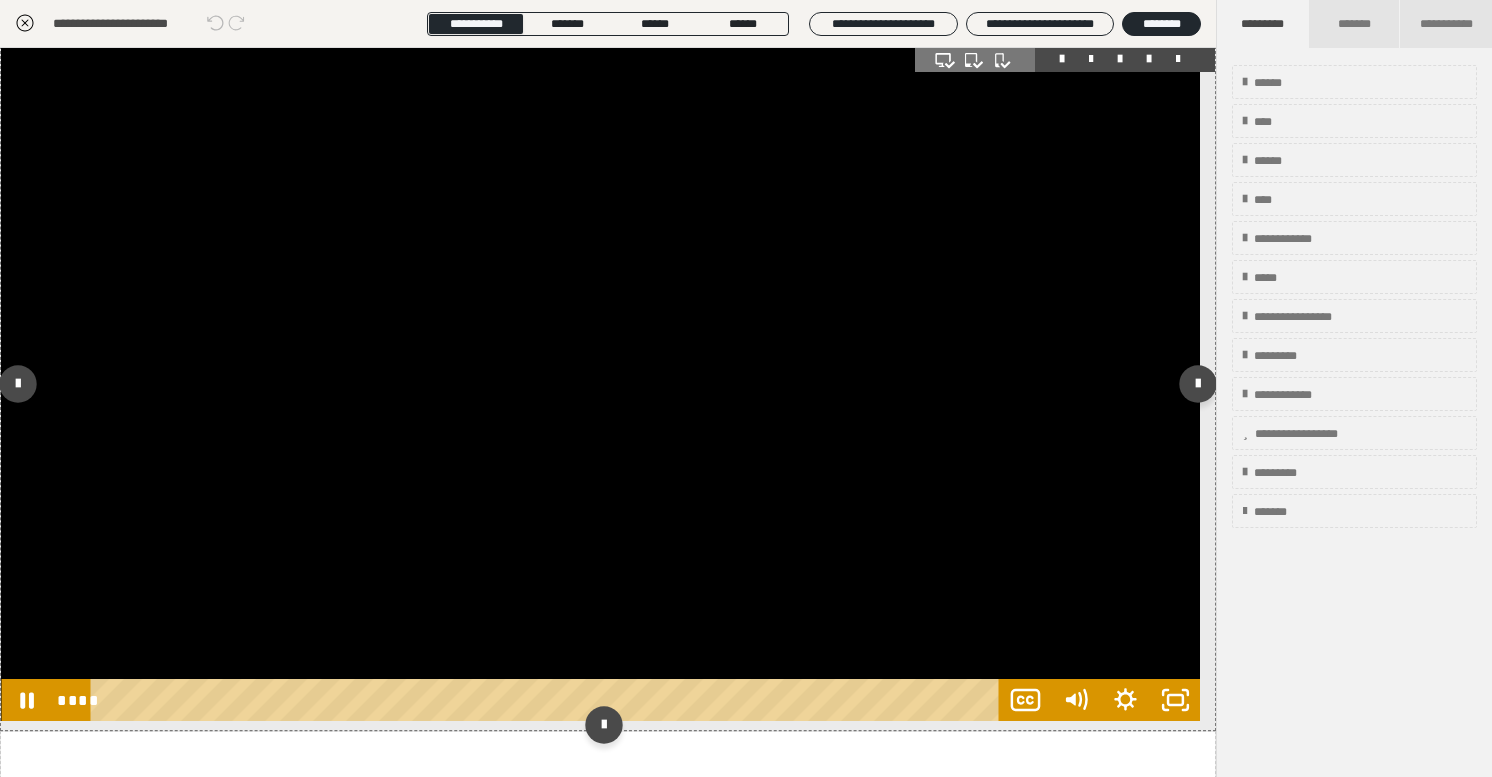 scroll, scrollTop: 0, scrollLeft: 0, axis: both 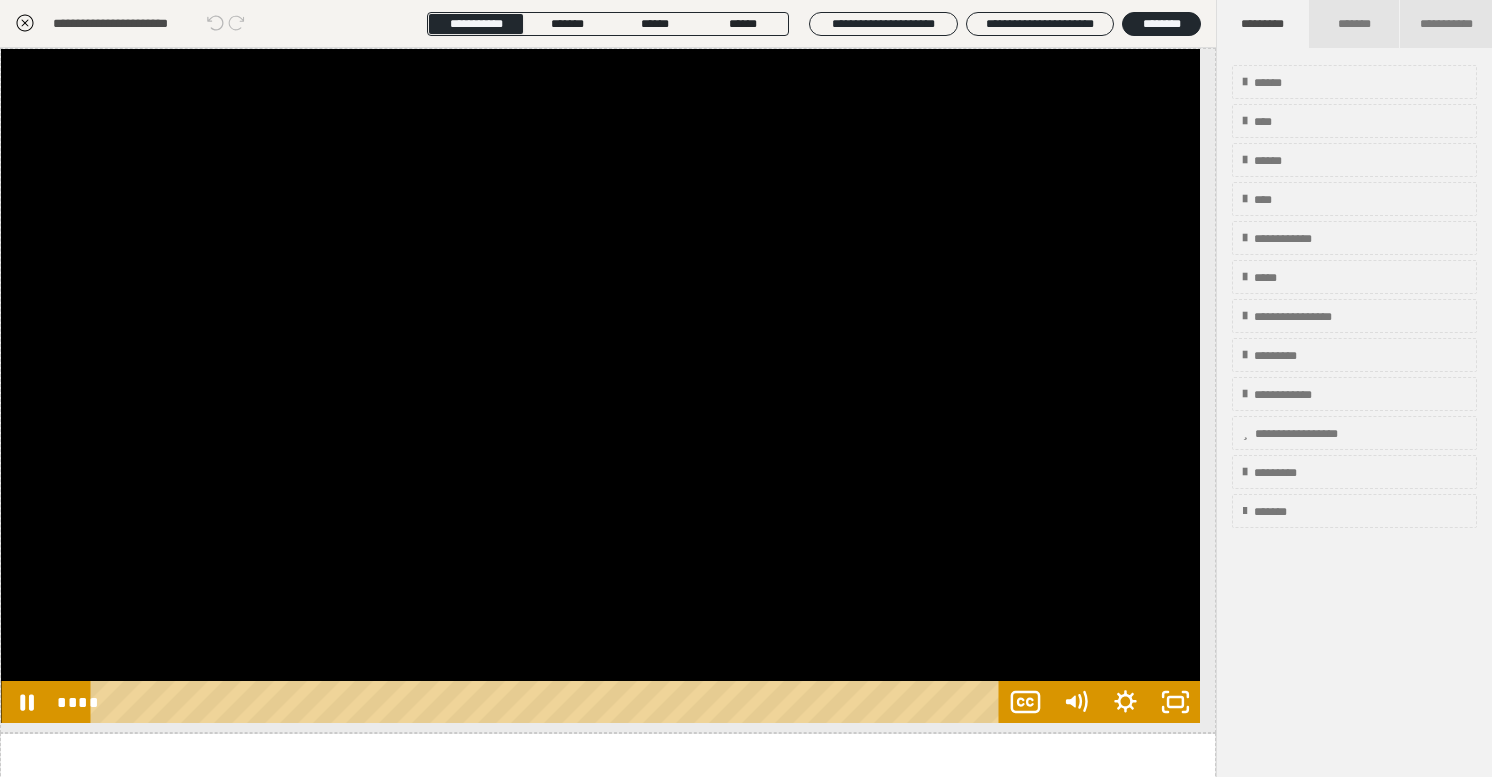 click 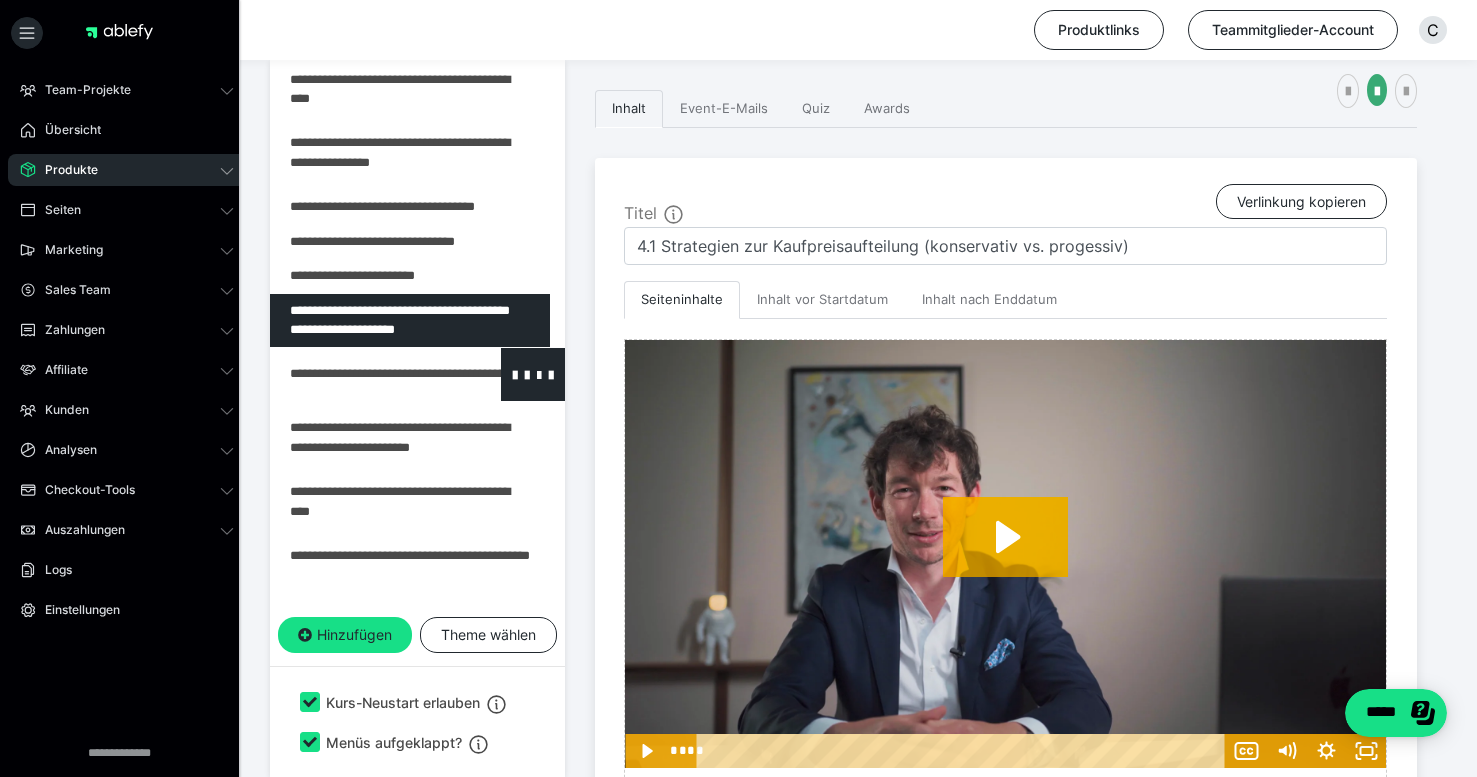 click at bounding box center [365, 374] 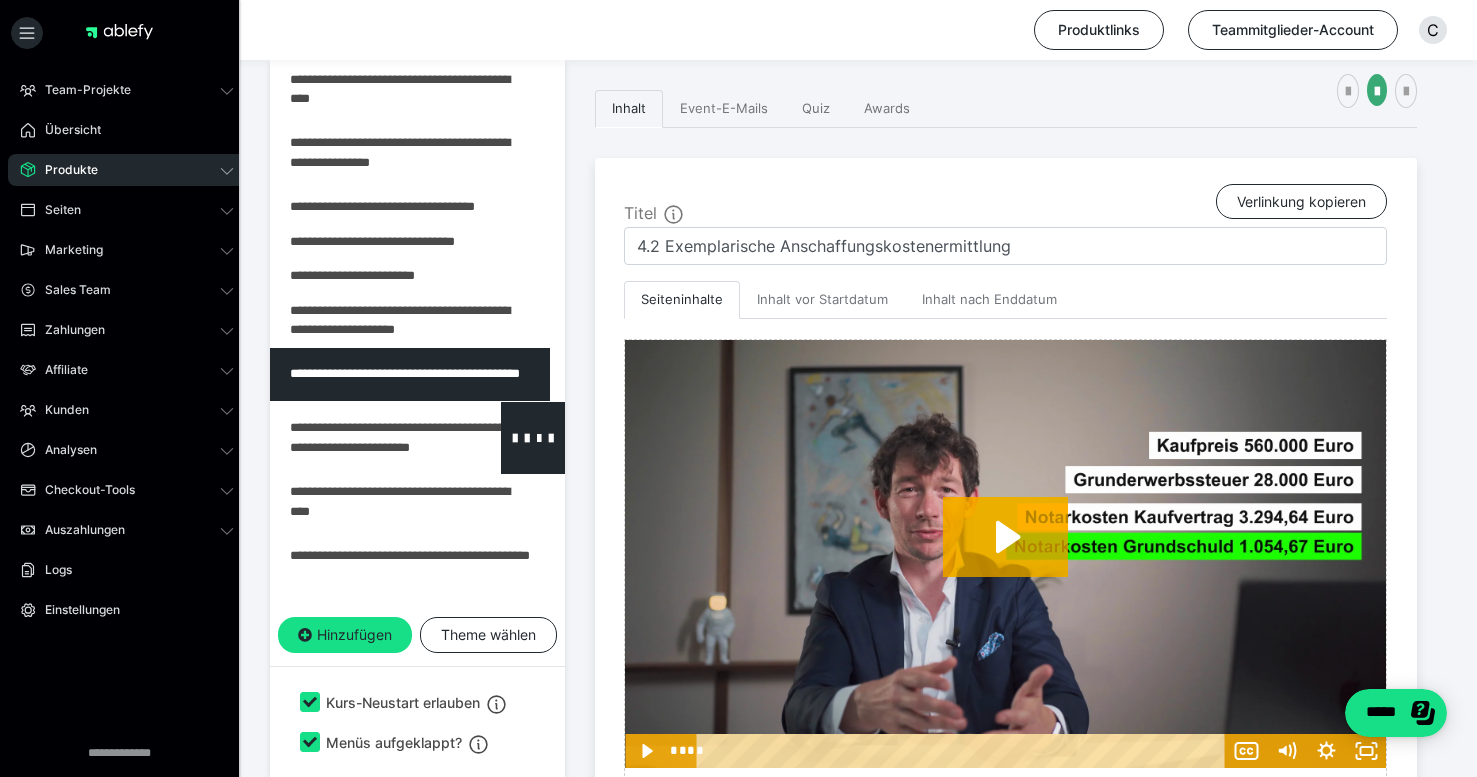 click at bounding box center [365, 438] 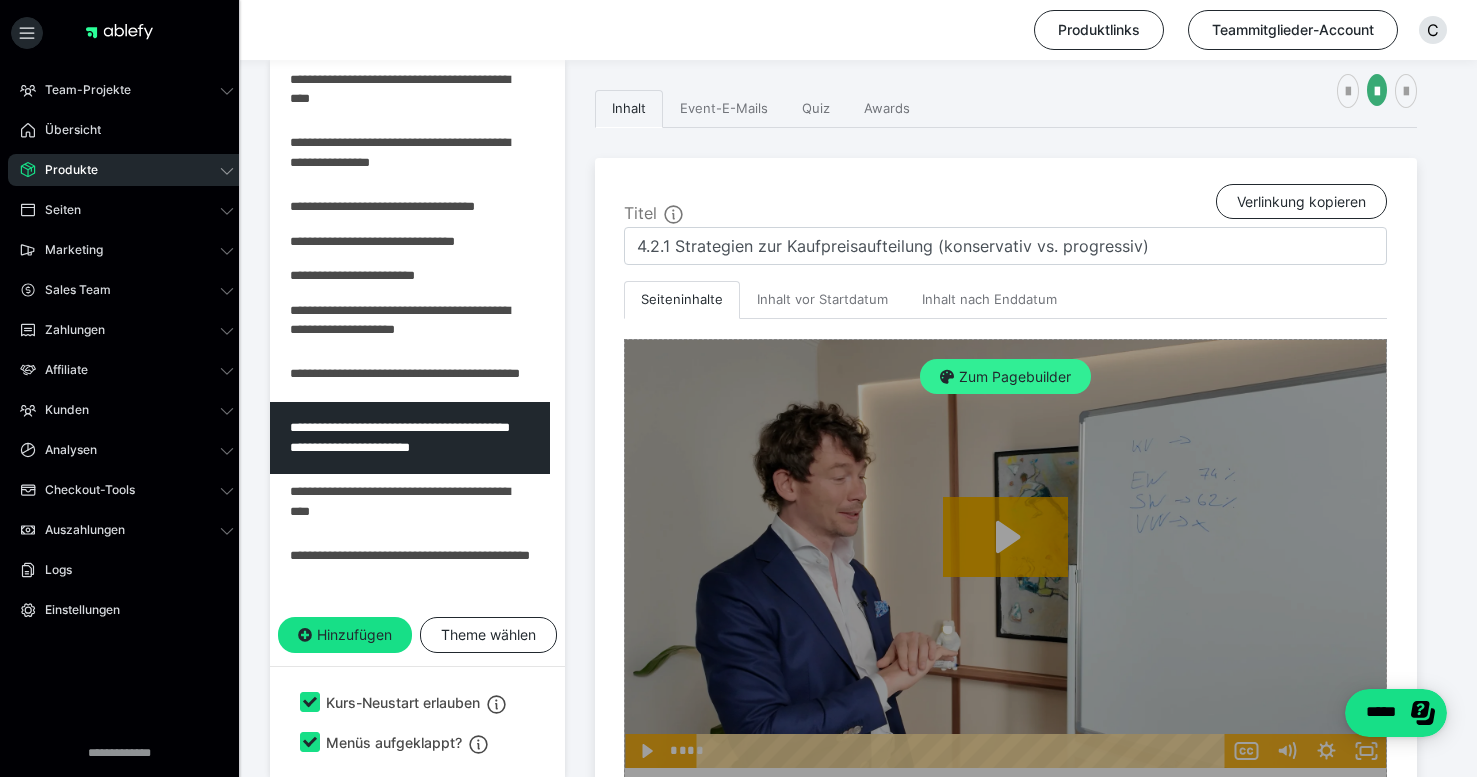 click on "Zum Pagebuilder" at bounding box center [1005, 377] 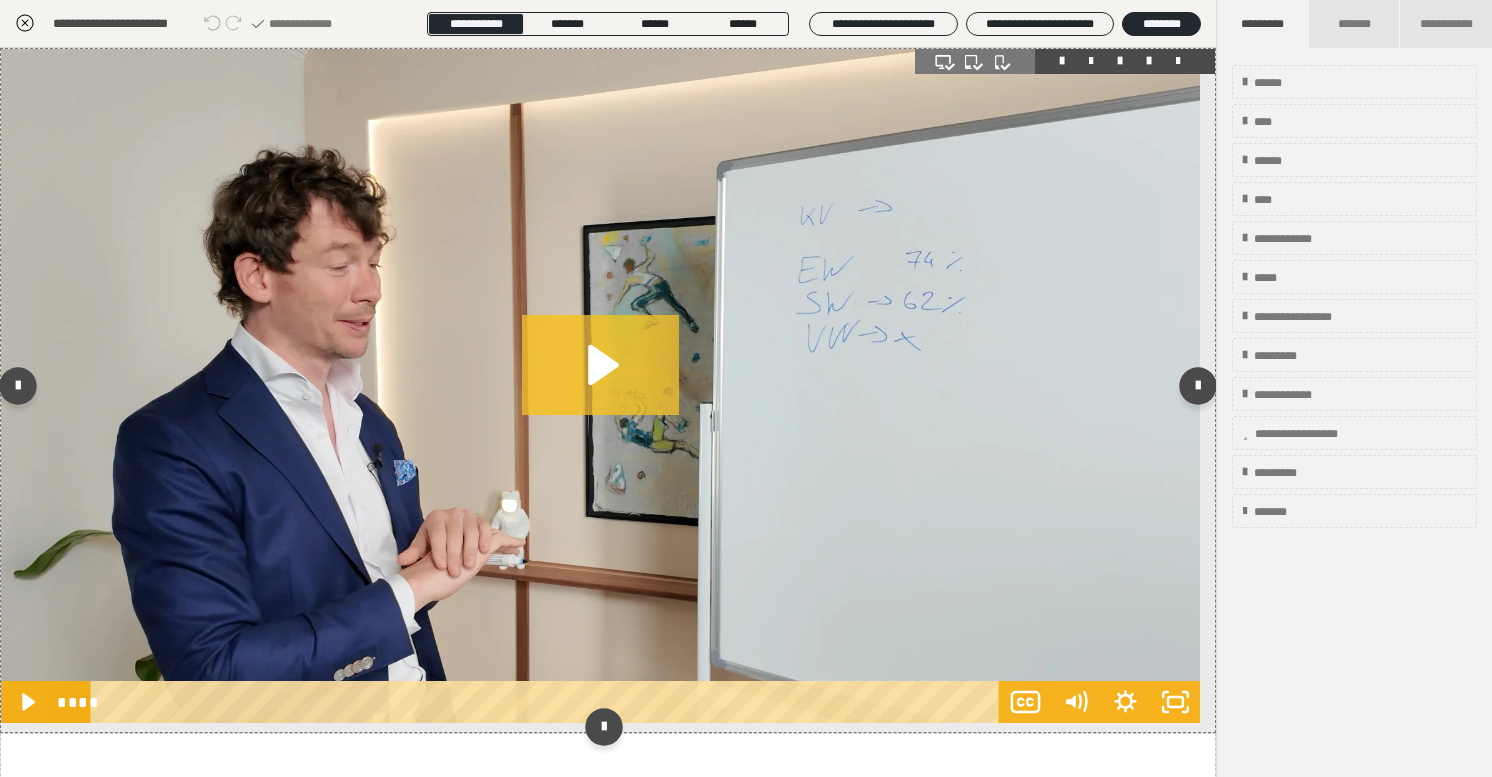 click 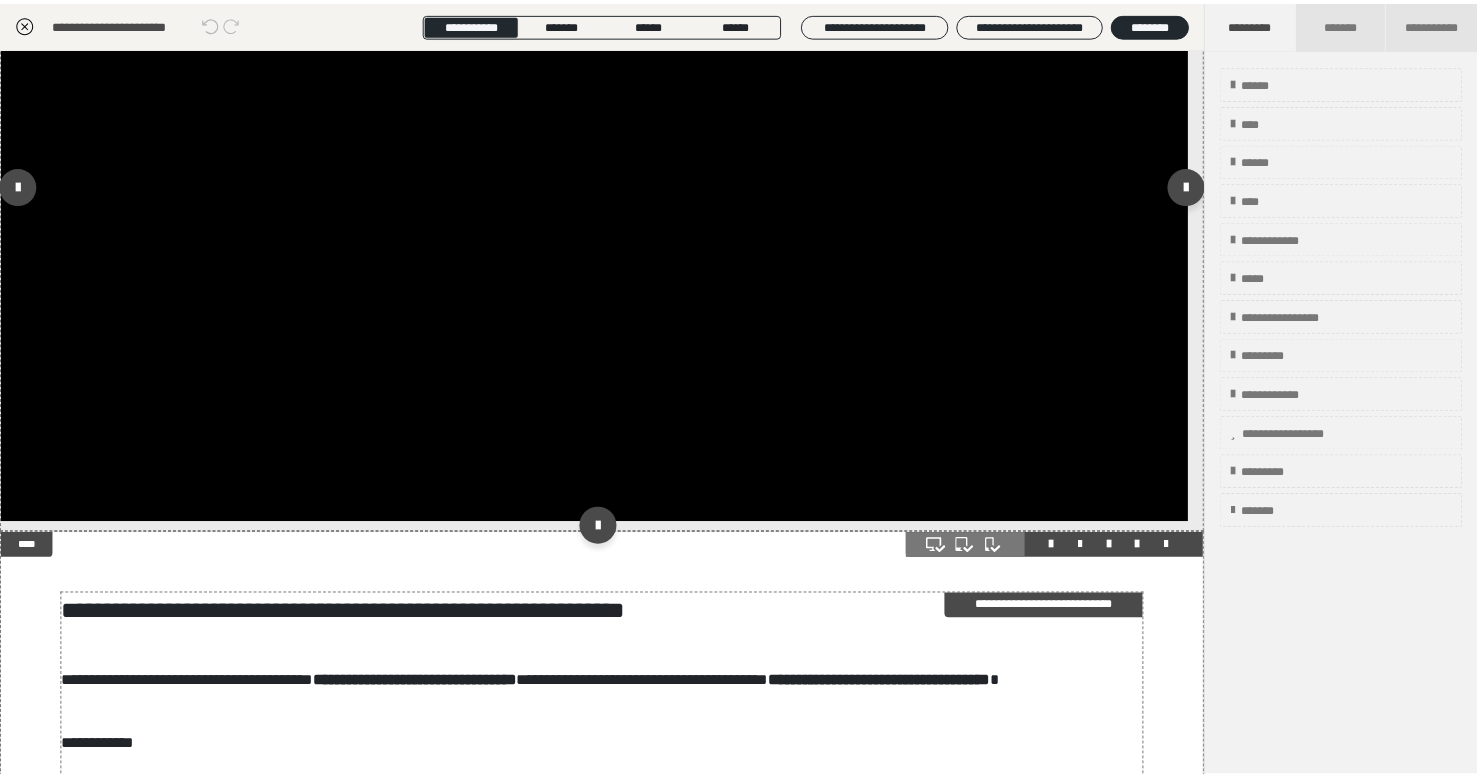 scroll, scrollTop: 65, scrollLeft: 0, axis: vertical 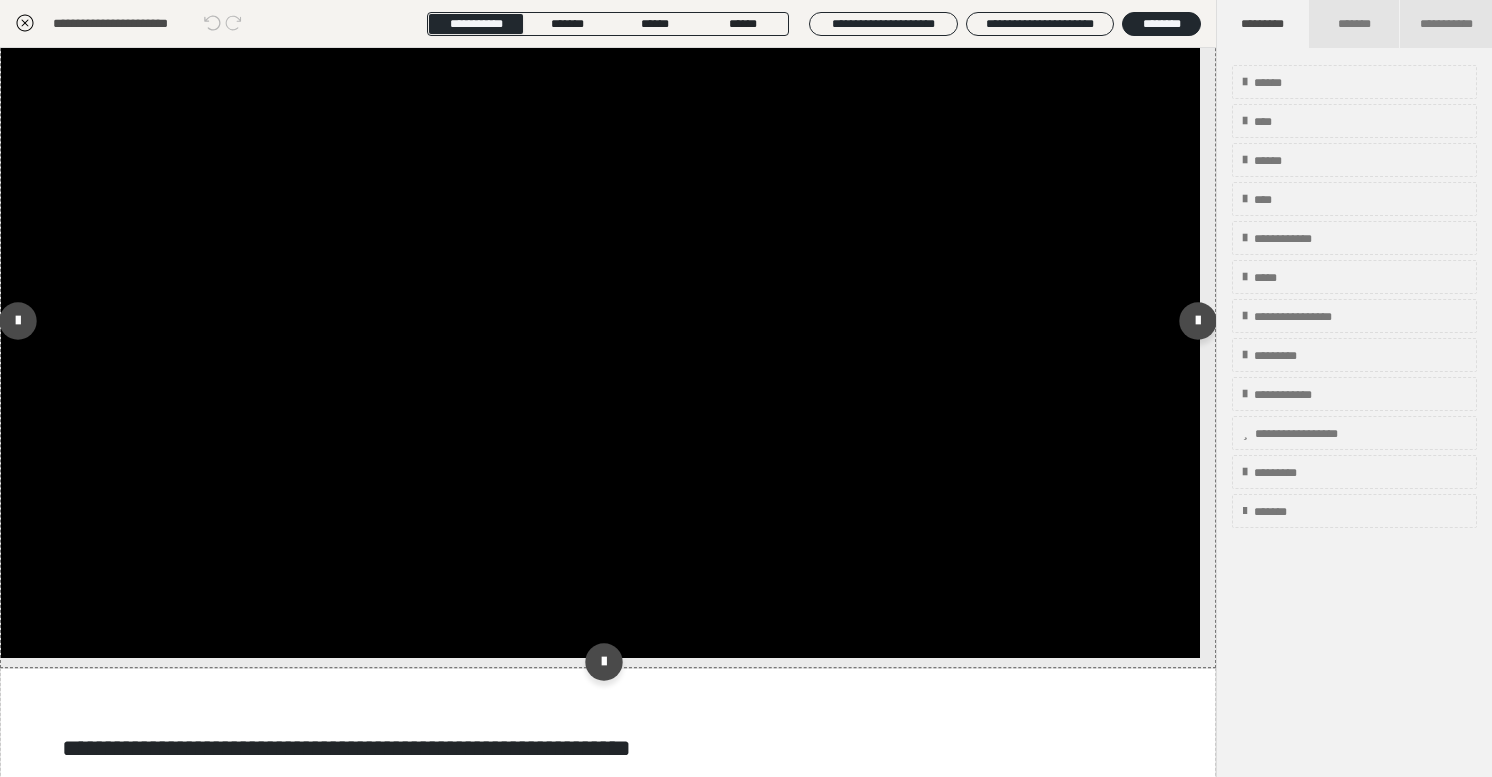 click 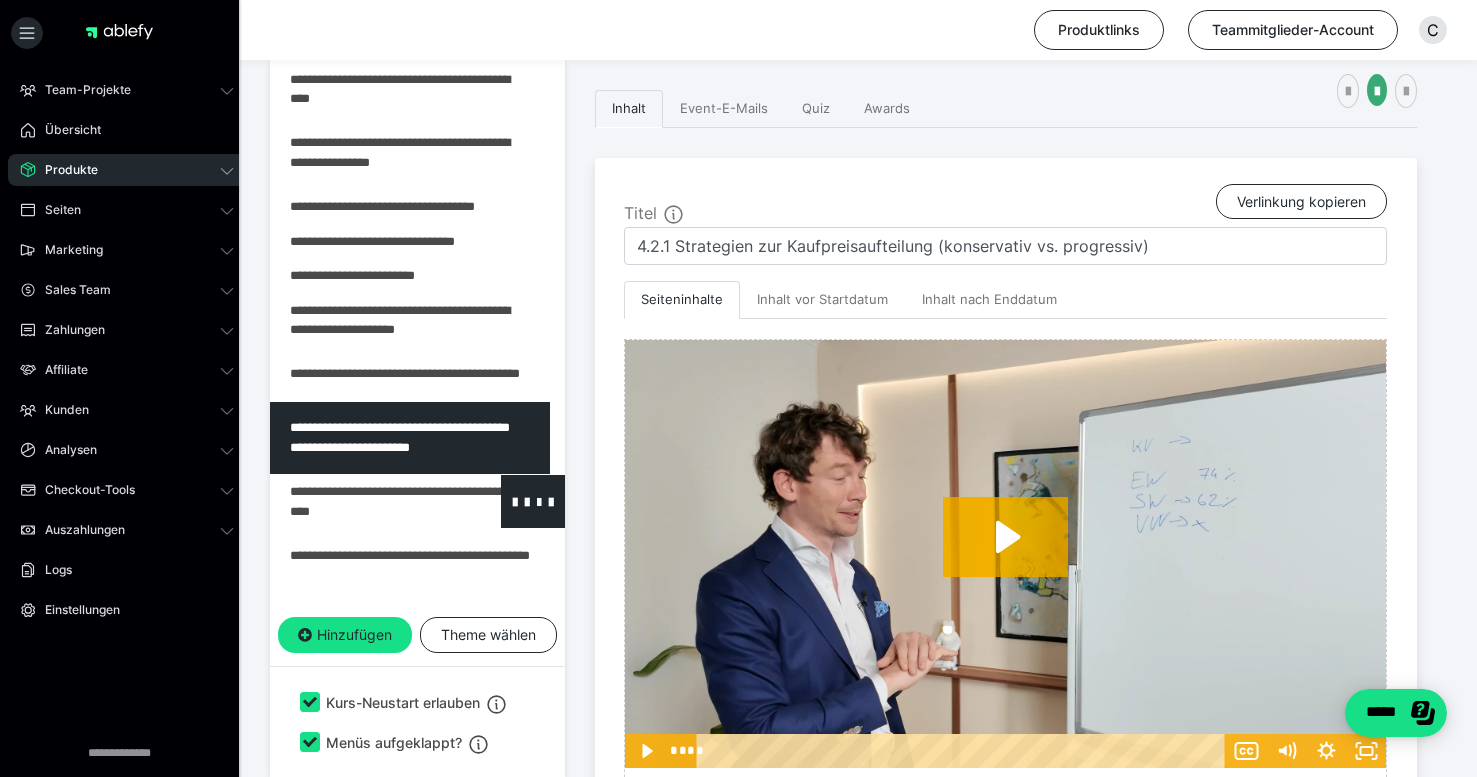 click at bounding box center (365, 501) 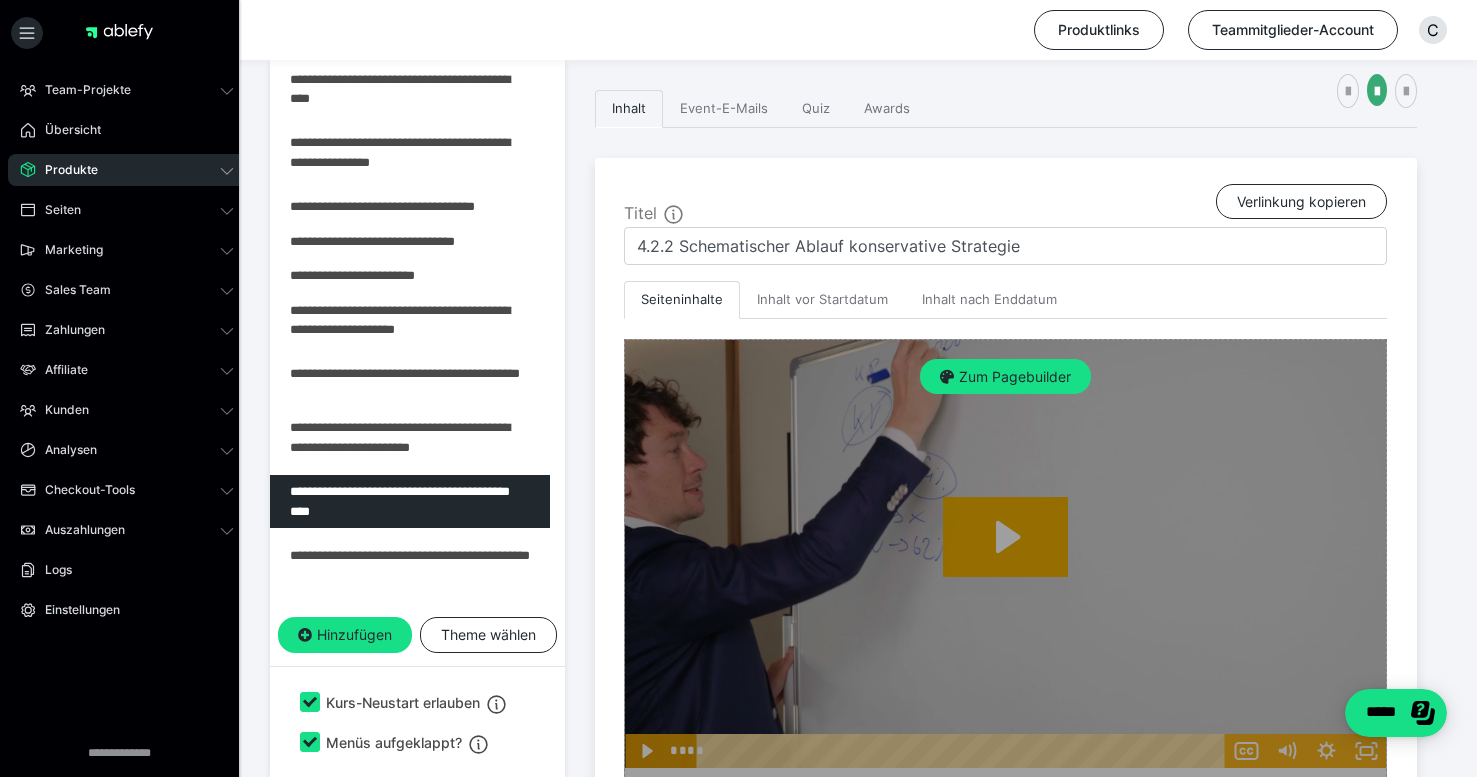 click on "Zum Pagebuilder" at bounding box center [1005, 890] 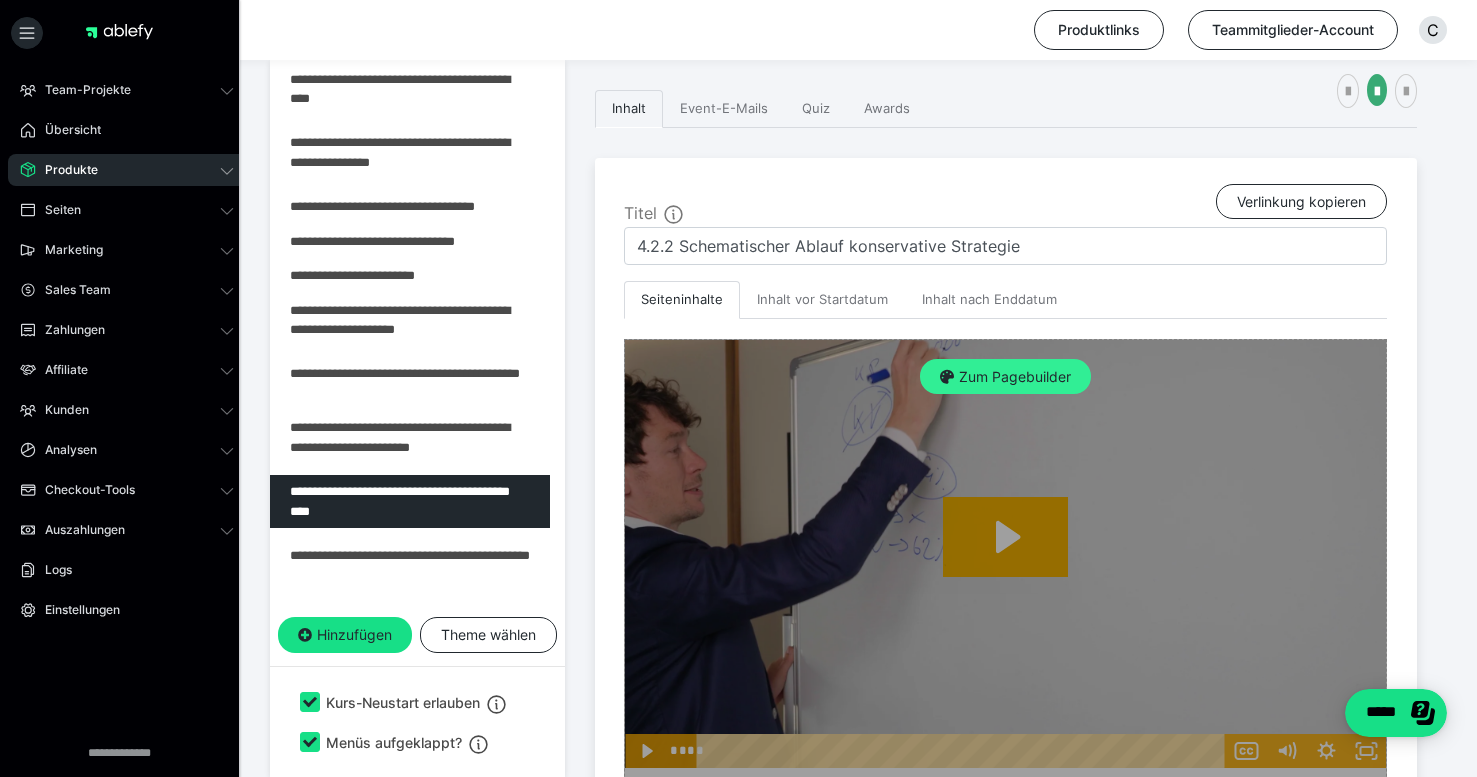 click on "Zum Pagebuilder" at bounding box center (1005, 377) 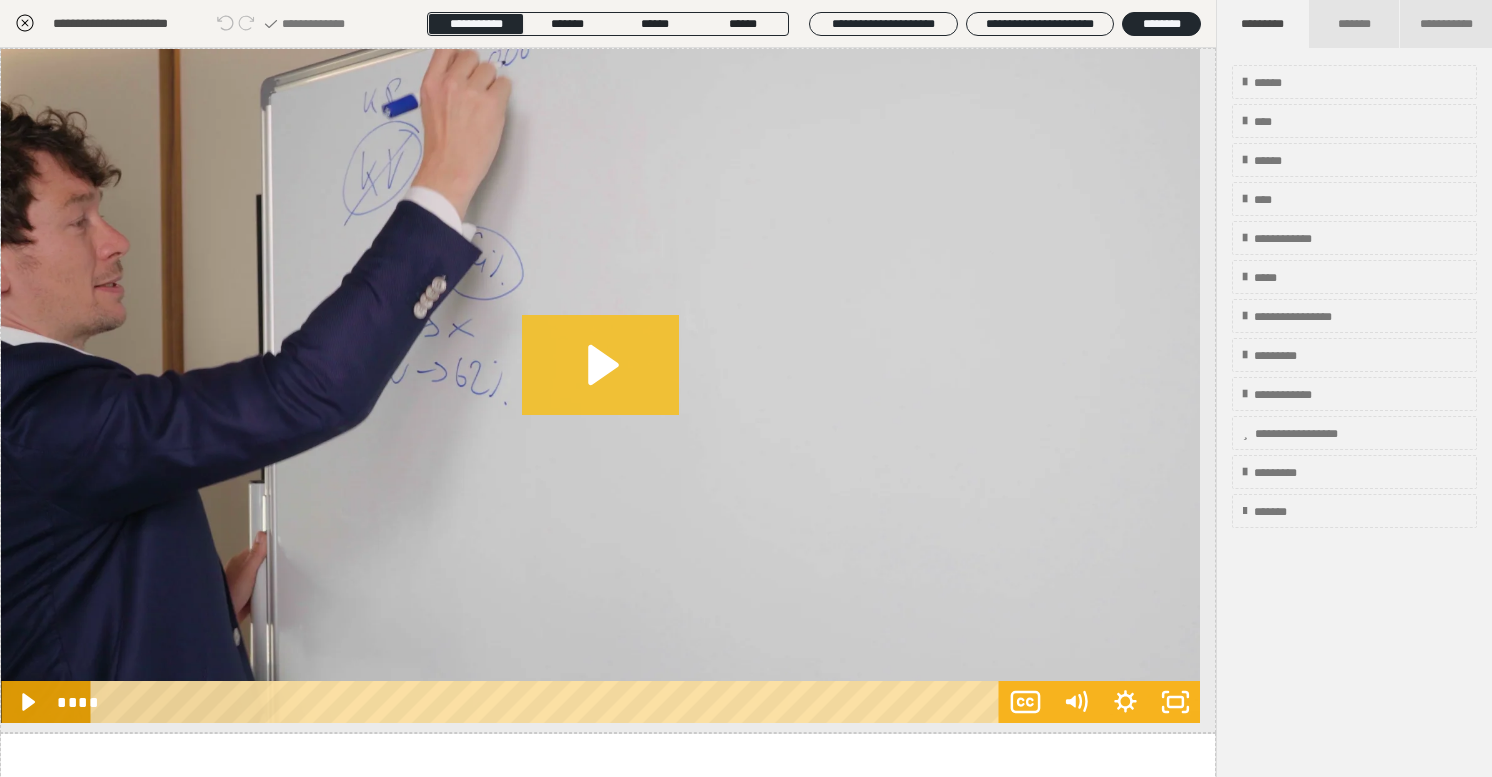 click 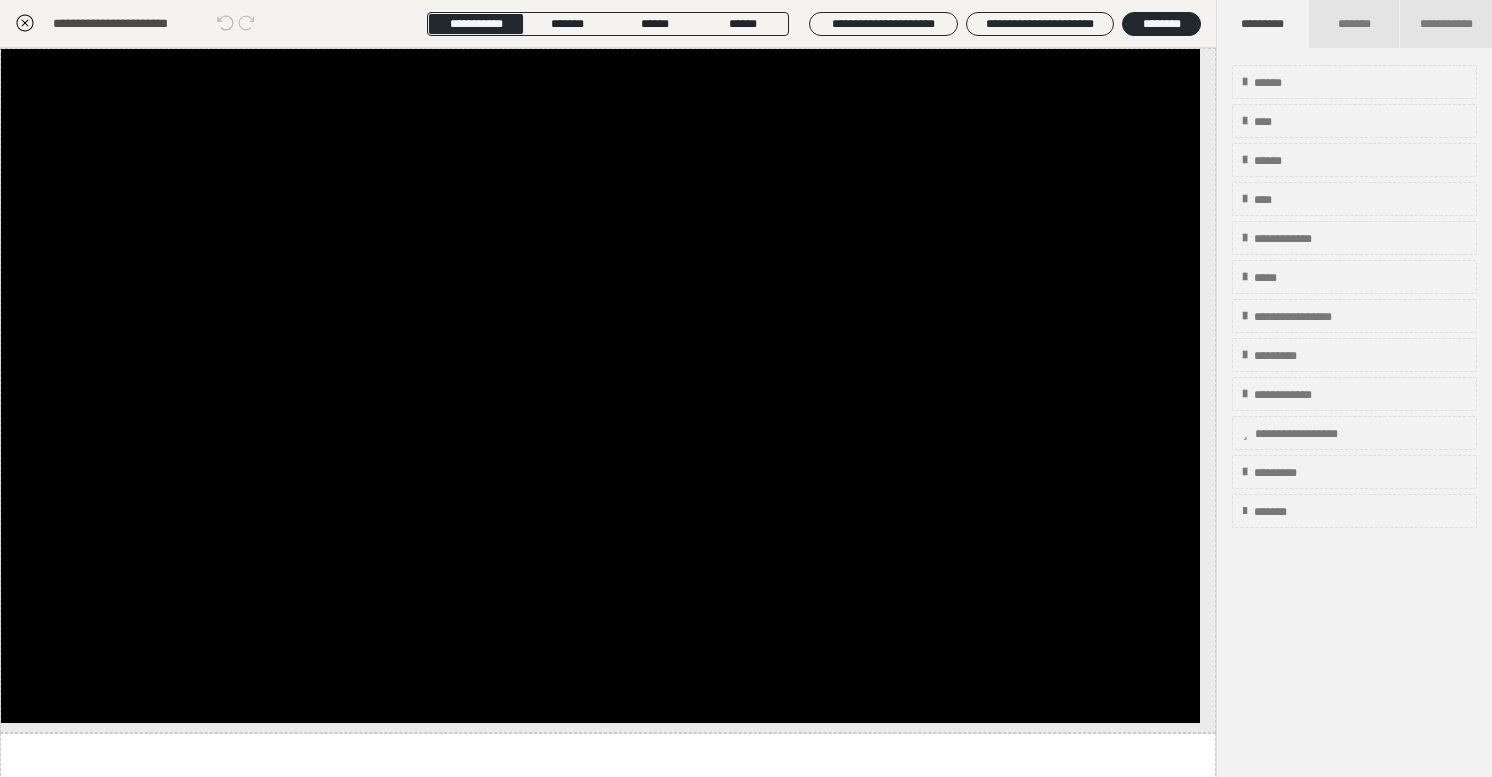 click 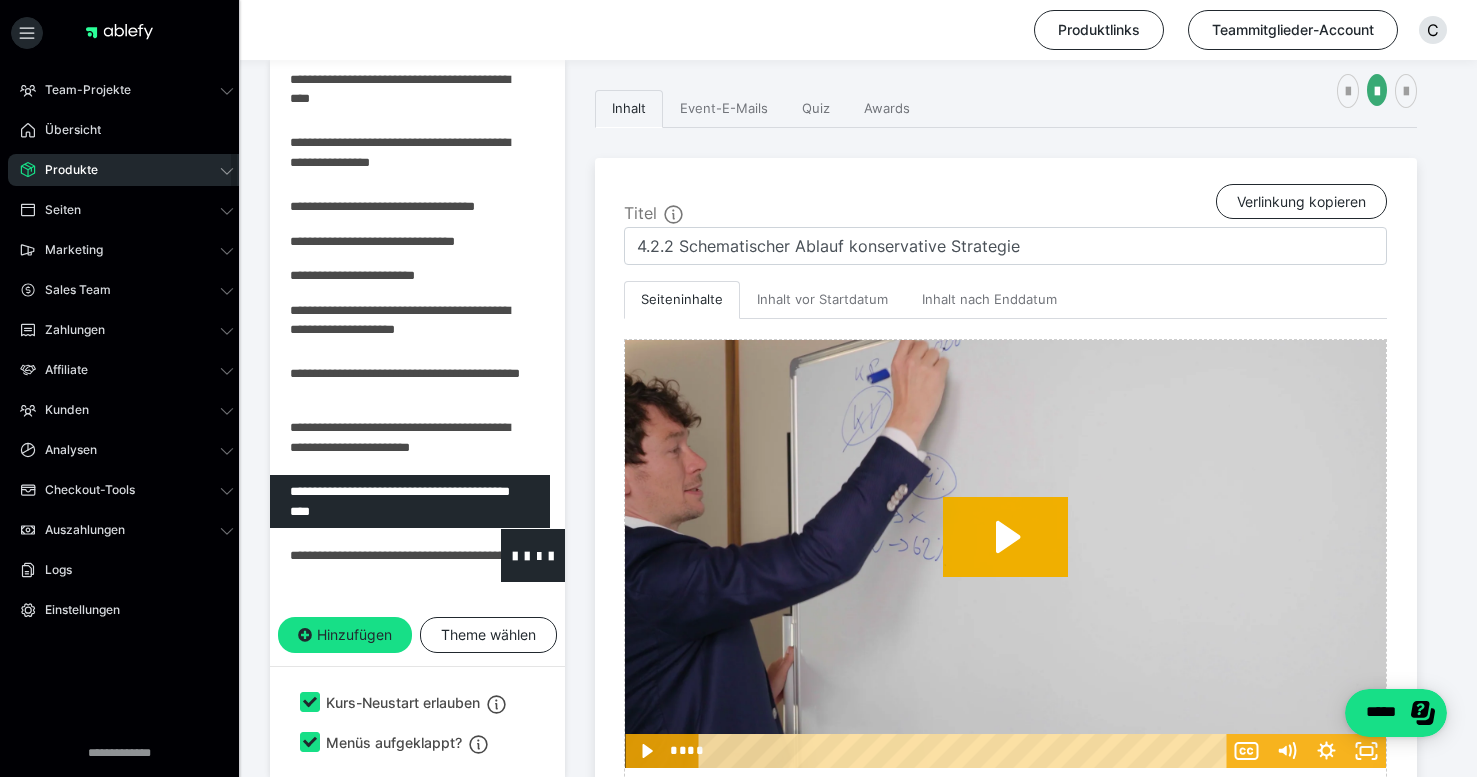 click at bounding box center [365, 555] 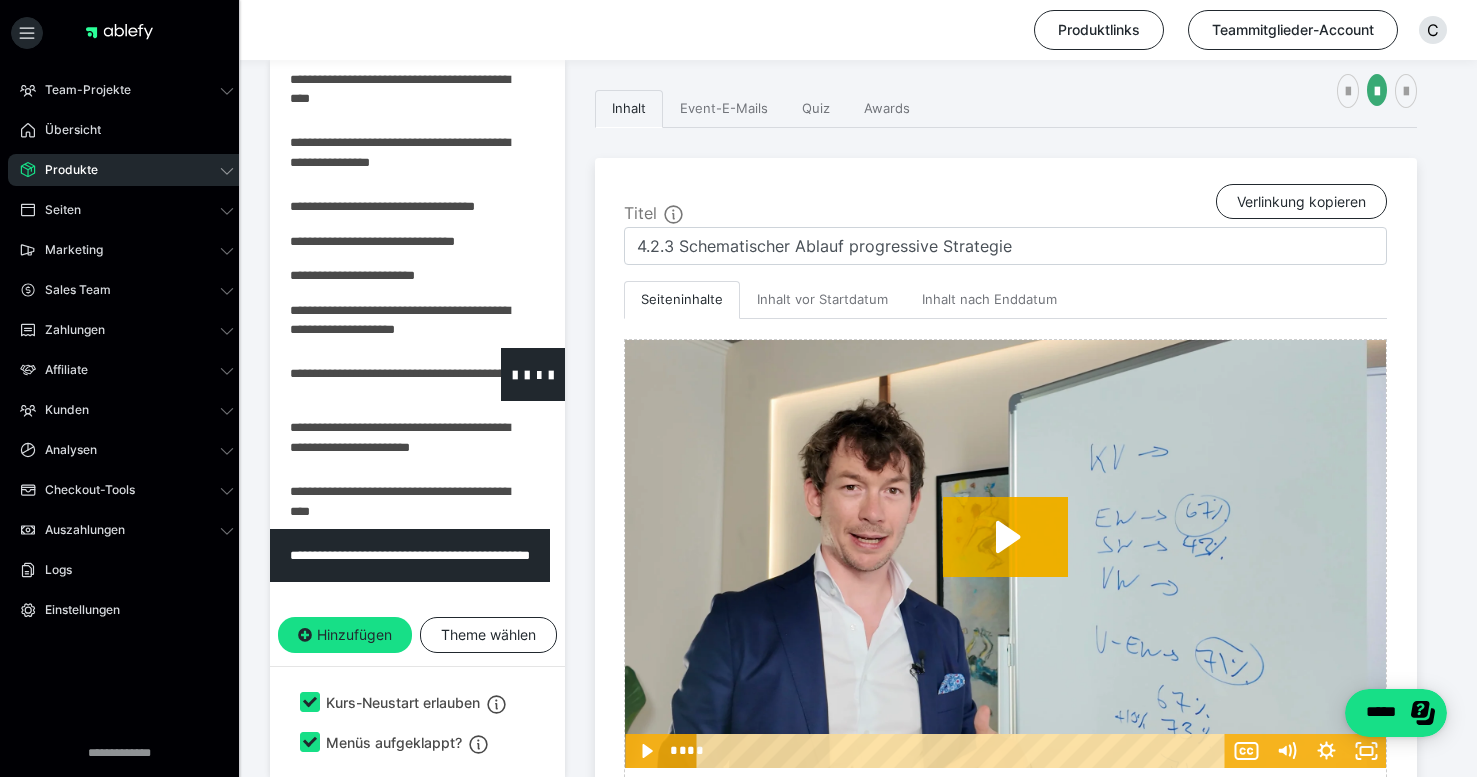 click at bounding box center (365, 374) 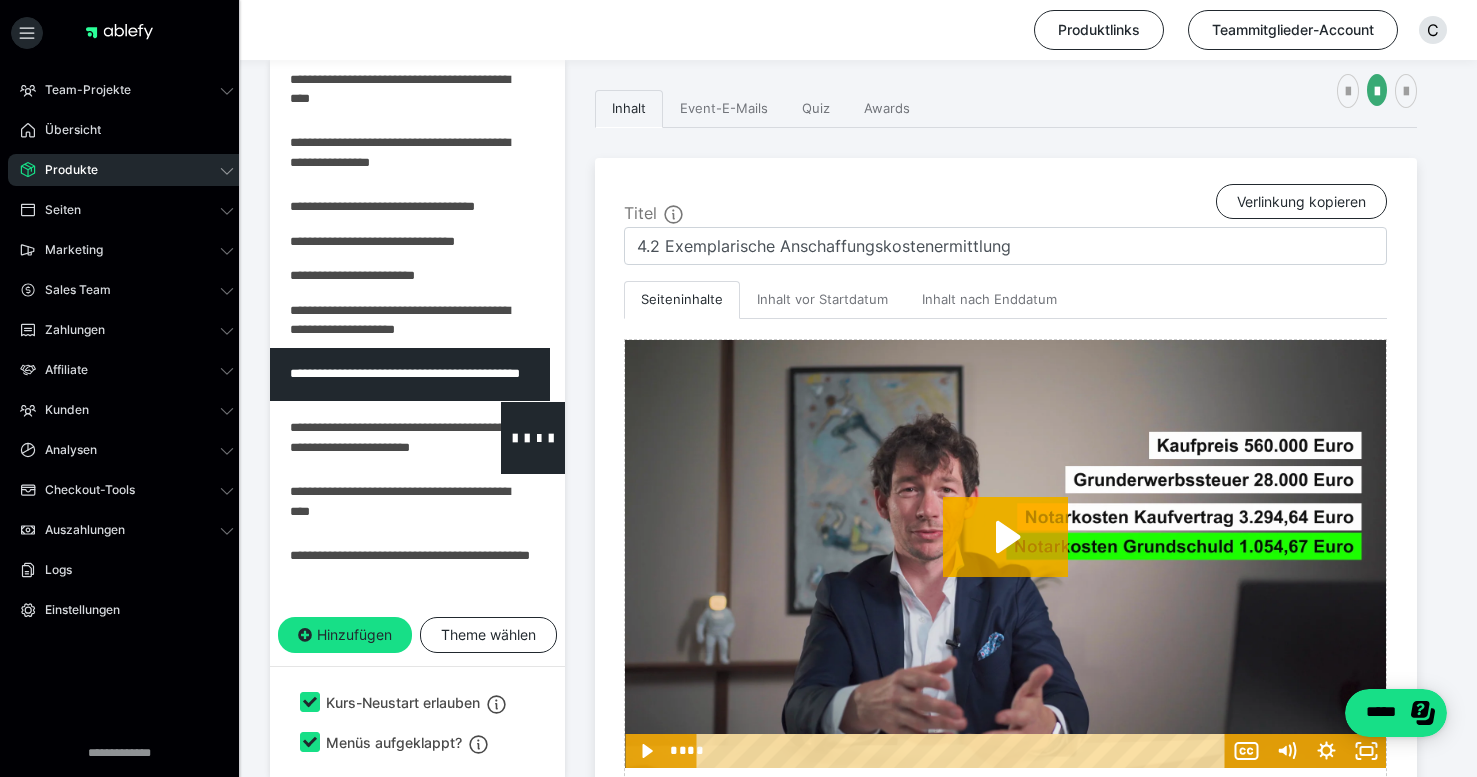 click at bounding box center (365, 438) 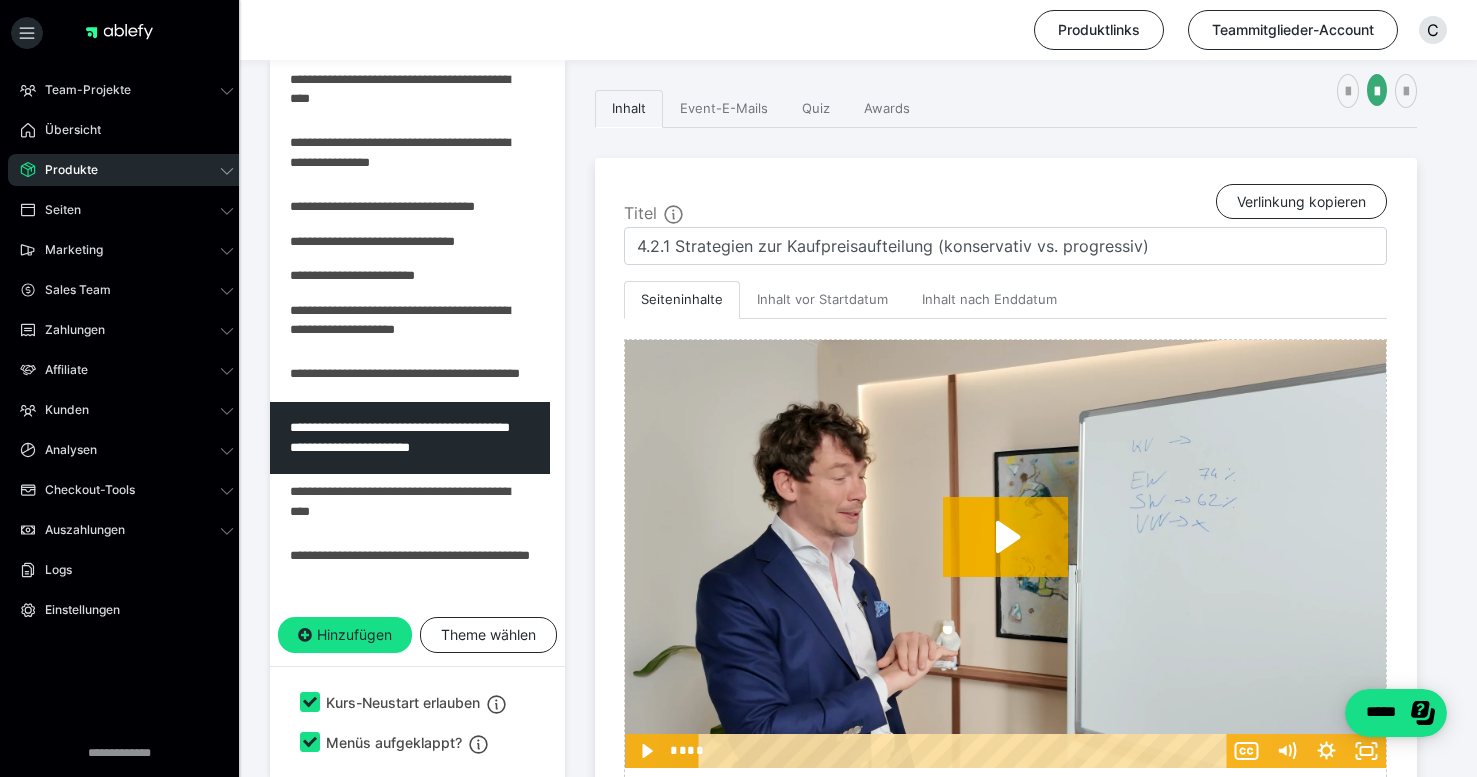 click on "Titel Verlinkung kopieren" at bounding box center (1005, 205) 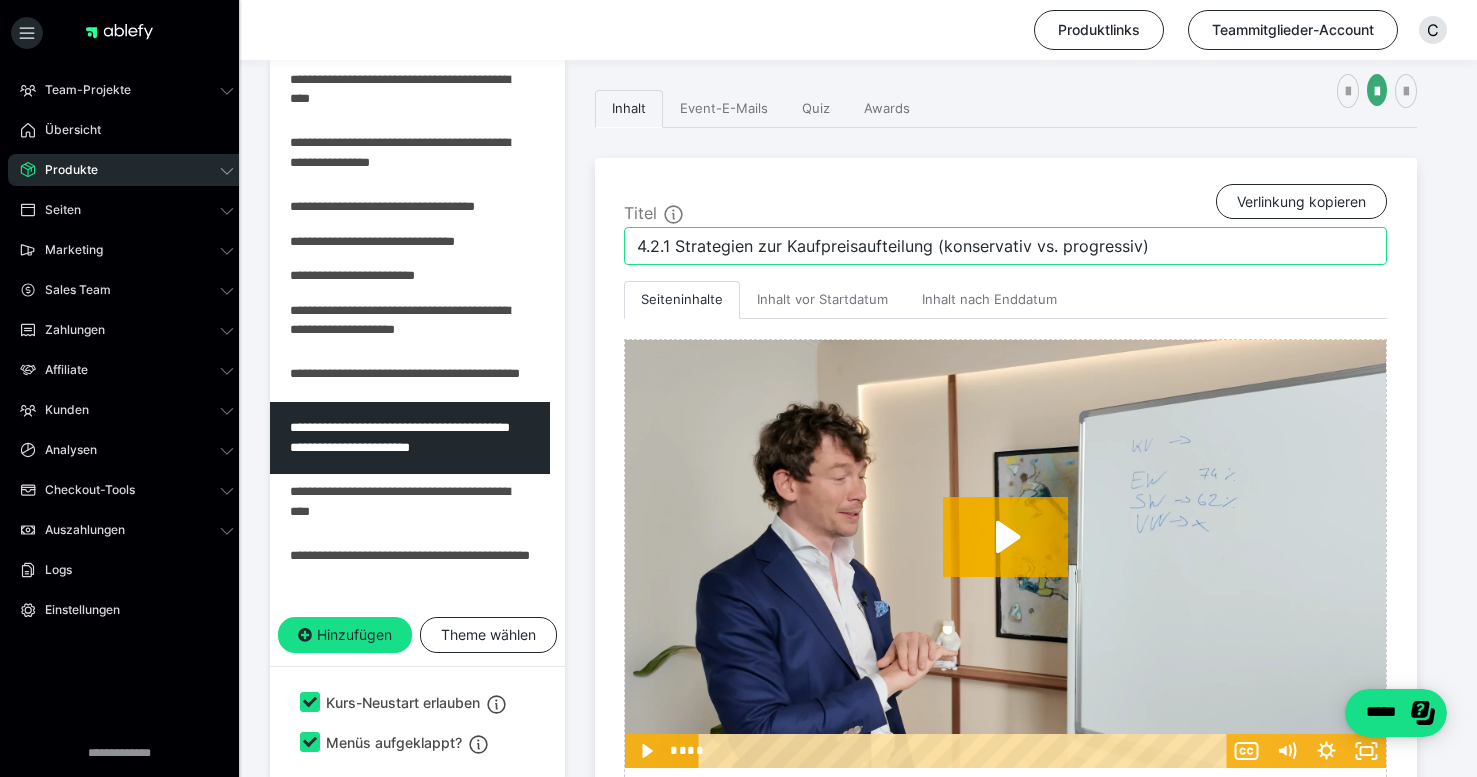 drag, startPoint x: 1177, startPoint y: 234, endPoint x: 1093, endPoint y: 241, distance: 84.29116 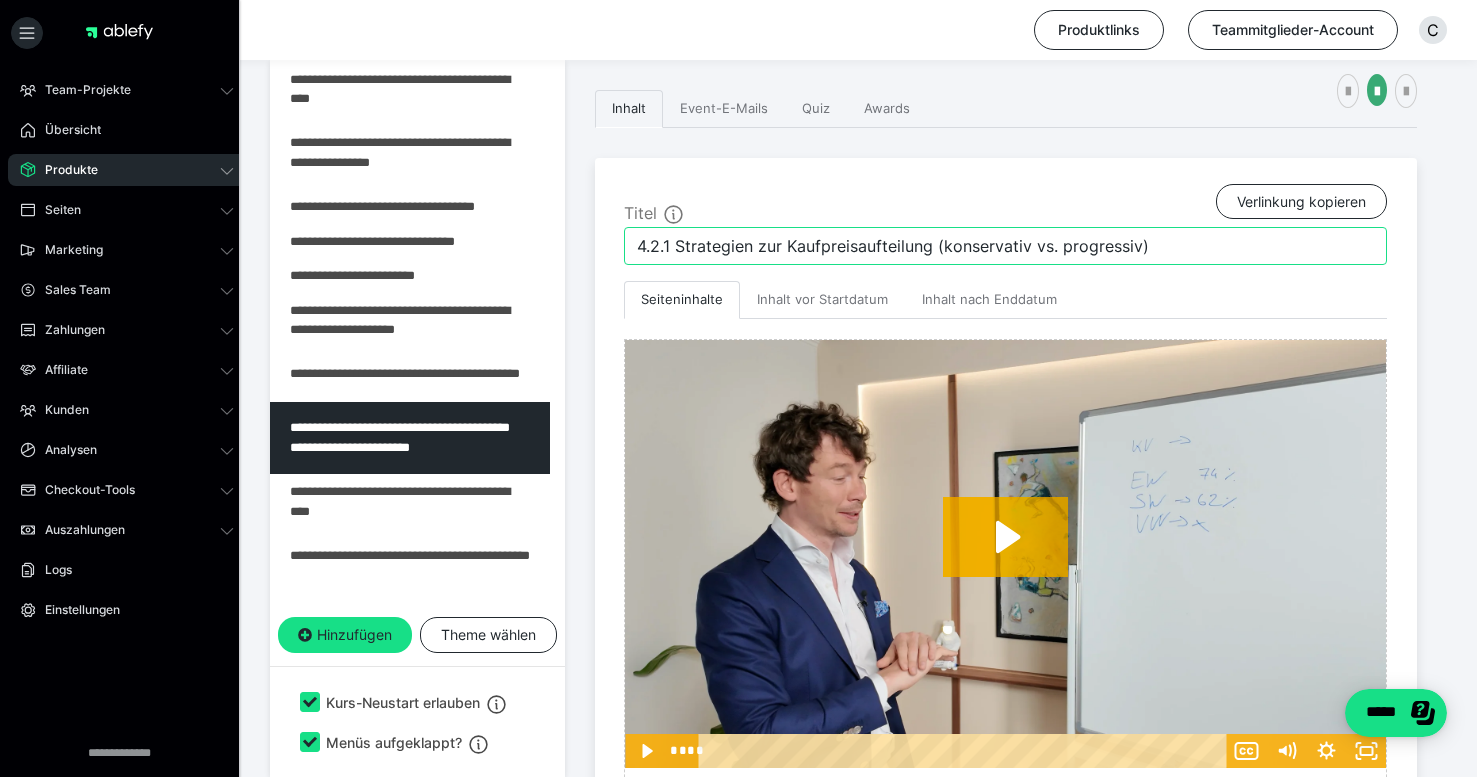 drag, startPoint x: 1186, startPoint y: 251, endPoint x: 1037, endPoint y: 253, distance: 149.01343 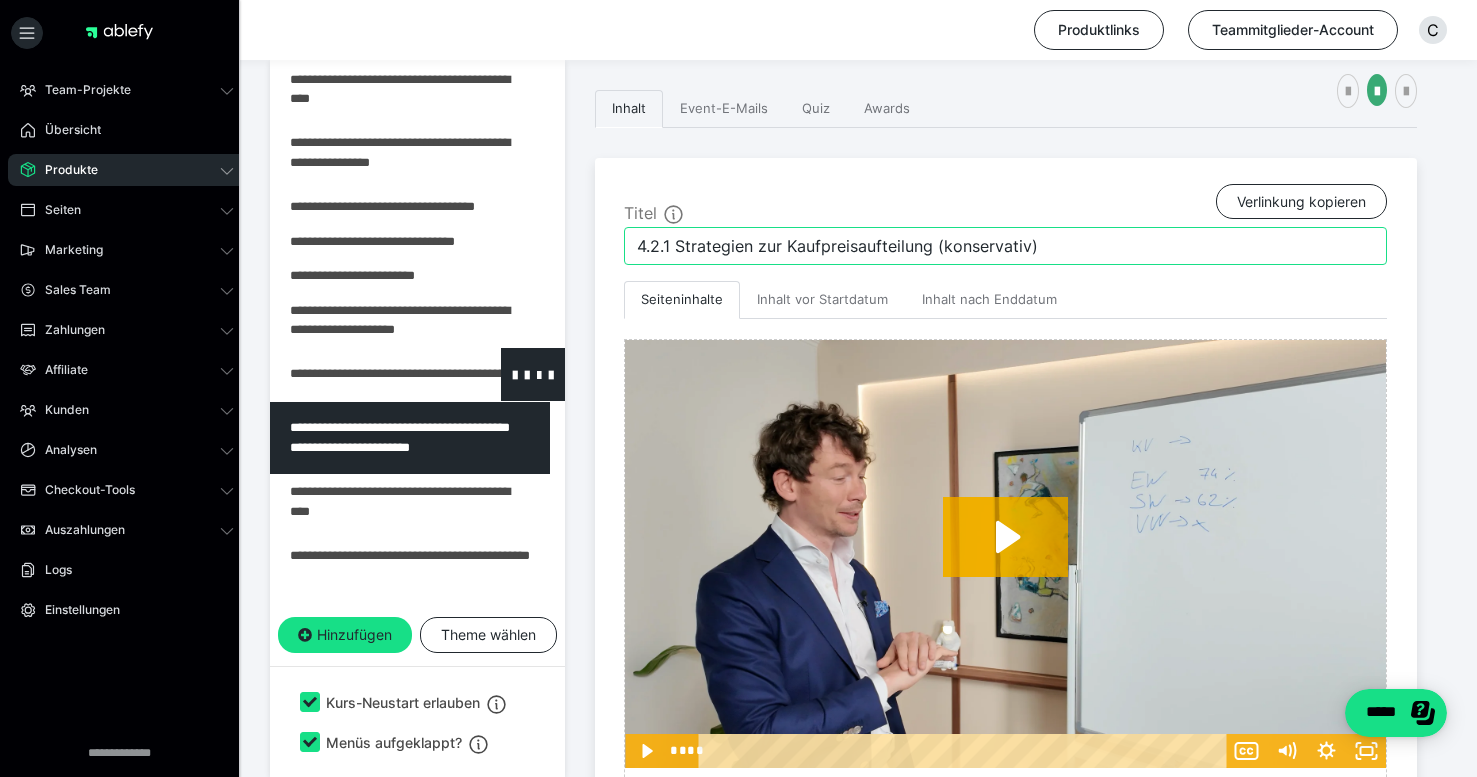 type on "4.2.1 Strategien zur Kaufpreisaufteilung (konservativ)" 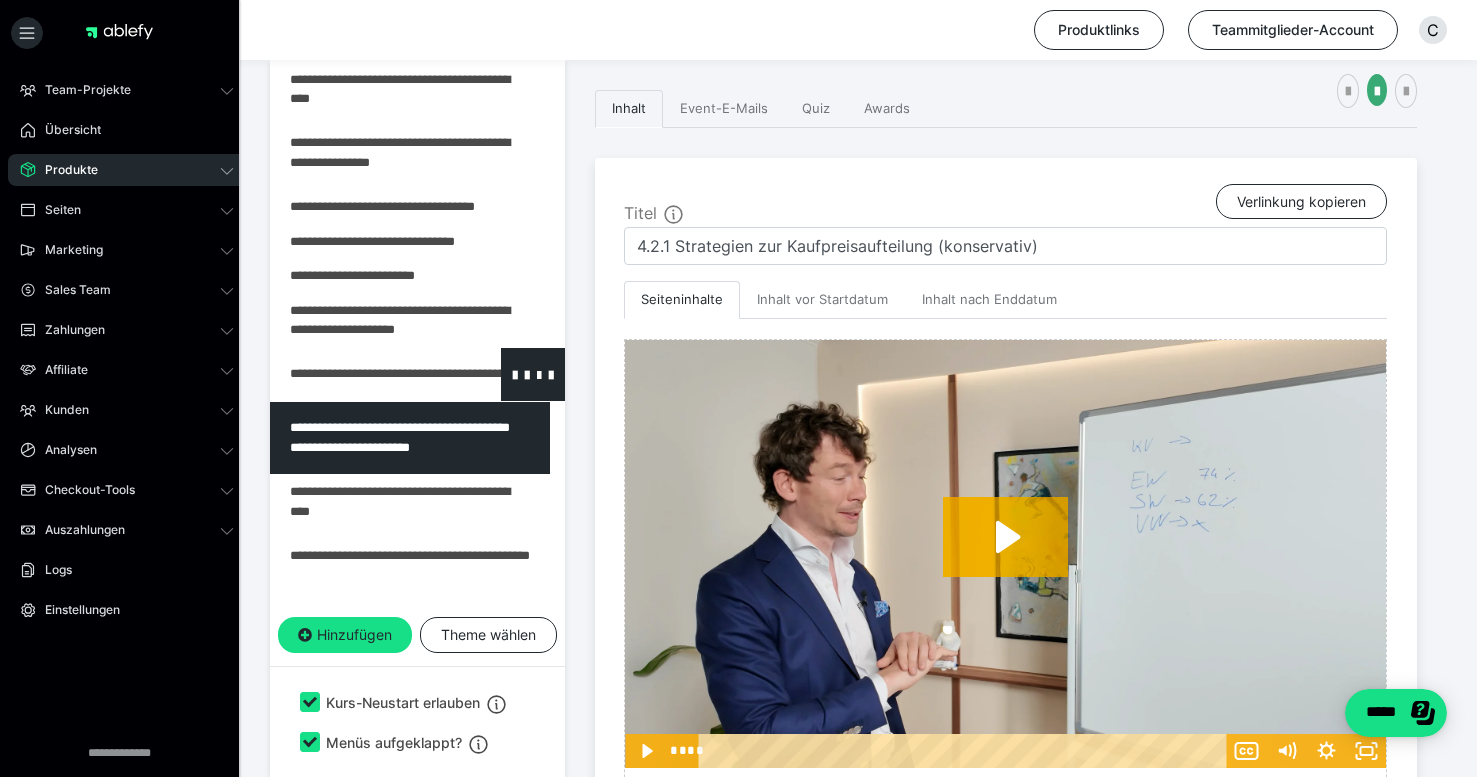 click at bounding box center [365, 374] 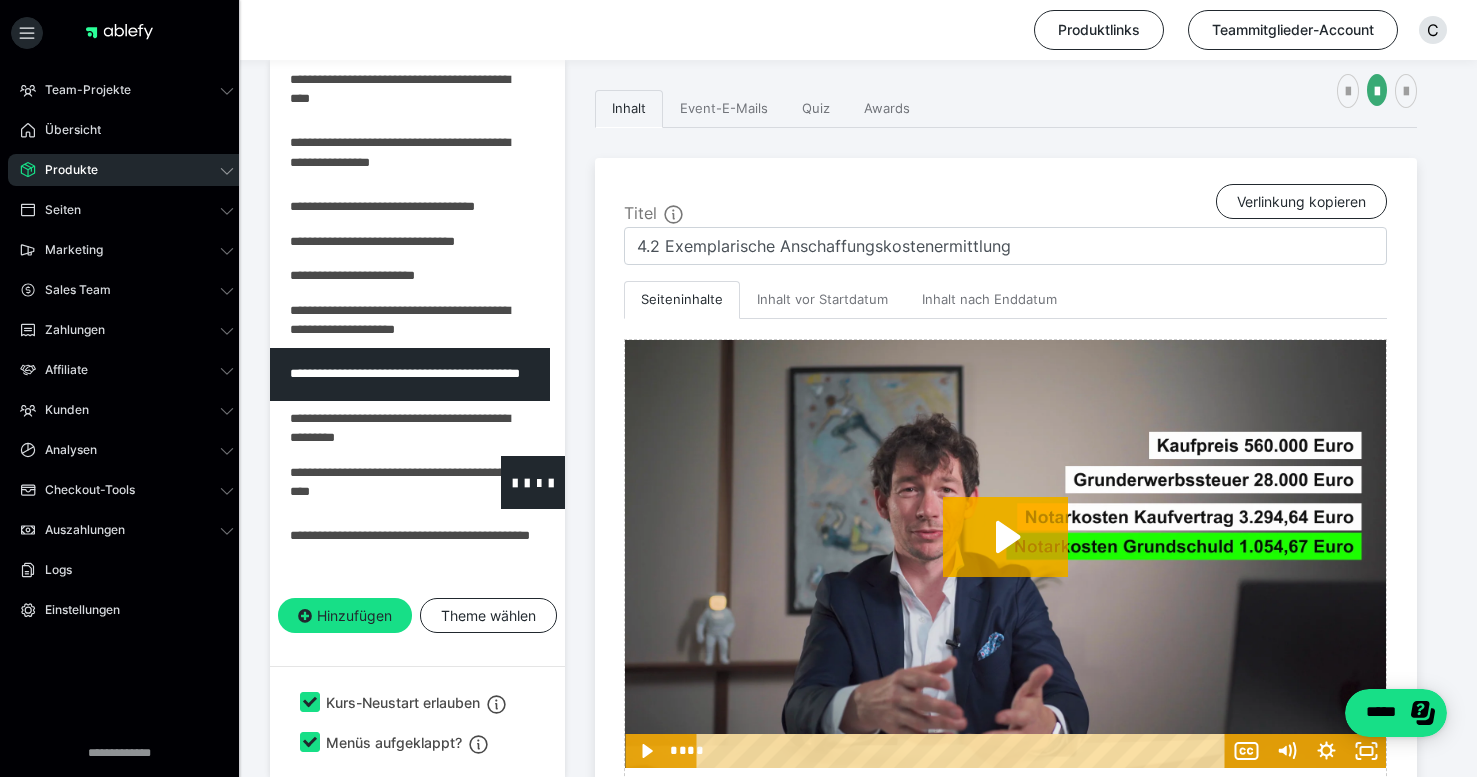 click at bounding box center (365, 482) 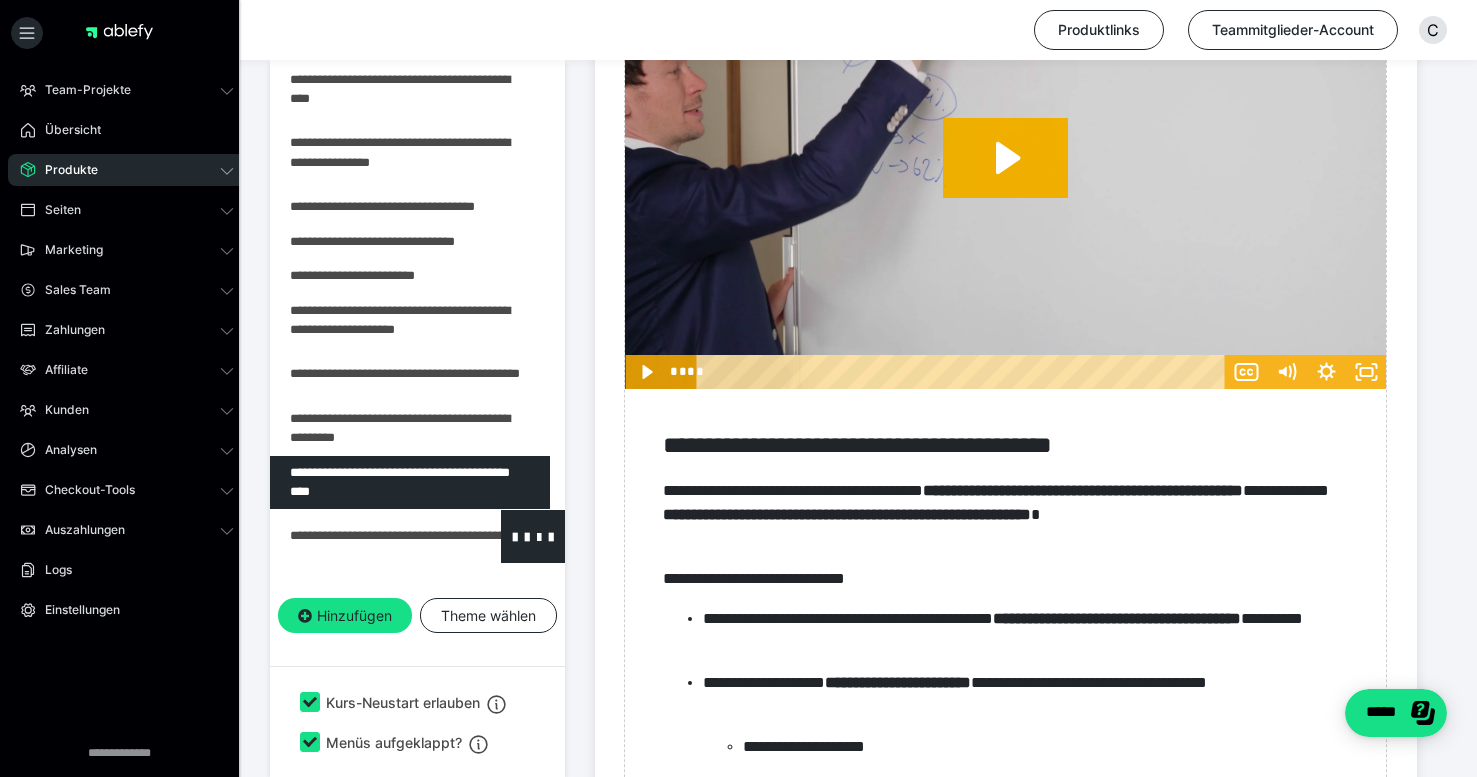 click at bounding box center (365, 536) 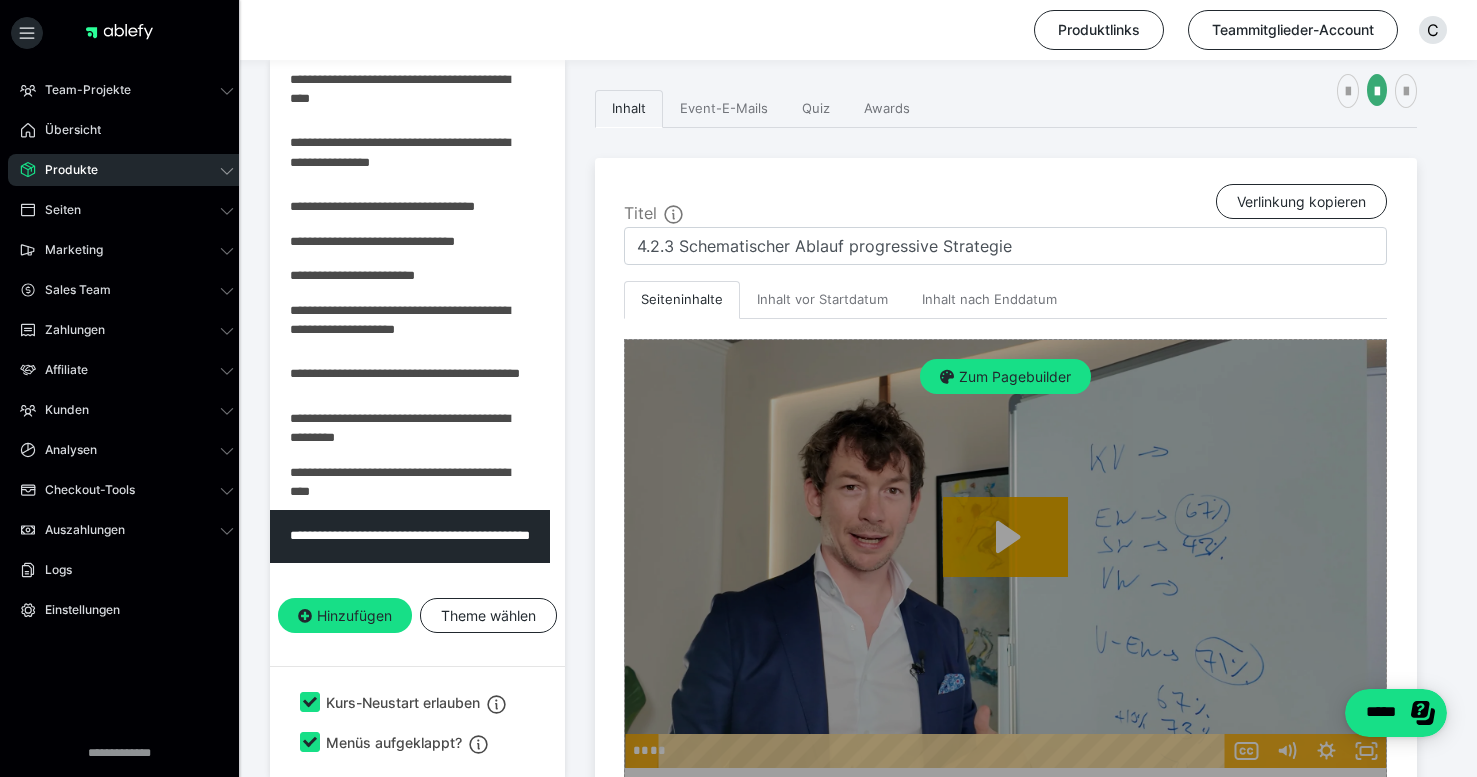 scroll, scrollTop: 817, scrollLeft: 0, axis: vertical 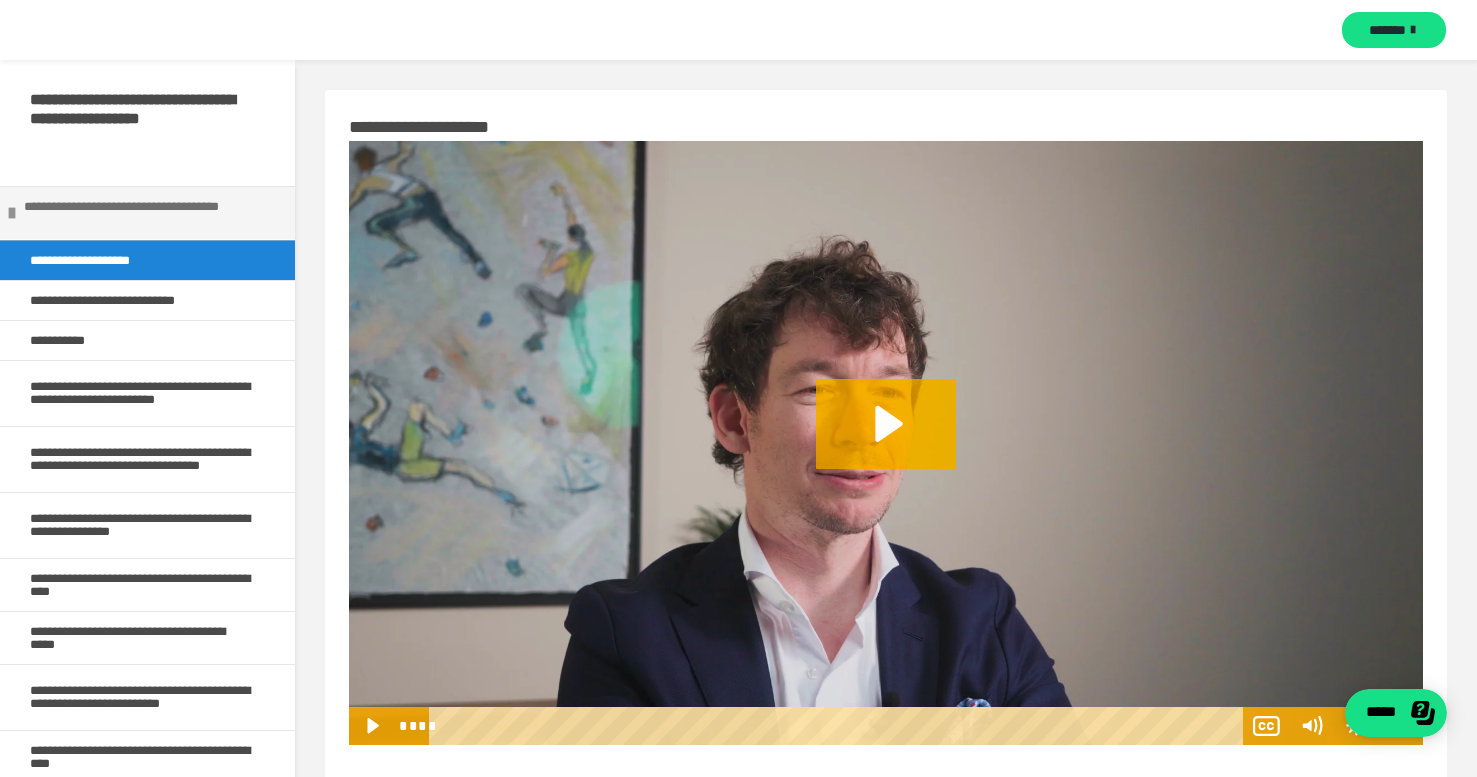 click on "**********" at bounding box center (144, 213) 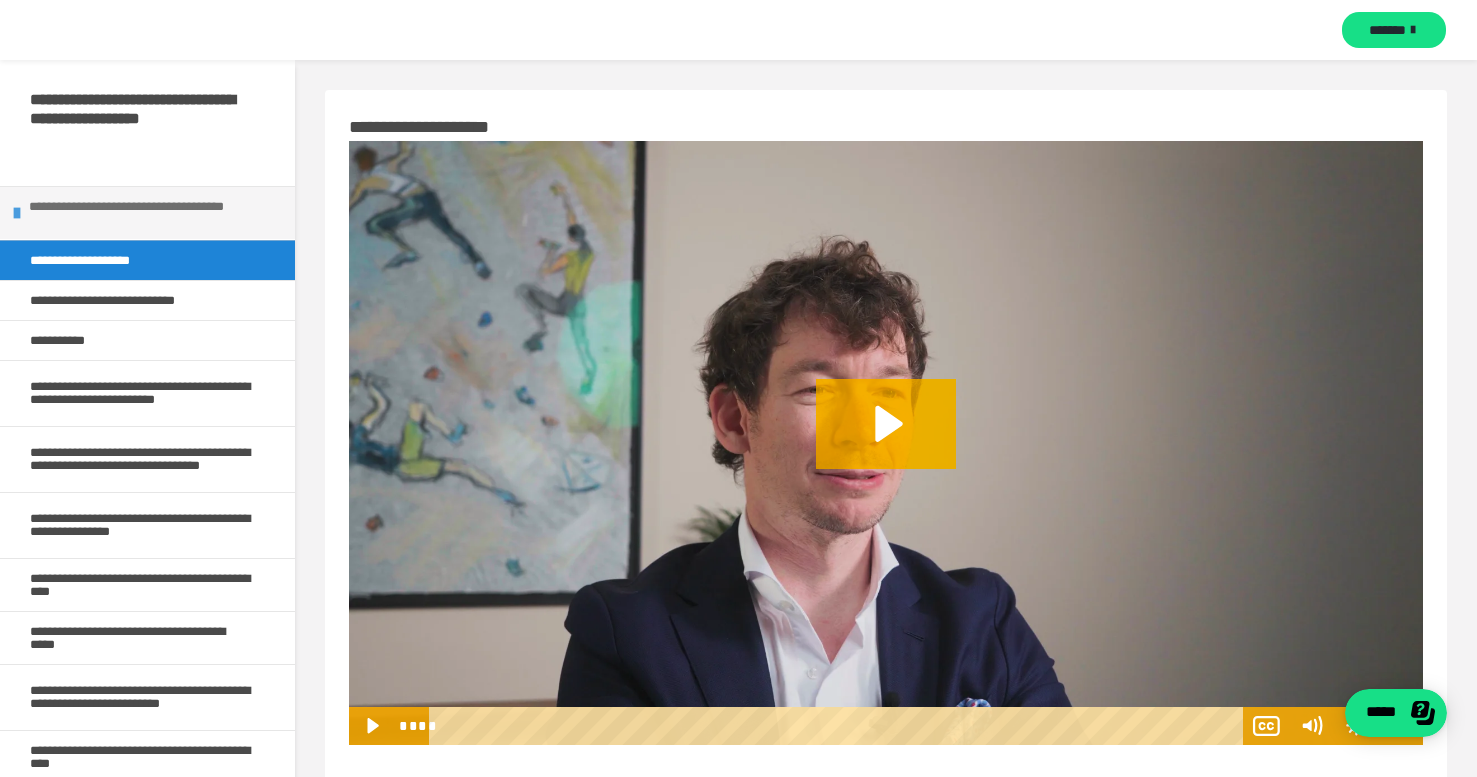 click on "**********" at bounding box center (149, 213) 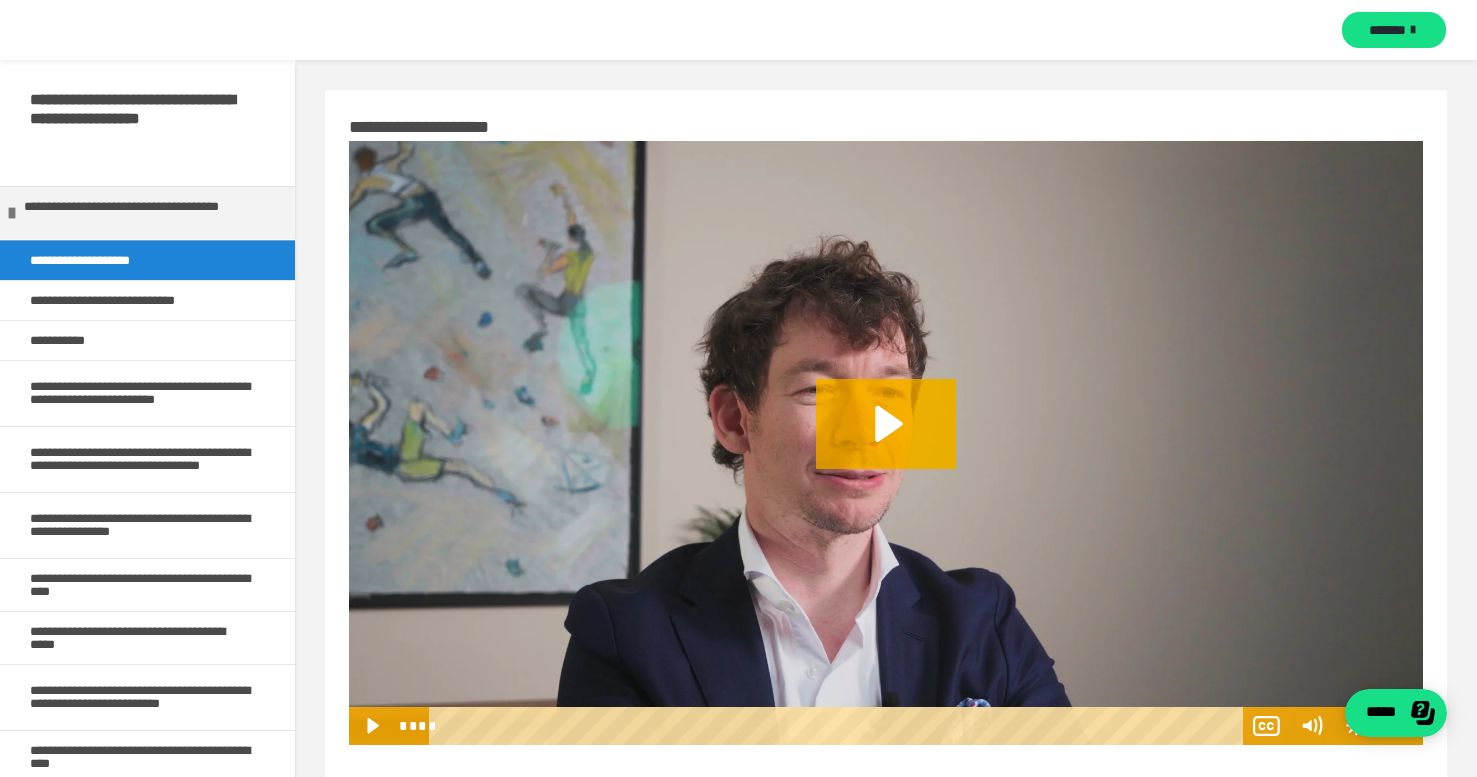 click on "**********" at bounding box center (102, 260) 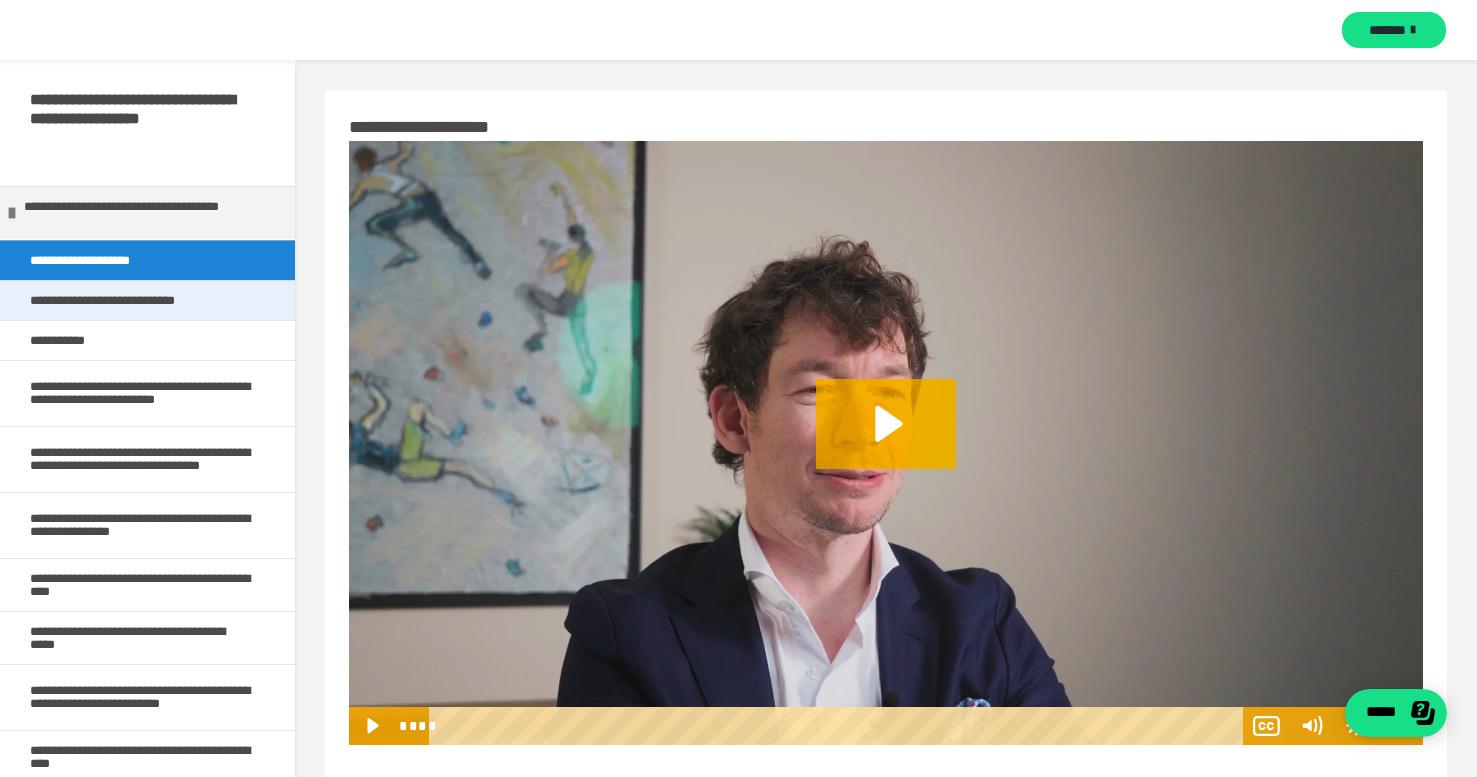 click on "**********" at bounding box center [129, 300] 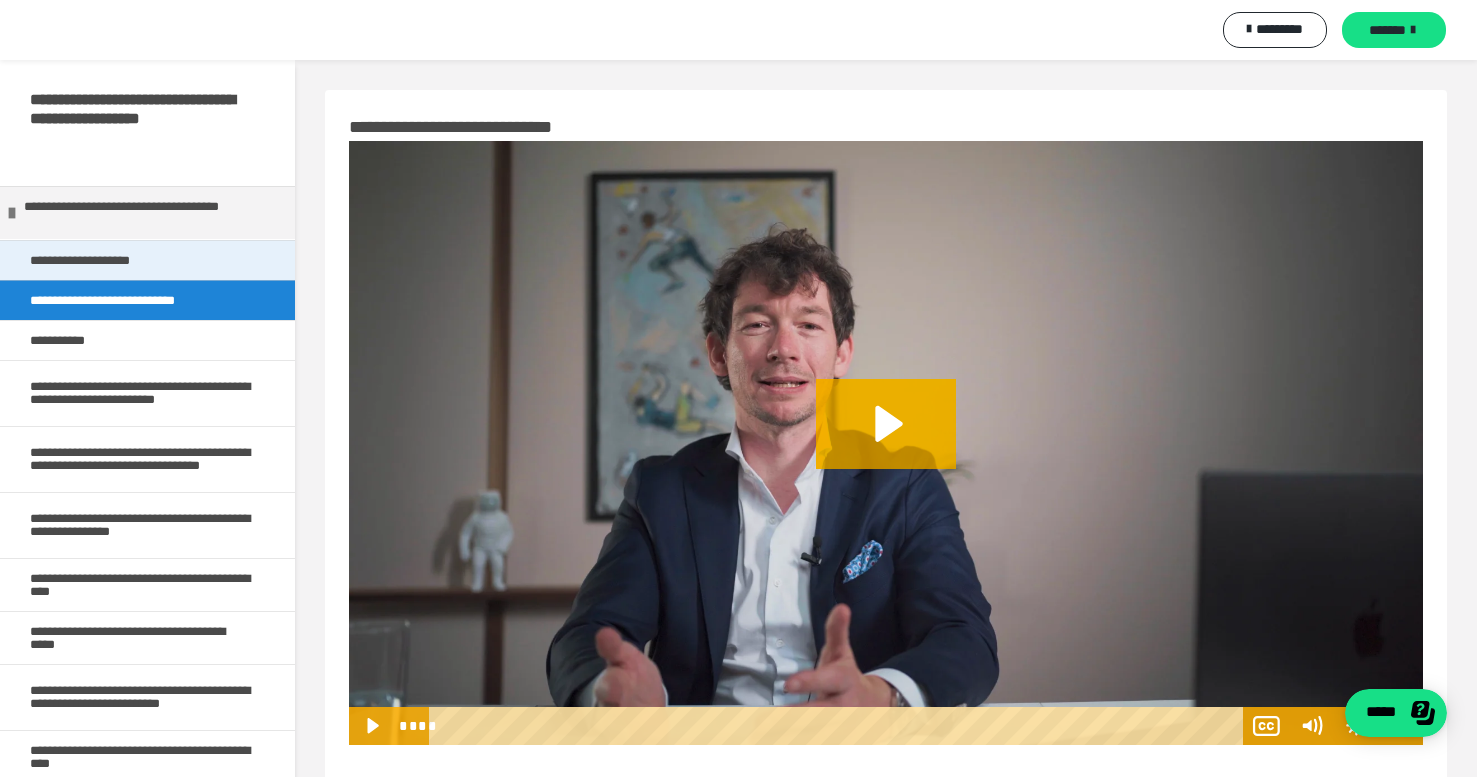 click on "**********" at bounding box center [102, 260] 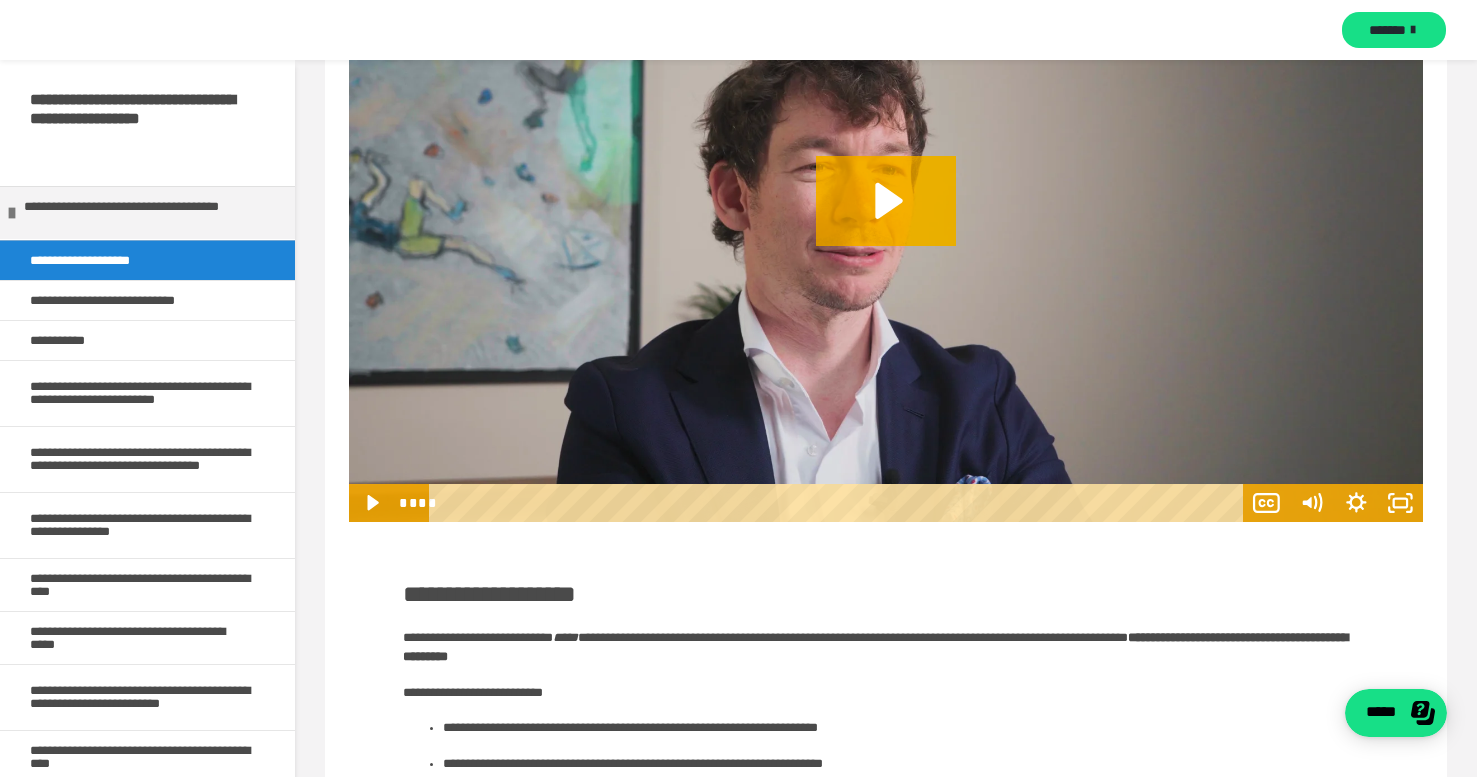 scroll, scrollTop: 418, scrollLeft: 0, axis: vertical 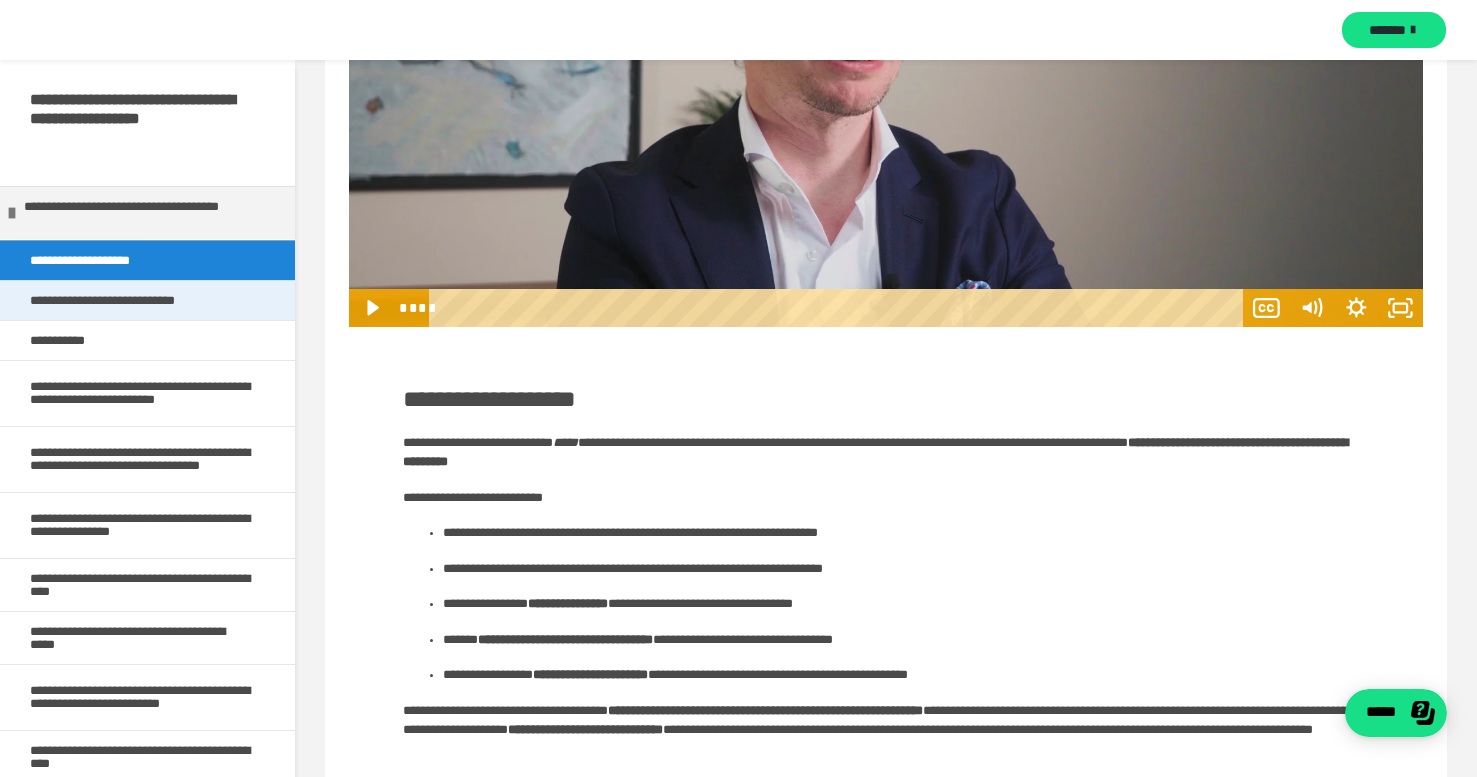 click on "**********" at bounding box center [129, 300] 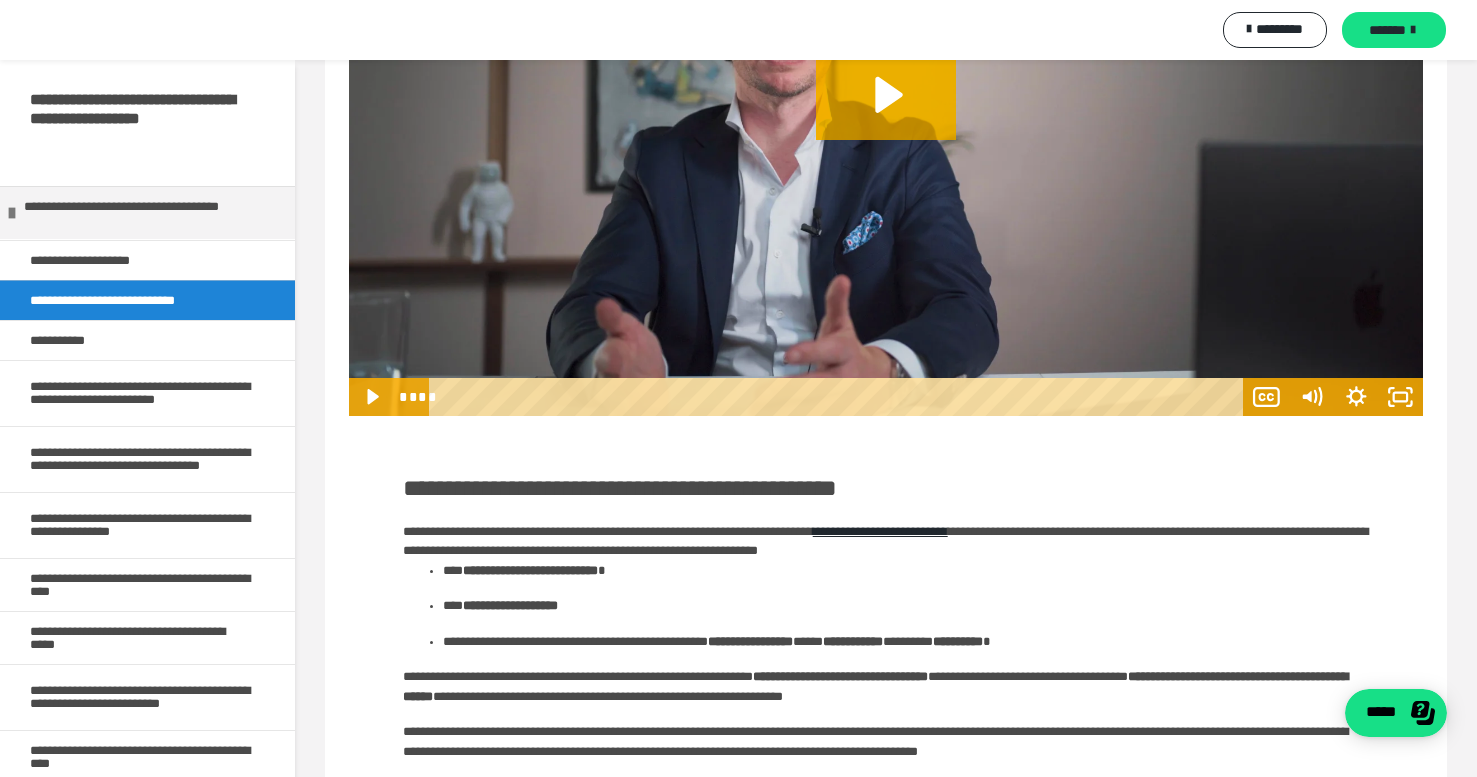 scroll, scrollTop: 333, scrollLeft: 0, axis: vertical 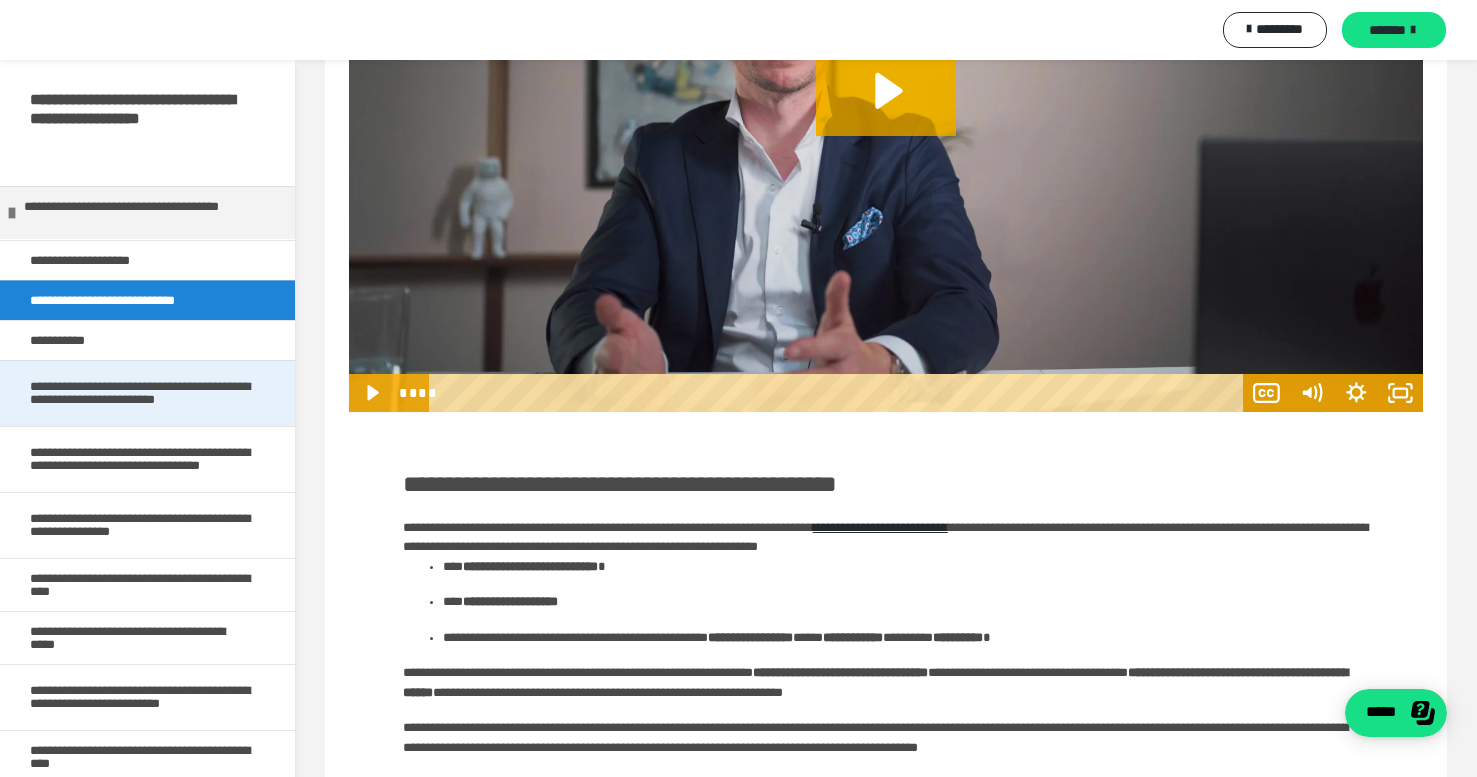 click on "**********" at bounding box center [140, 393] 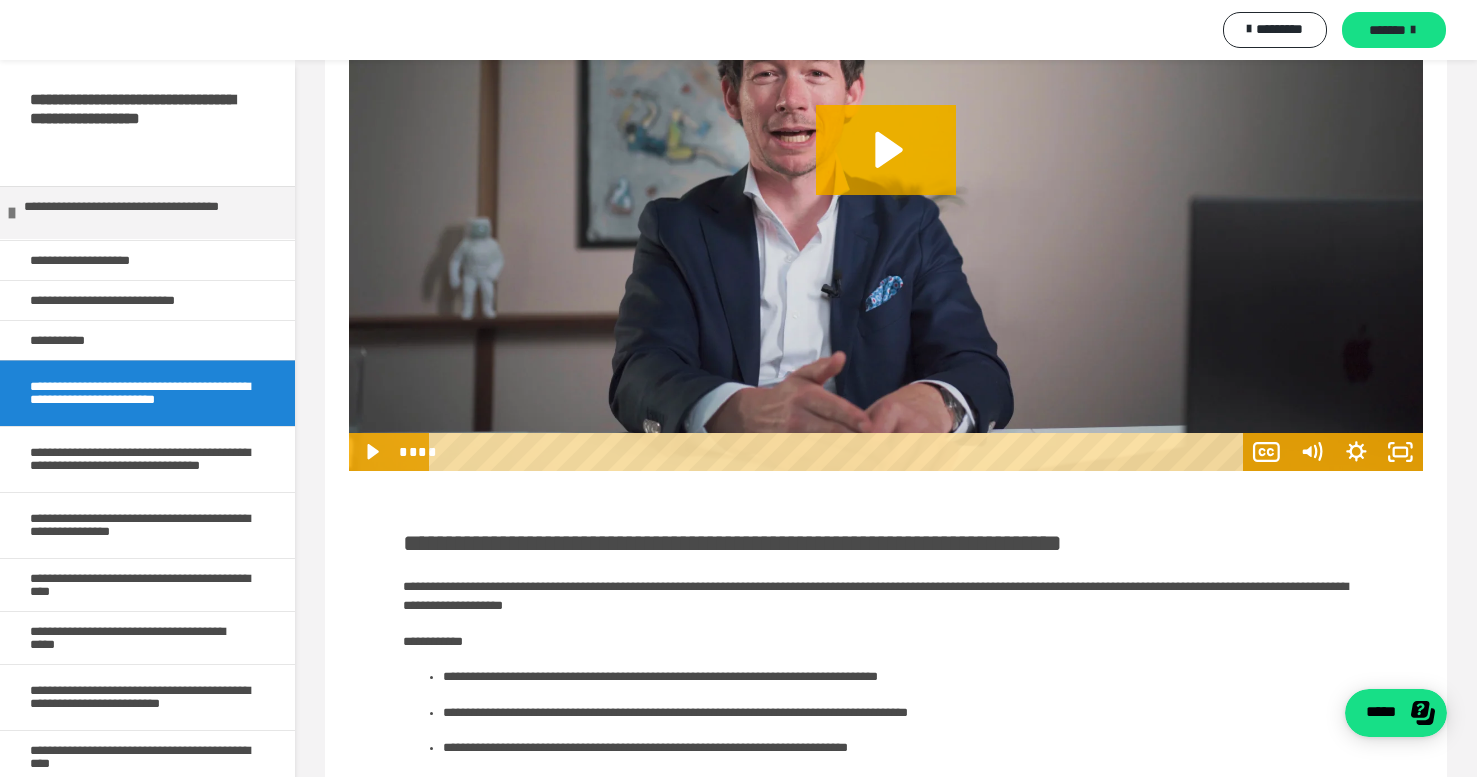 scroll, scrollTop: 345, scrollLeft: 0, axis: vertical 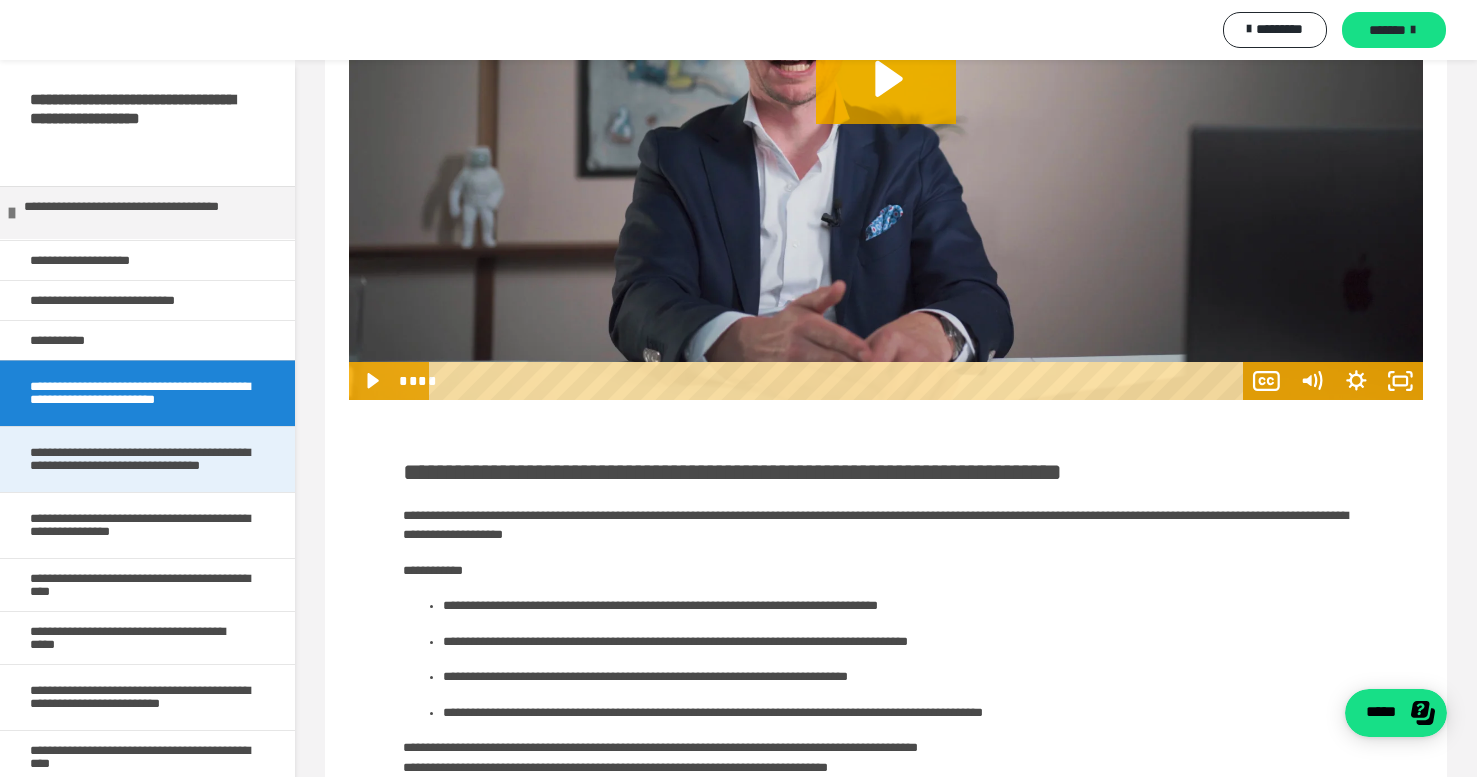 click on "**********" at bounding box center (140, 459) 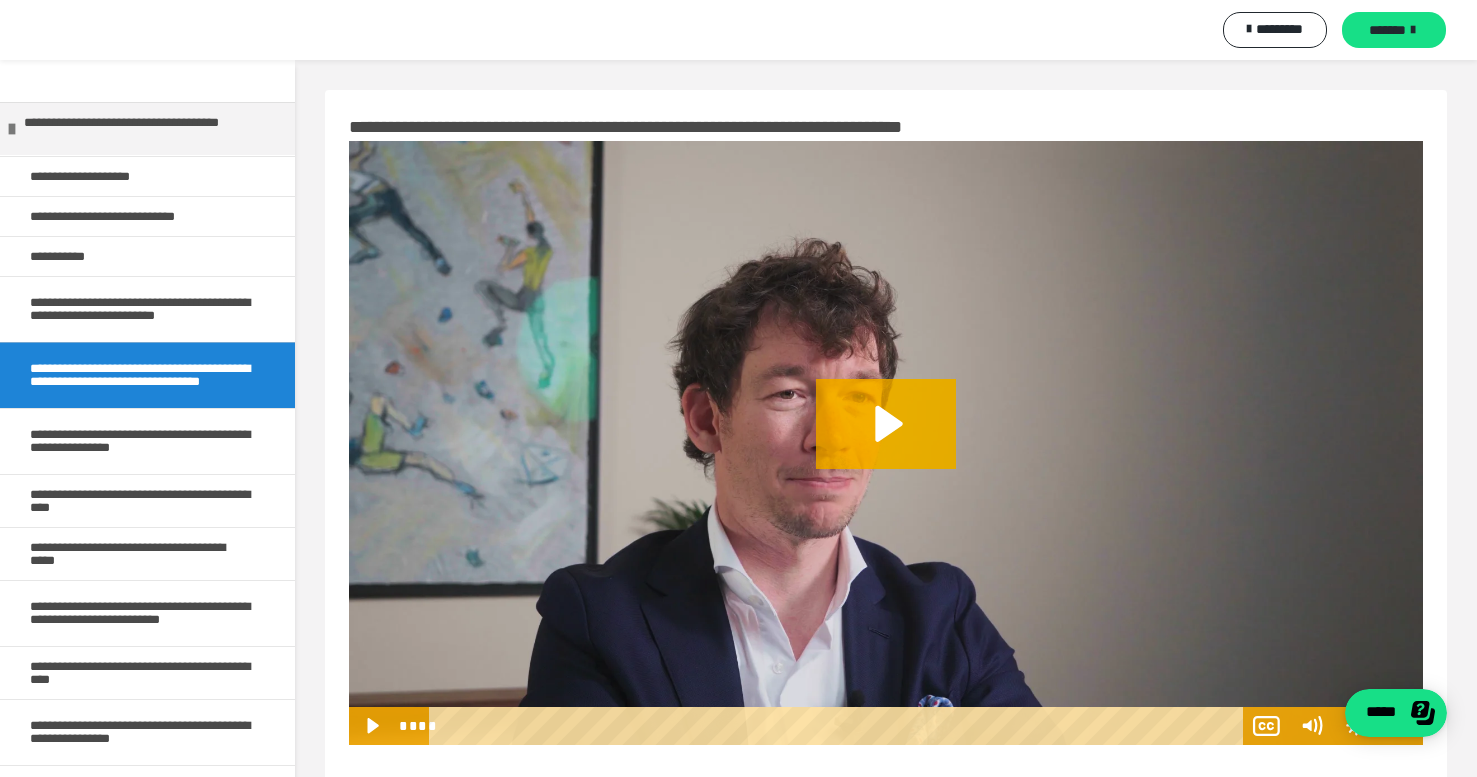 scroll, scrollTop: 188, scrollLeft: 0, axis: vertical 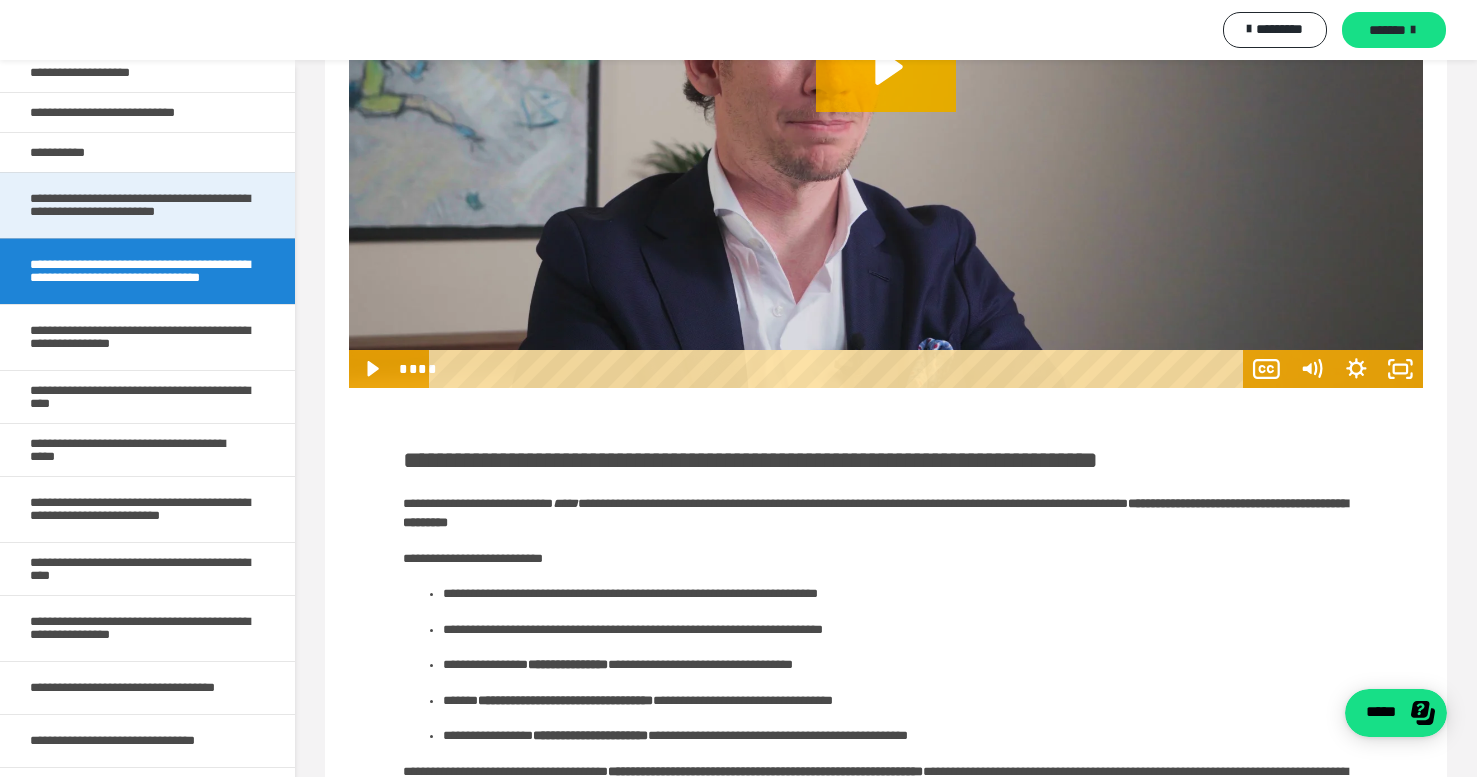 click on "**********" at bounding box center [140, 205] 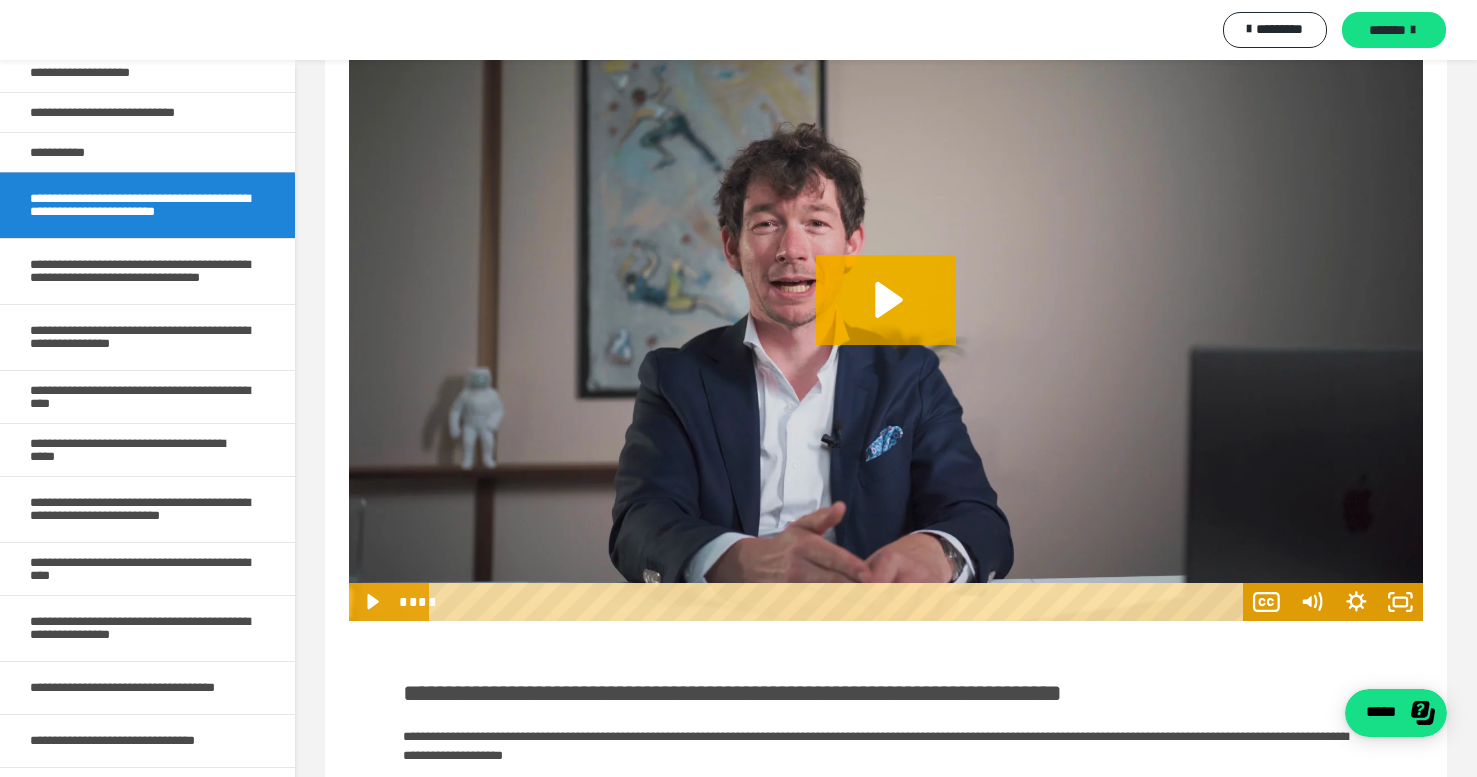 scroll, scrollTop: 0, scrollLeft: 0, axis: both 